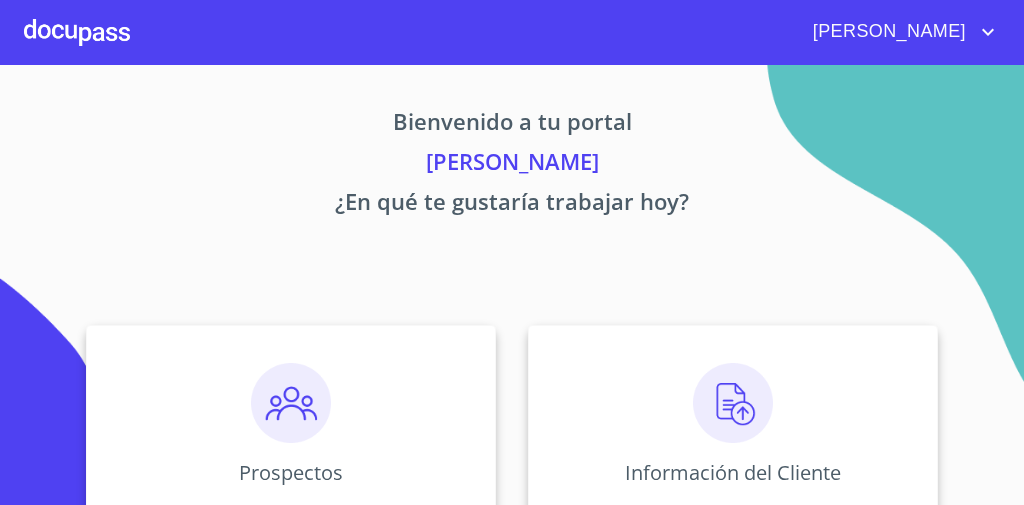 scroll, scrollTop: 0, scrollLeft: 0, axis: both 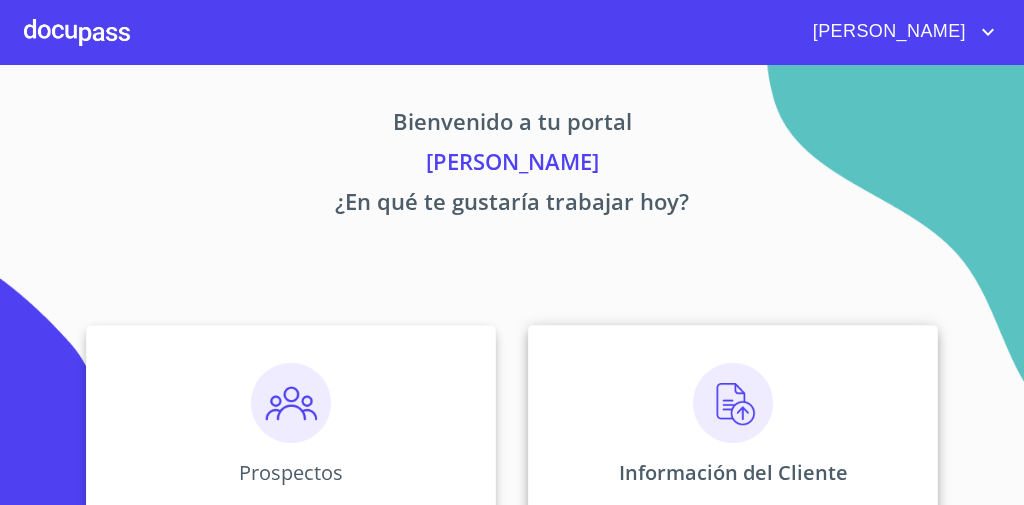 click at bounding box center (733, 403) 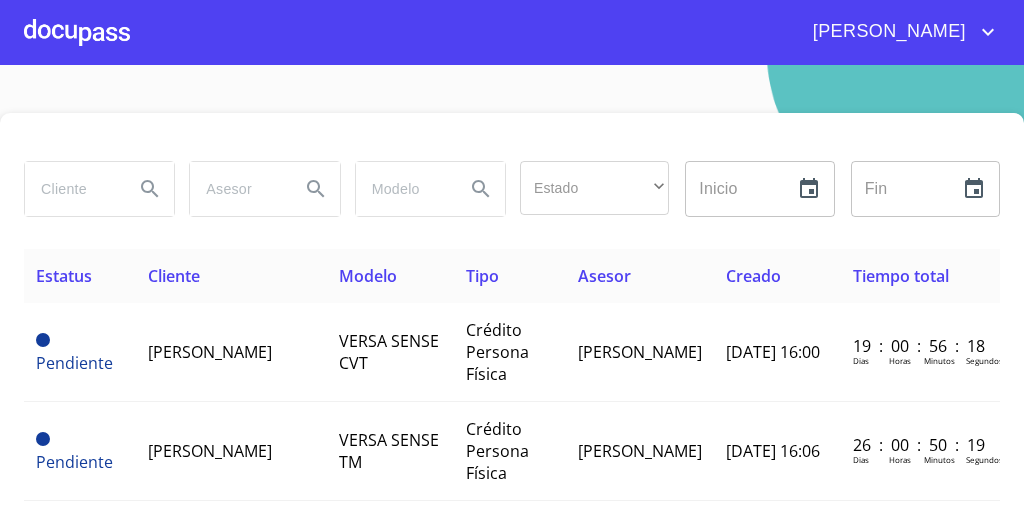 click at bounding box center [71, 189] 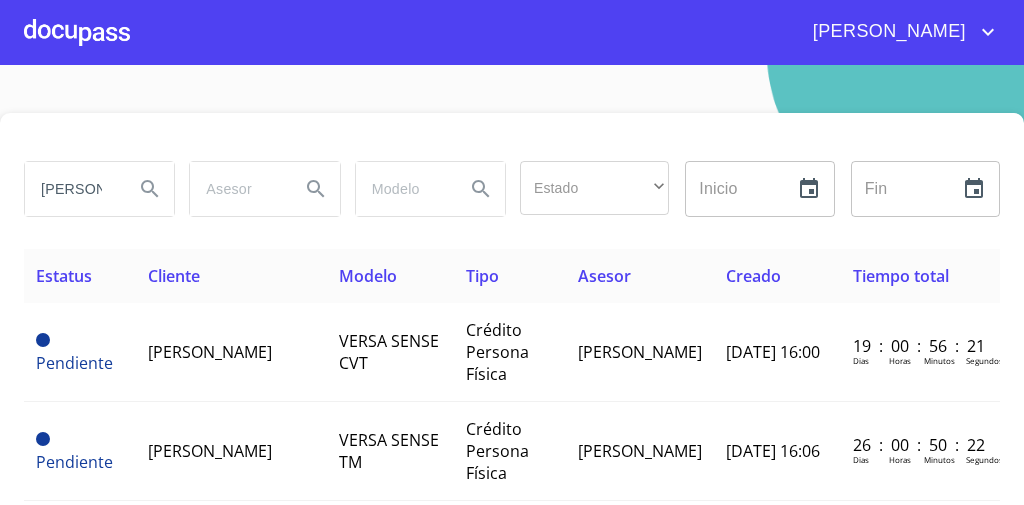 type on "[PERSON_NAME]" 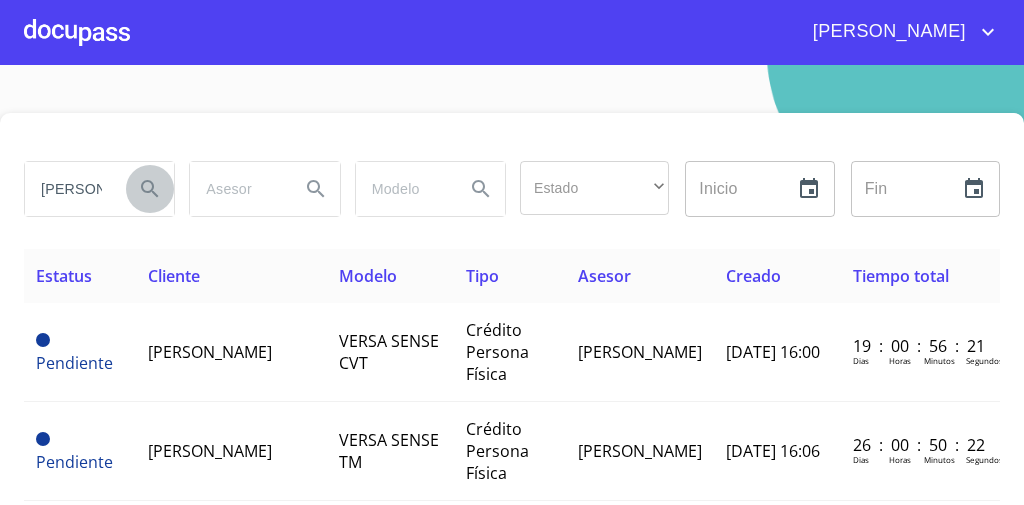click at bounding box center (150, 189) 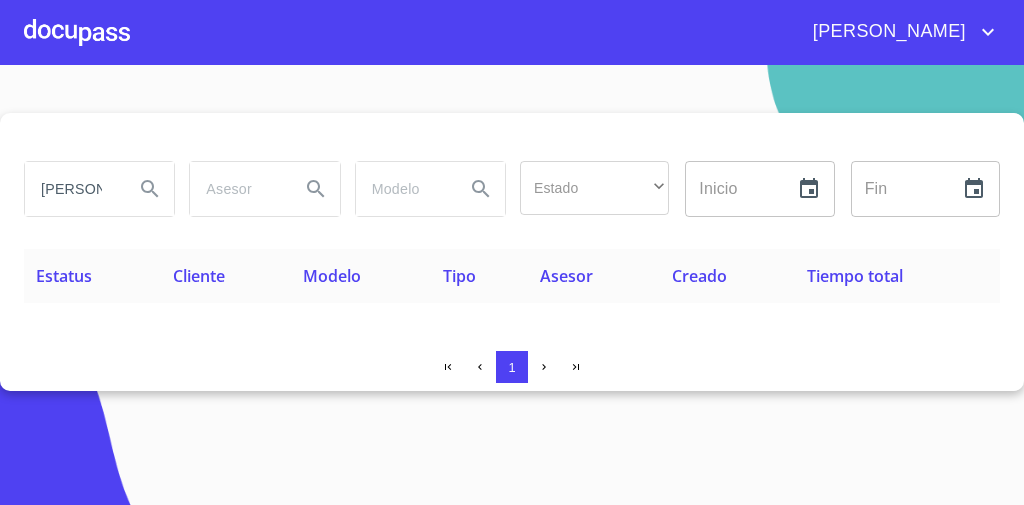 click on "[PERSON_NAME]" at bounding box center (71, 189) 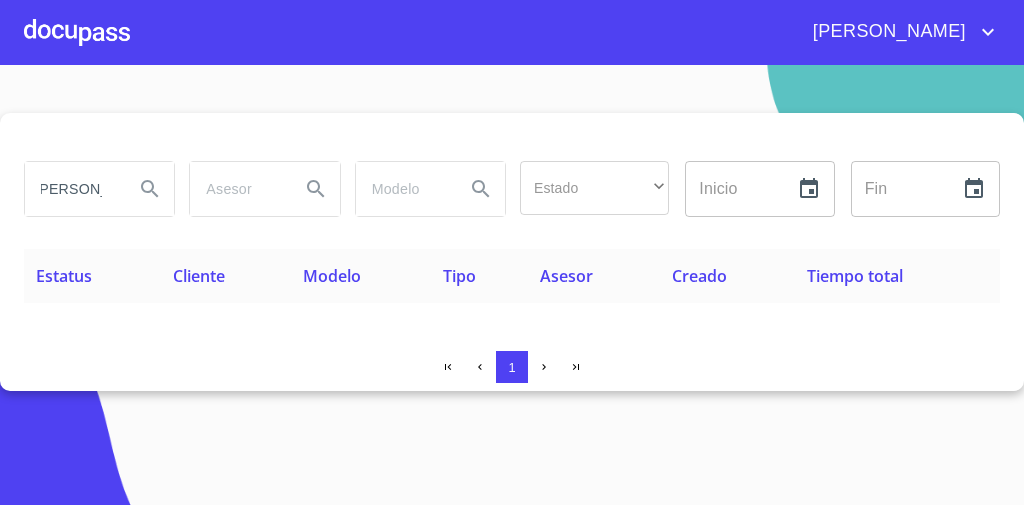 scroll, scrollTop: 0, scrollLeft: 18, axis: horizontal 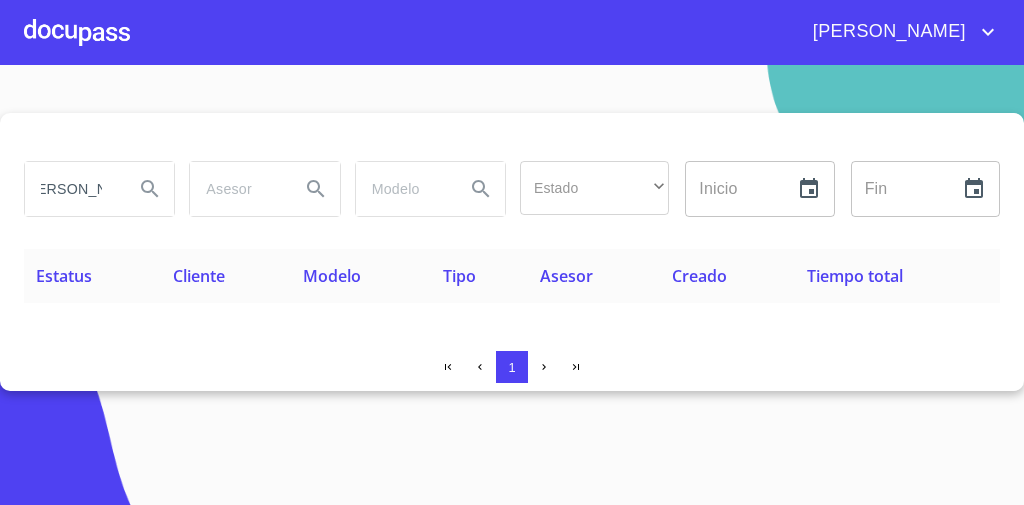 type on "[PERSON_NAME]" 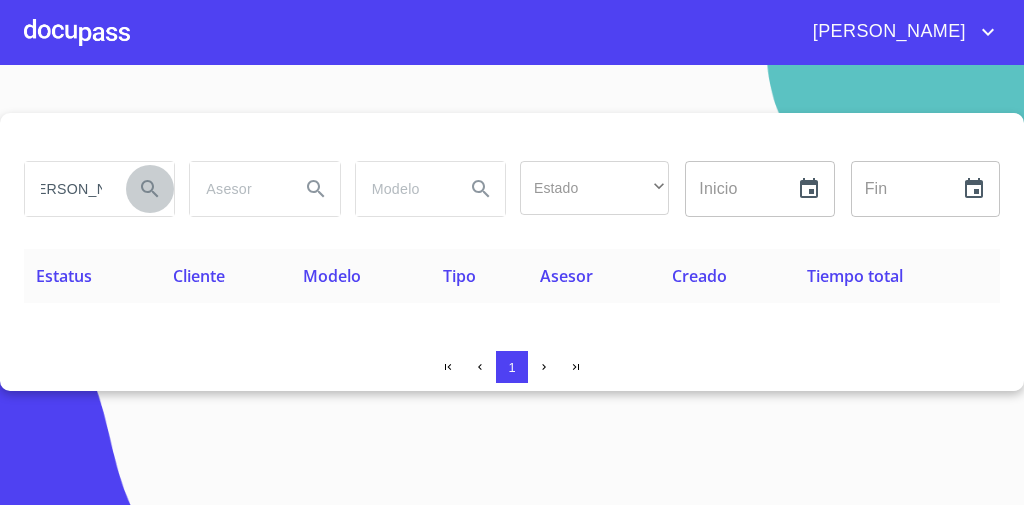 scroll, scrollTop: 0, scrollLeft: 0, axis: both 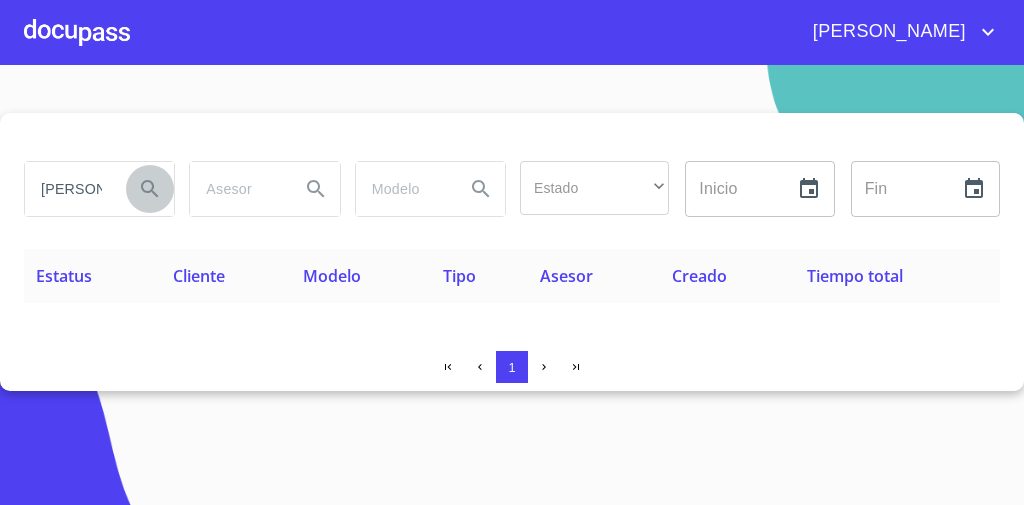 click 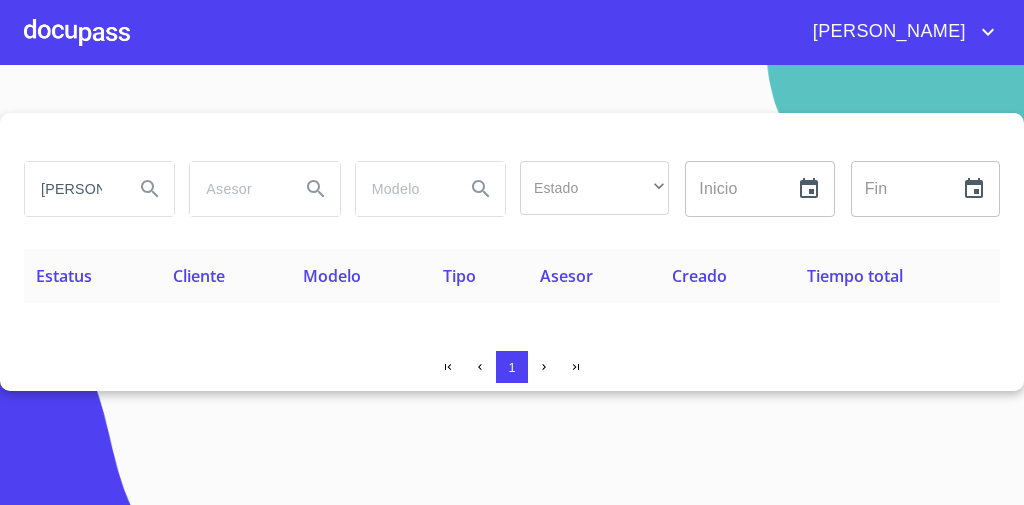 click on "[PERSON_NAME]" at bounding box center (71, 189) 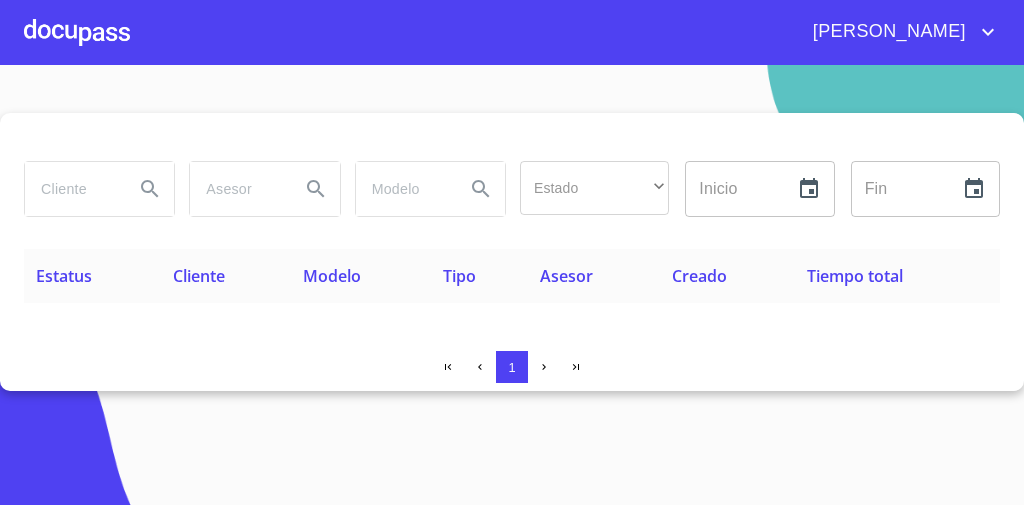 type 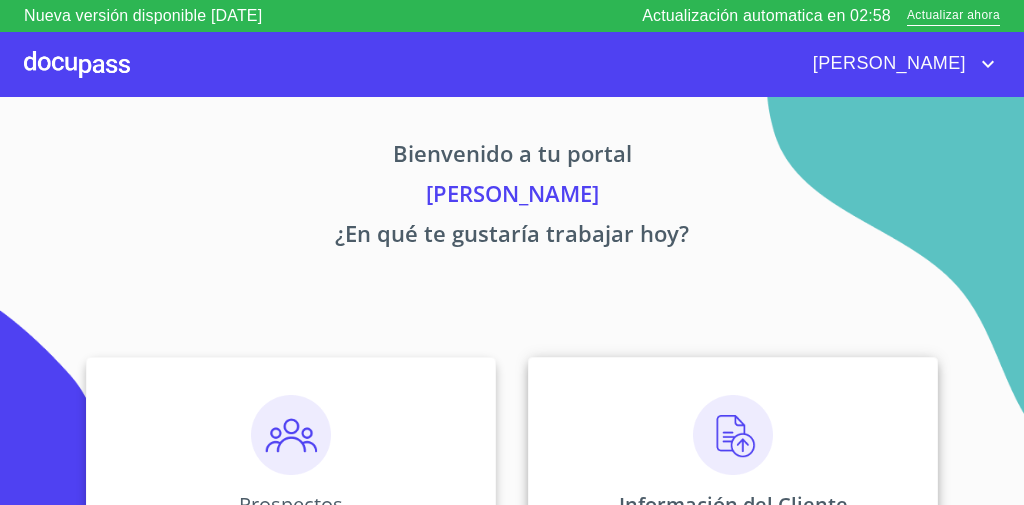click on "Información del Cliente" at bounding box center [733, 457] 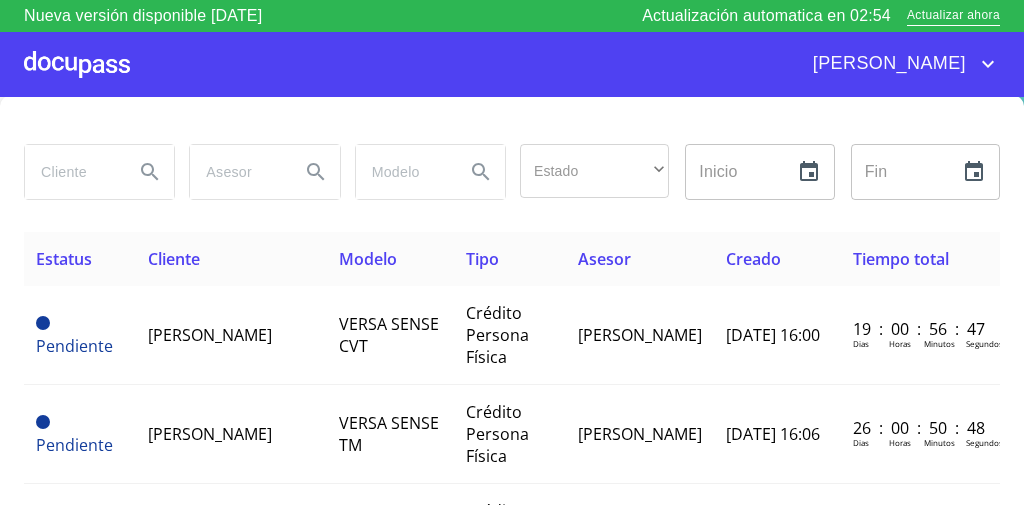 scroll, scrollTop: 0, scrollLeft: 0, axis: both 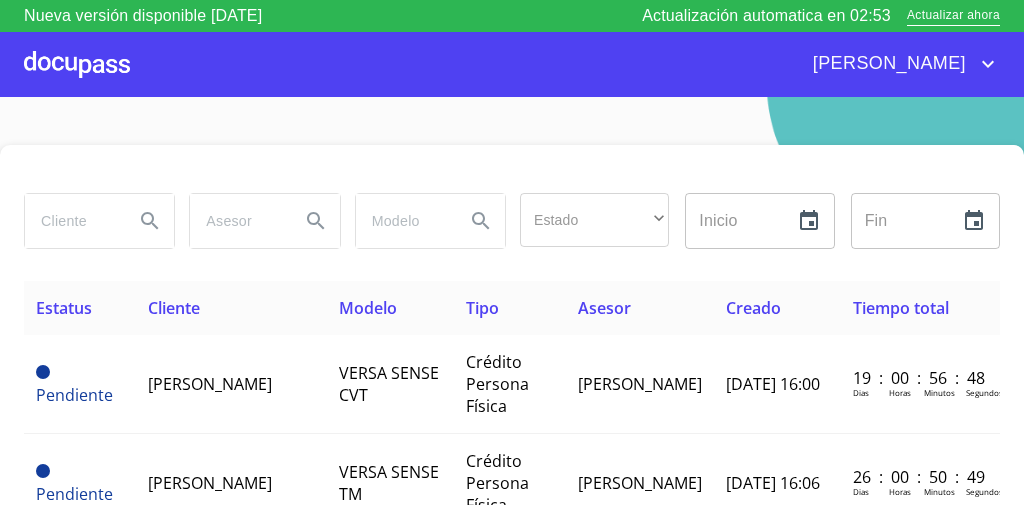 click at bounding box center [512, 169] 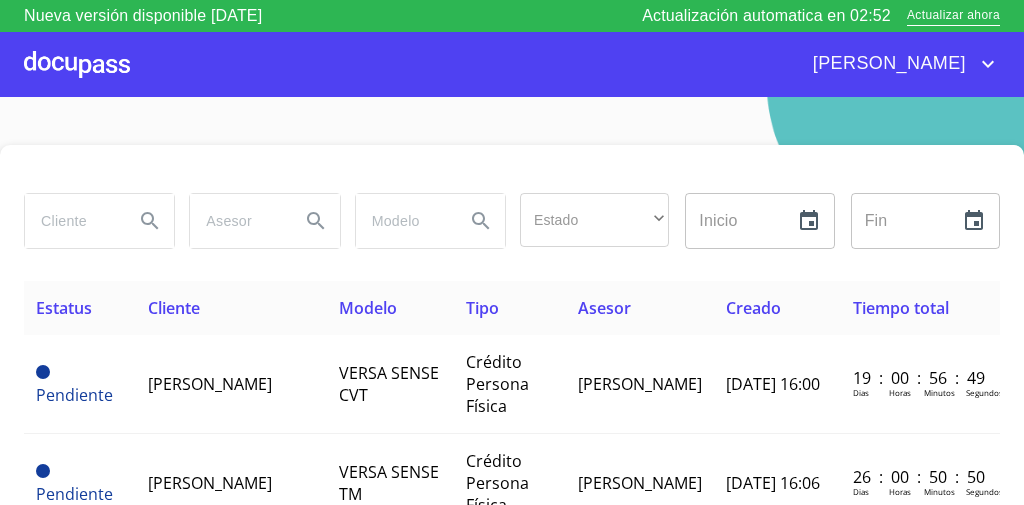 click at bounding box center (77, 64) 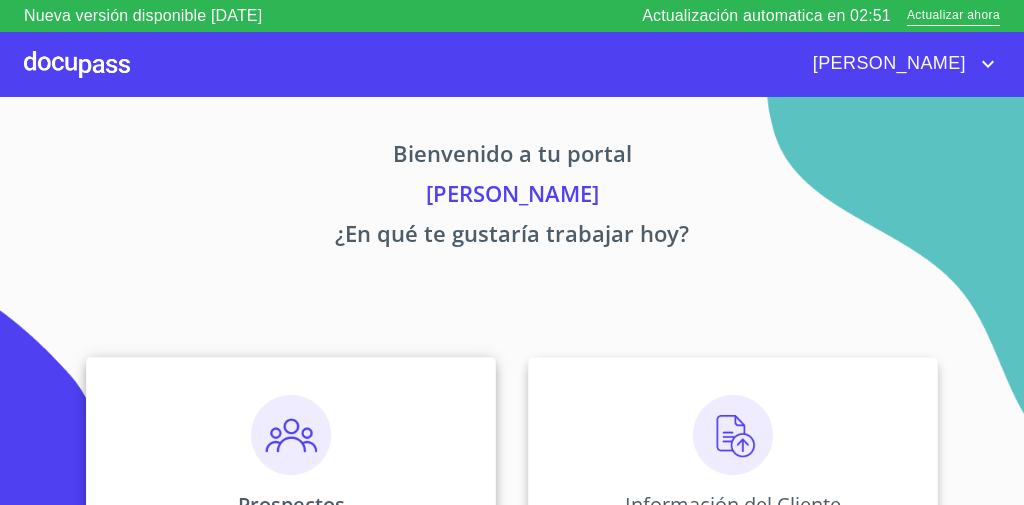 click at bounding box center [291, 435] 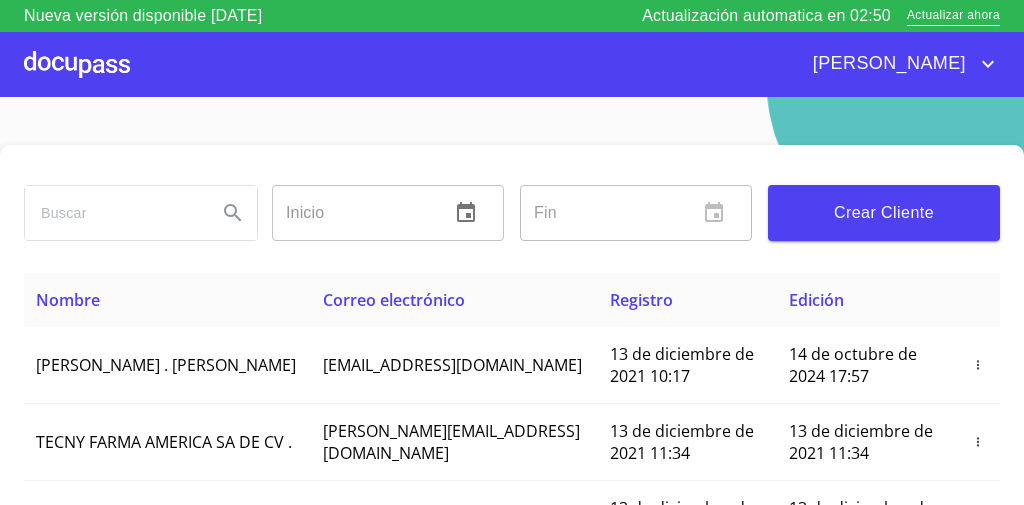click on "Crear Cliente" at bounding box center (884, 213) 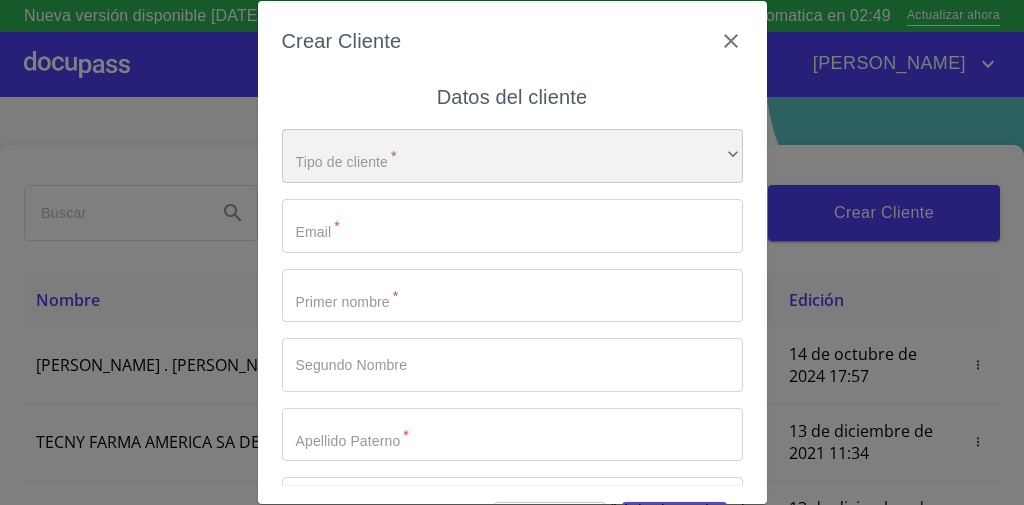 click on "​" at bounding box center [512, 156] 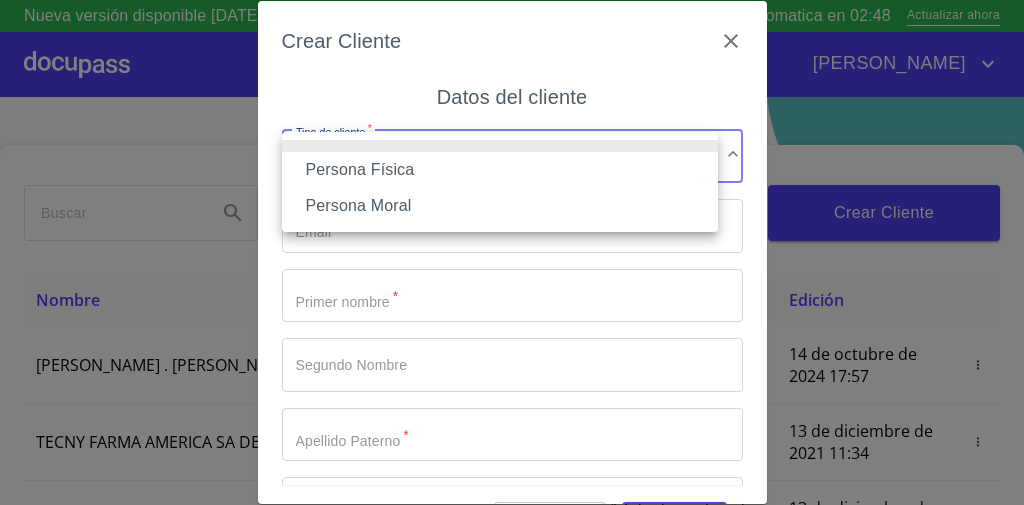 click on "Persona Física" at bounding box center [500, 170] 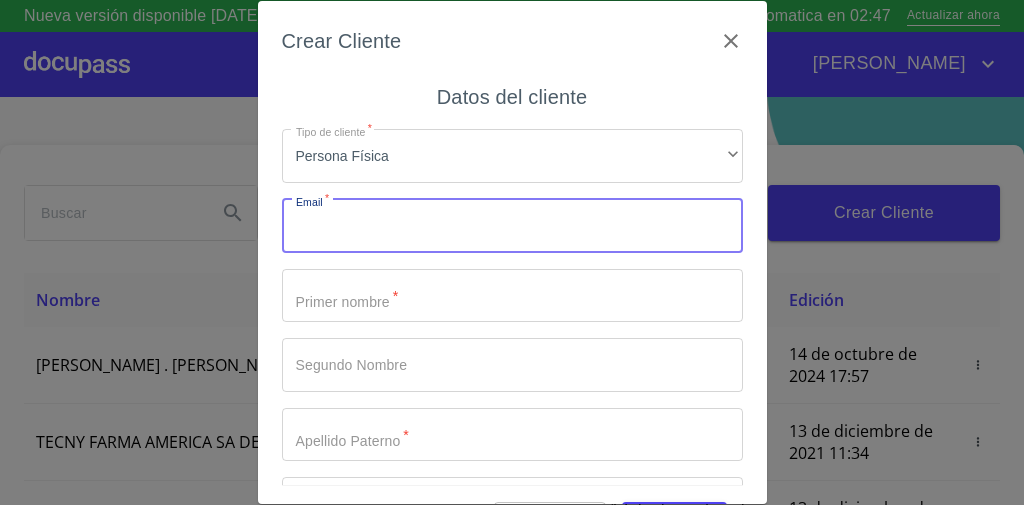 click on "Tipo de cliente   *" at bounding box center (512, 226) 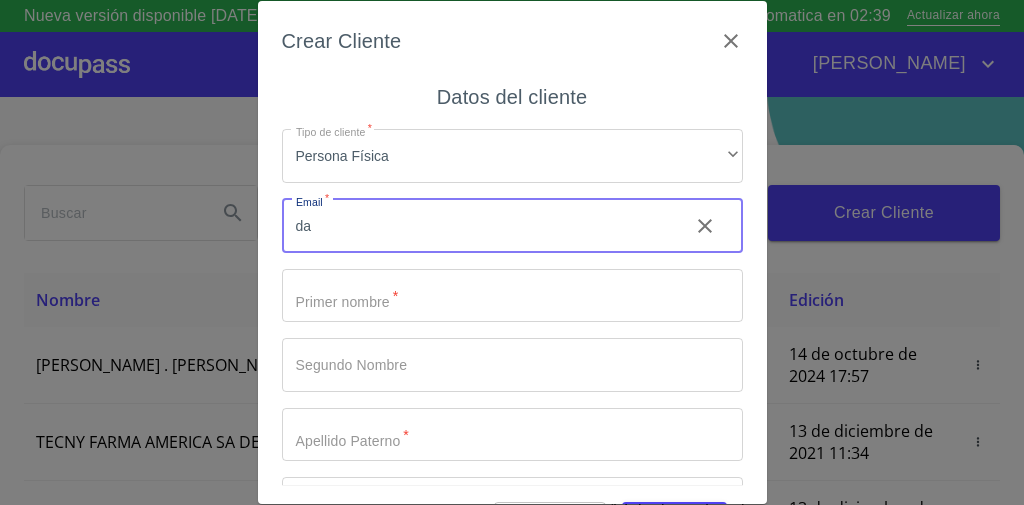 type on "d" 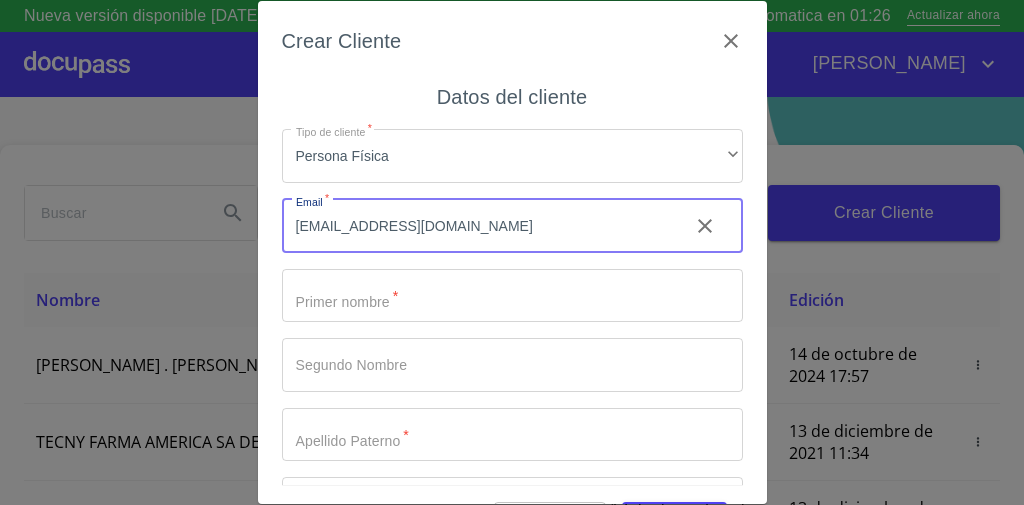 type on "atnclientelpatio@gmail.com" 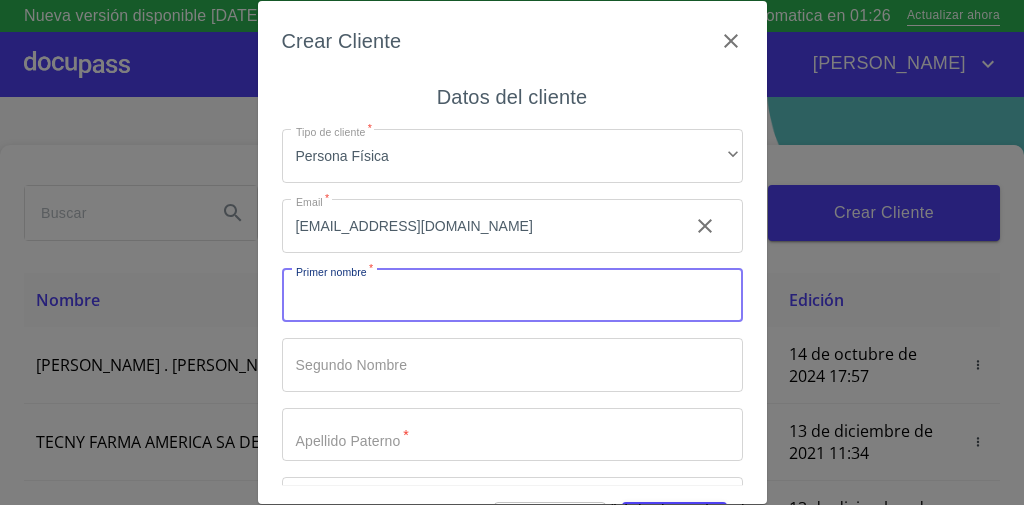 click on "Tipo de cliente   *" at bounding box center [512, 296] 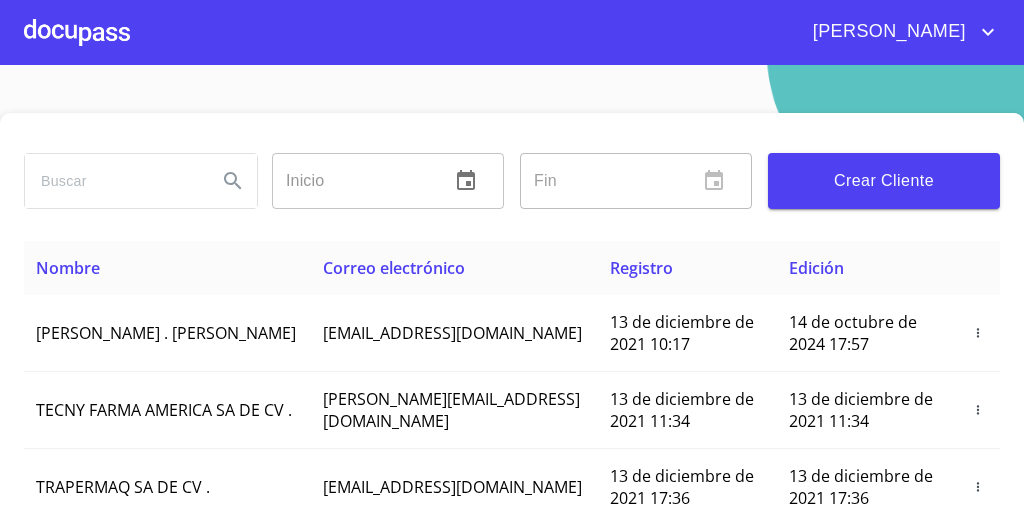 scroll, scrollTop: 0, scrollLeft: 0, axis: both 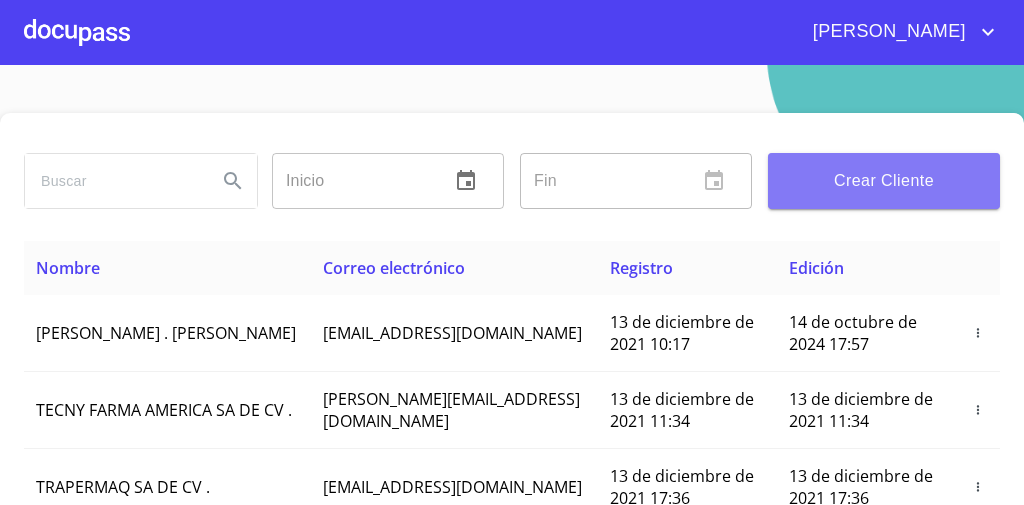 click on "Crear Cliente" at bounding box center (884, 181) 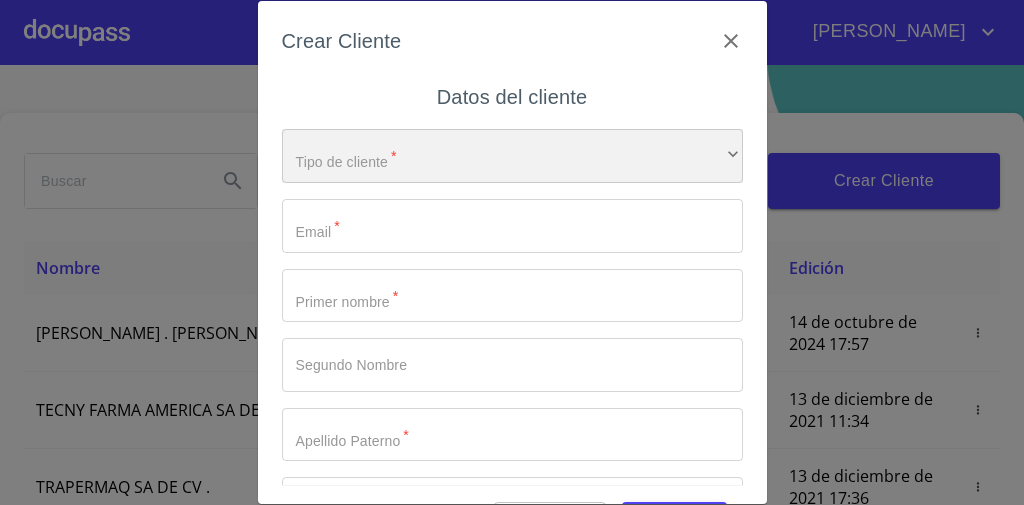 click on "​" at bounding box center [512, 156] 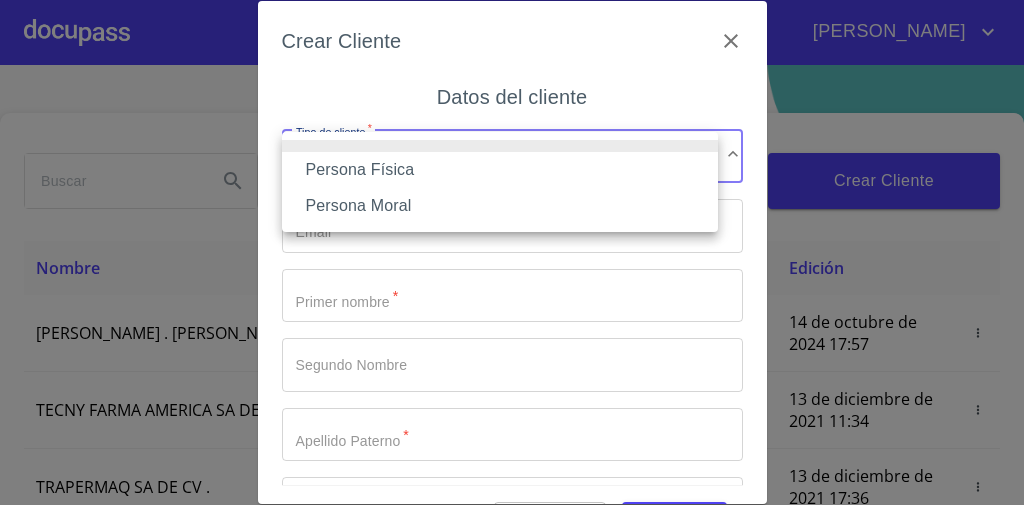 click at bounding box center [512, 252] 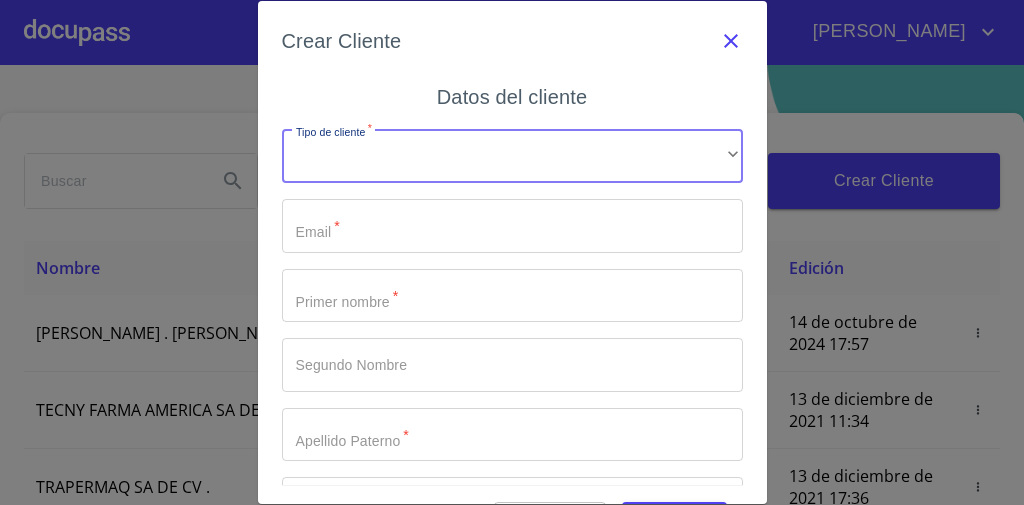 click 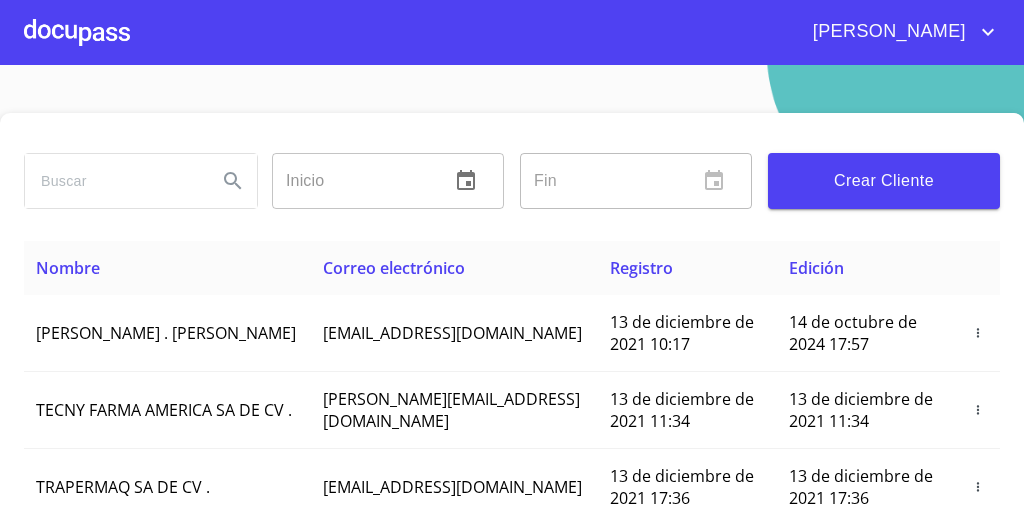 click at bounding box center [113, 181] 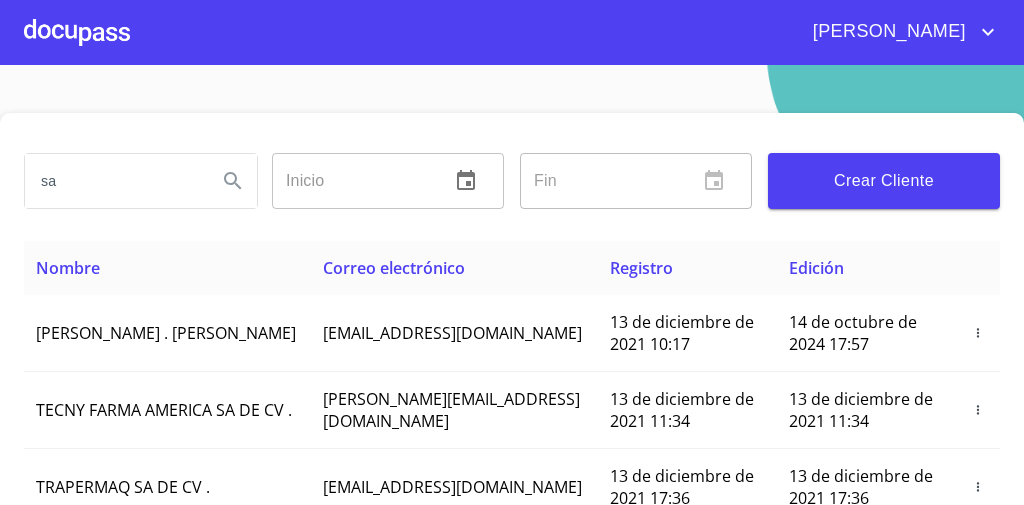 type on "s" 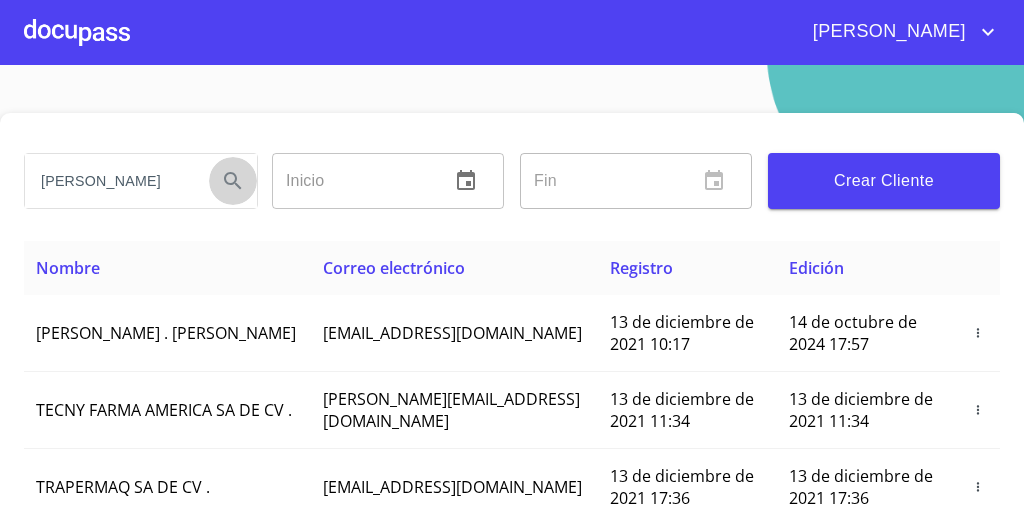 click 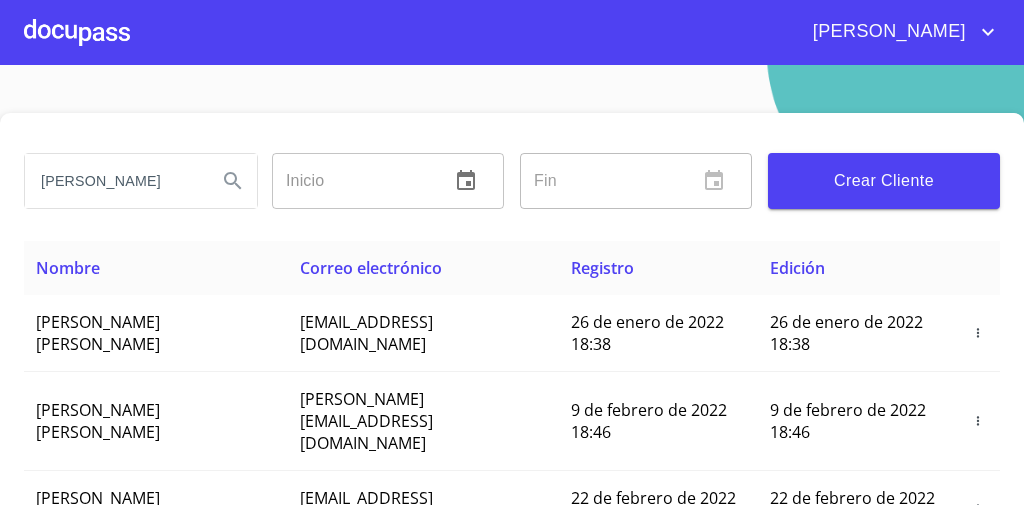 click on "[PERSON_NAME]" at bounding box center [113, 181] 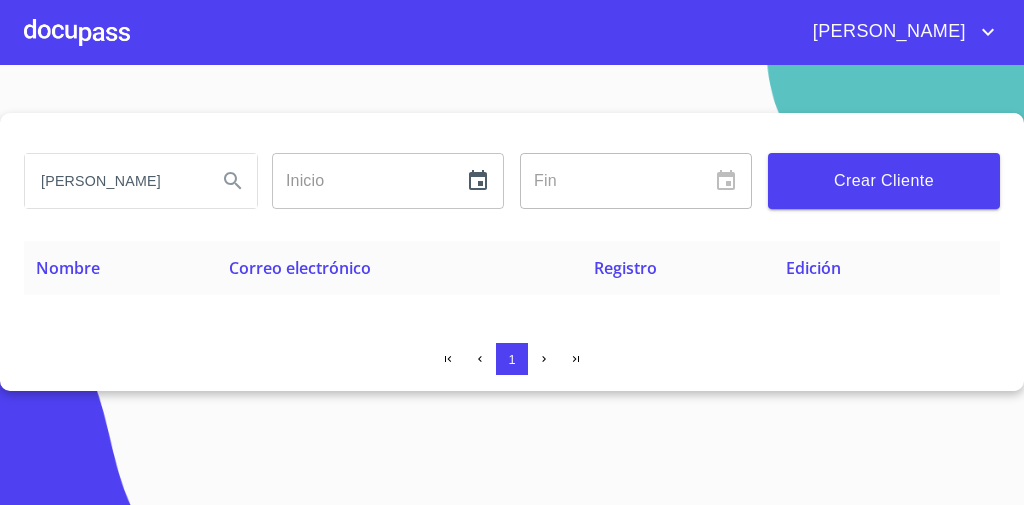 click on "Crear Cliente" at bounding box center [884, 181] 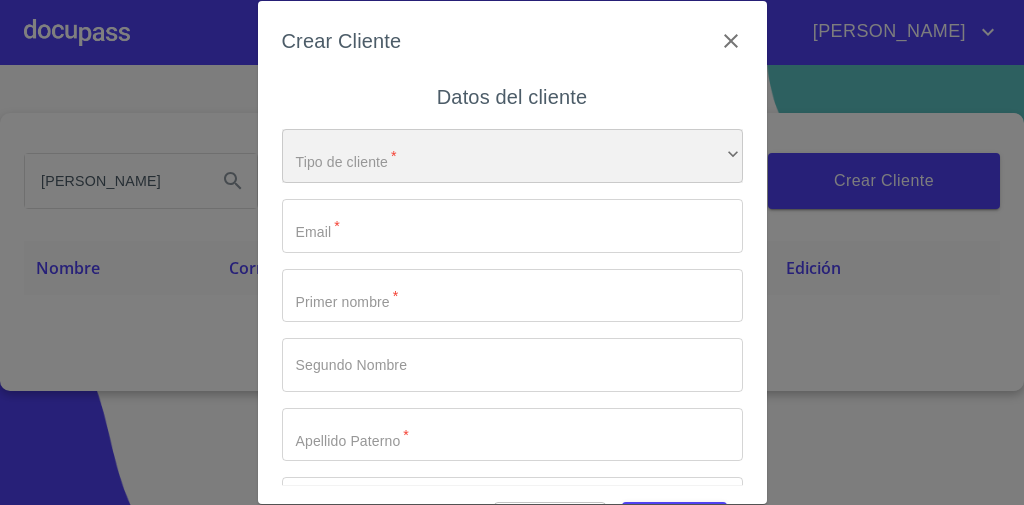 click on "​" at bounding box center [512, 156] 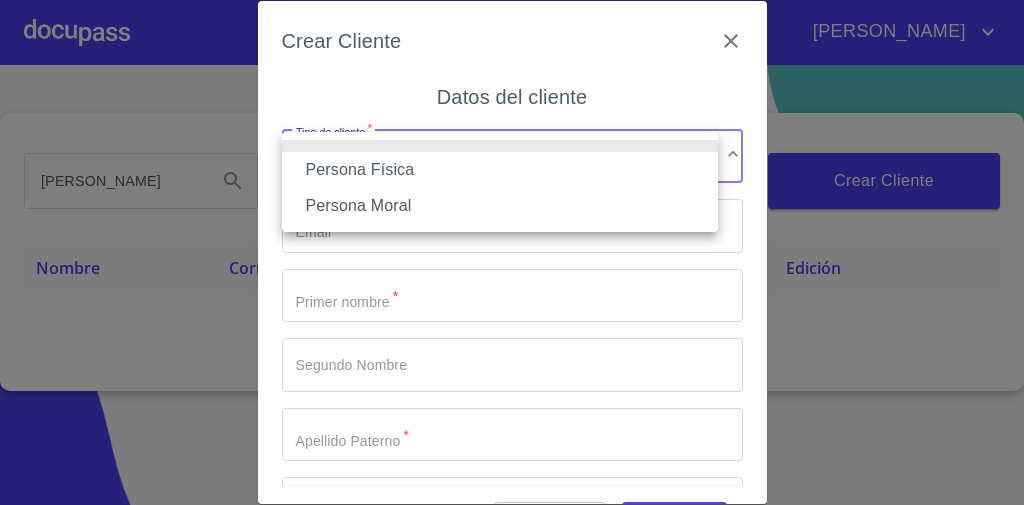 click on "Persona Física" at bounding box center (500, 170) 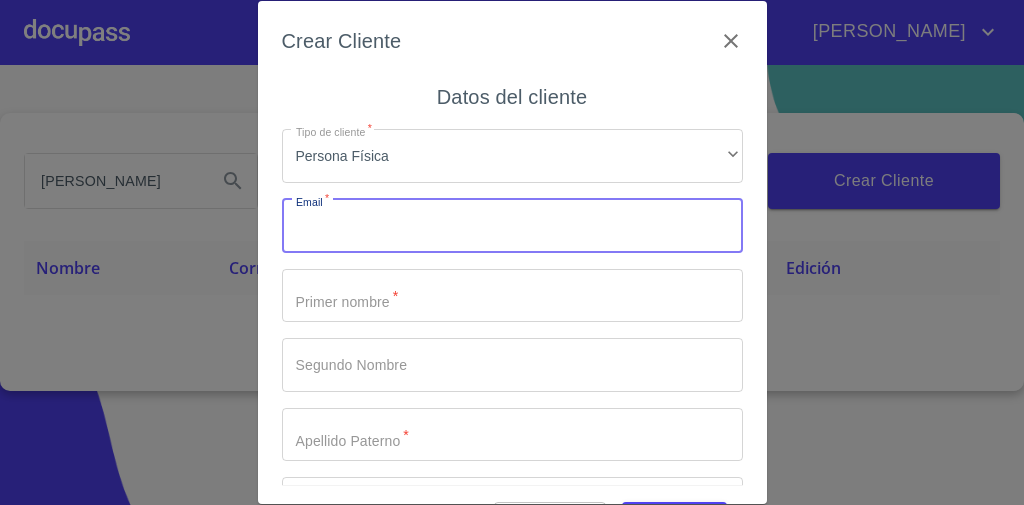 click on "Tipo de cliente   *" at bounding box center (512, 226) 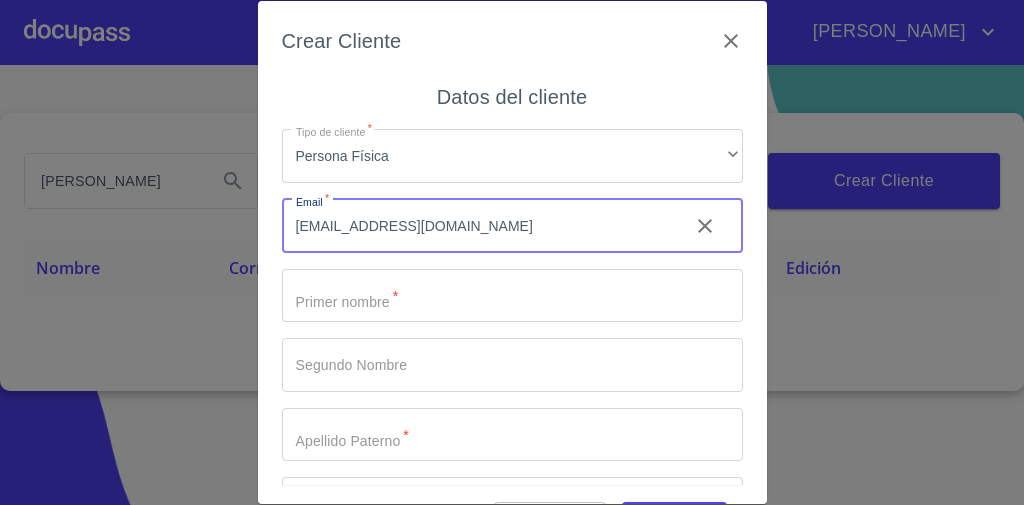 type on "[EMAIL_ADDRESS][DOMAIN_NAME]" 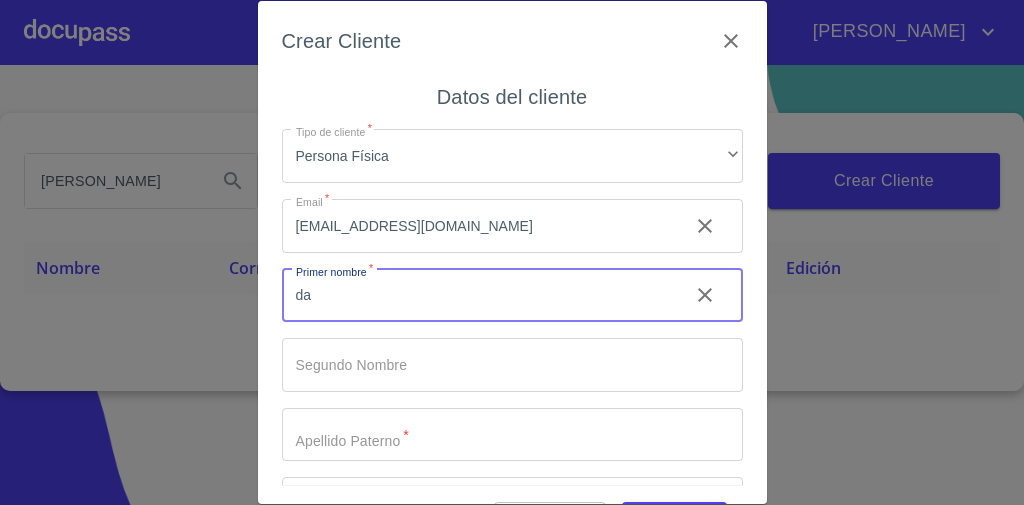 type on "d" 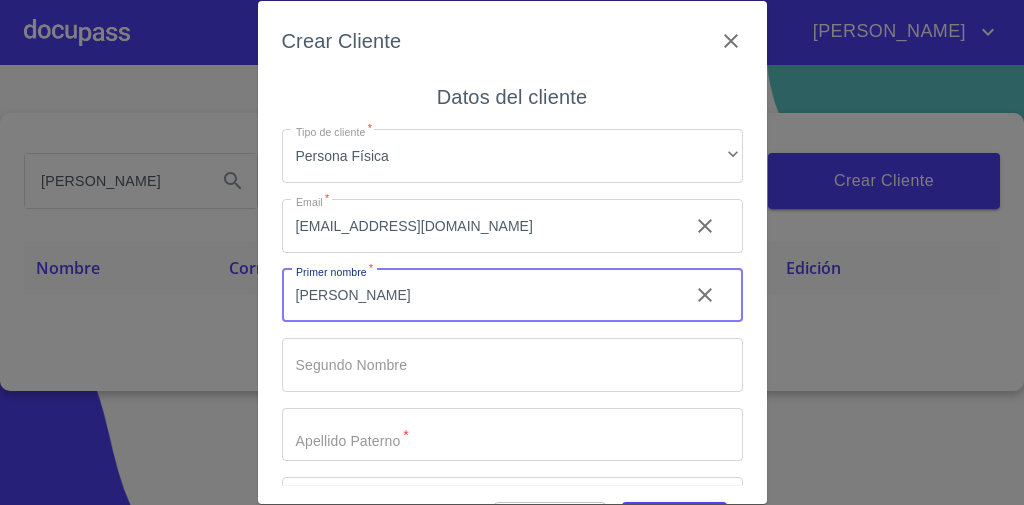 type on "[PERSON_NAME]" 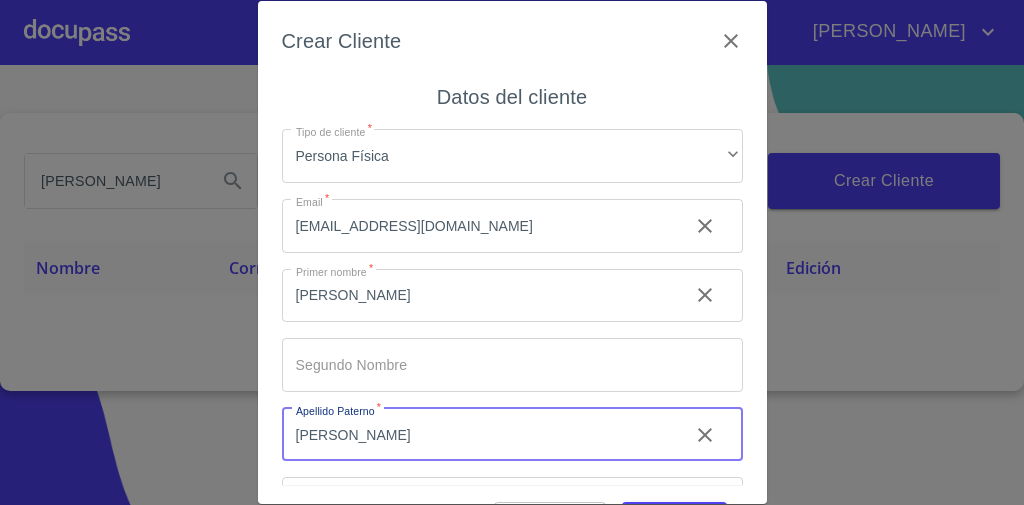 type on "[PERSON_NAME]" 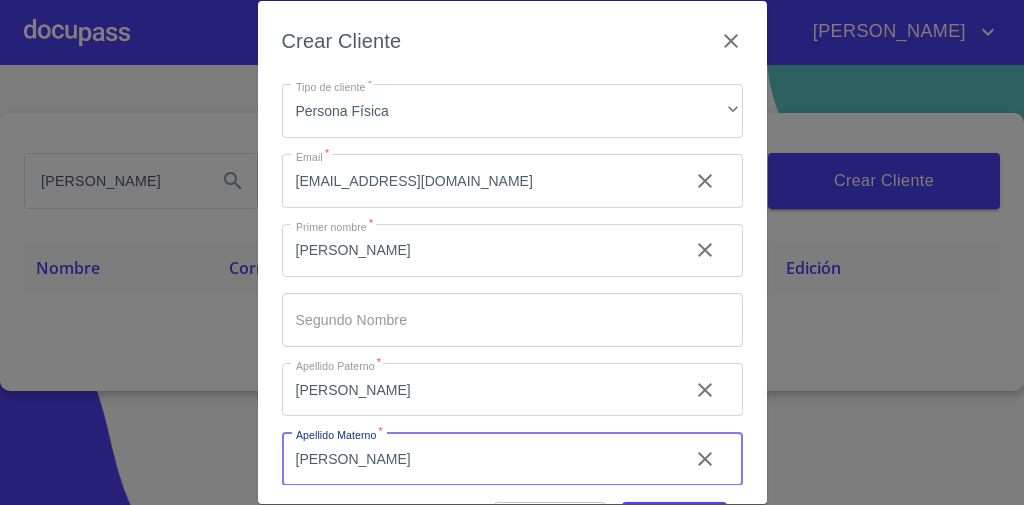scroll, scrollTop: 131, scrollLeft: 0, axis: vertical 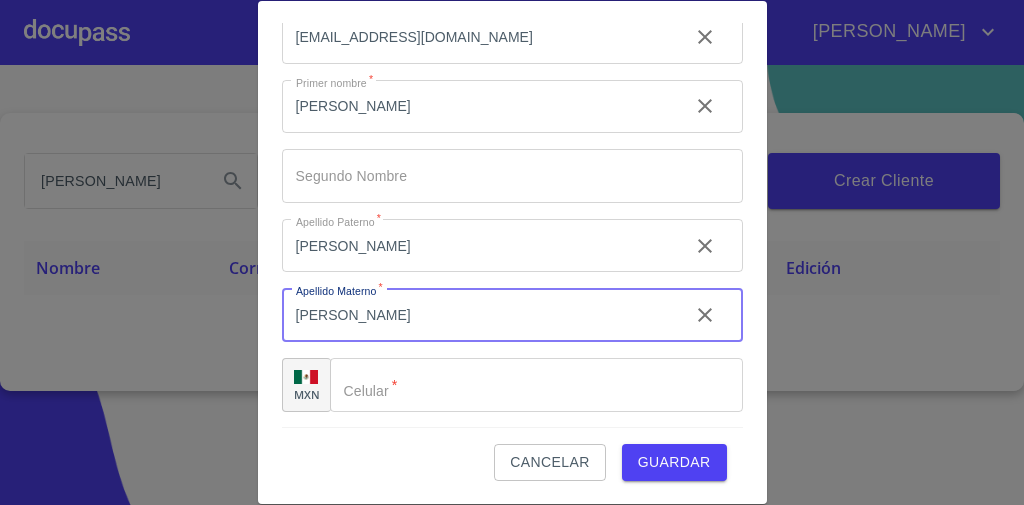 type on "[PERSON_NAME]" 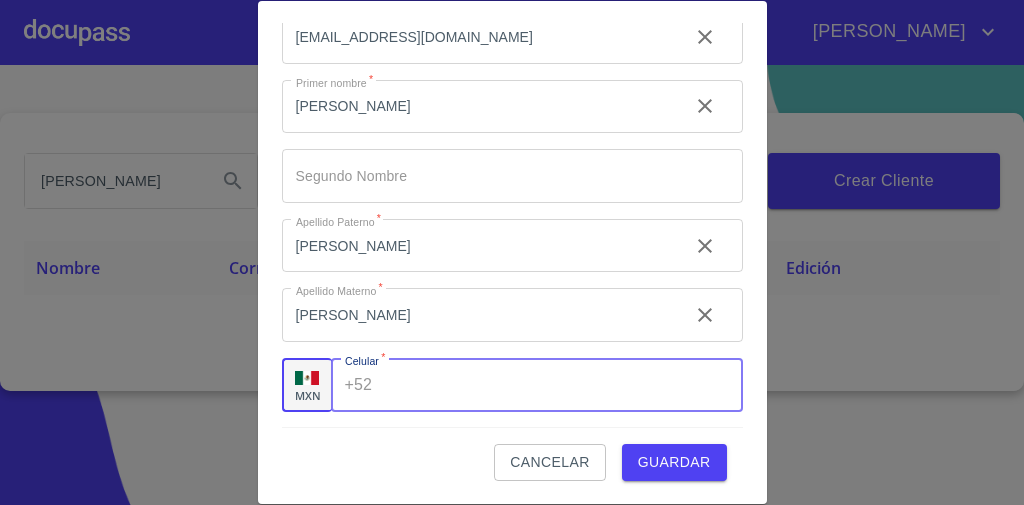 click on "Tipo de cliente   *" at bounding box center (561, 385) 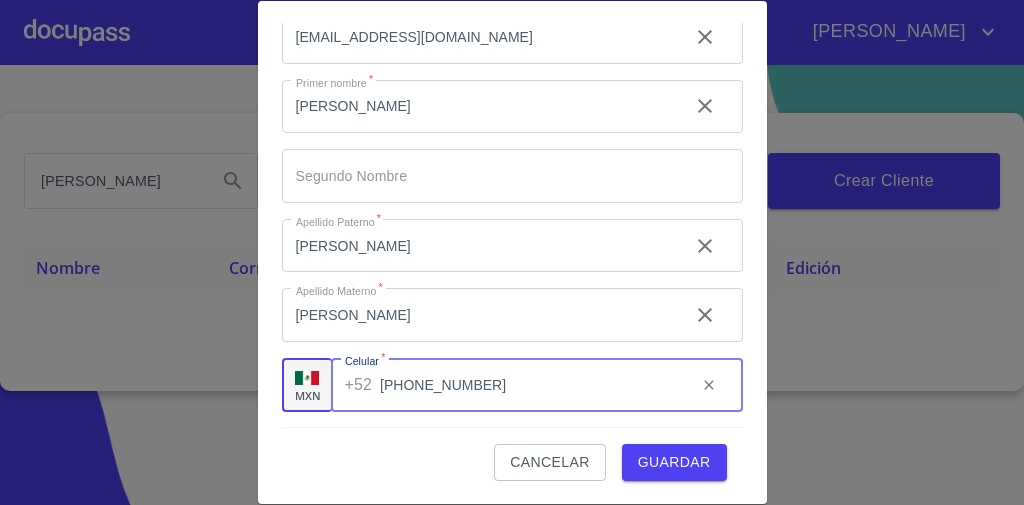 click on "Guardar" at bounding box center (674, 462) 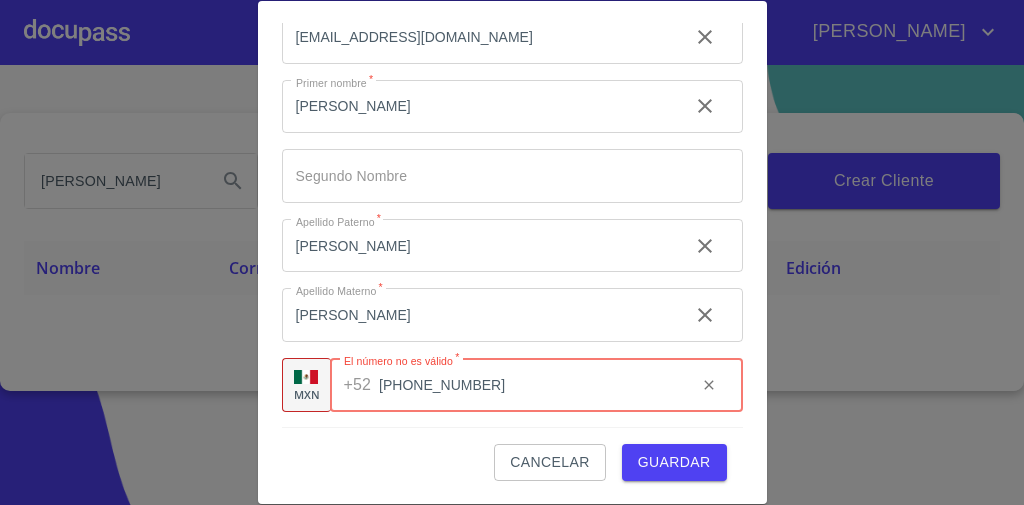 click on "[PHONE_NUMBER]" at bounding box center [529, 385] 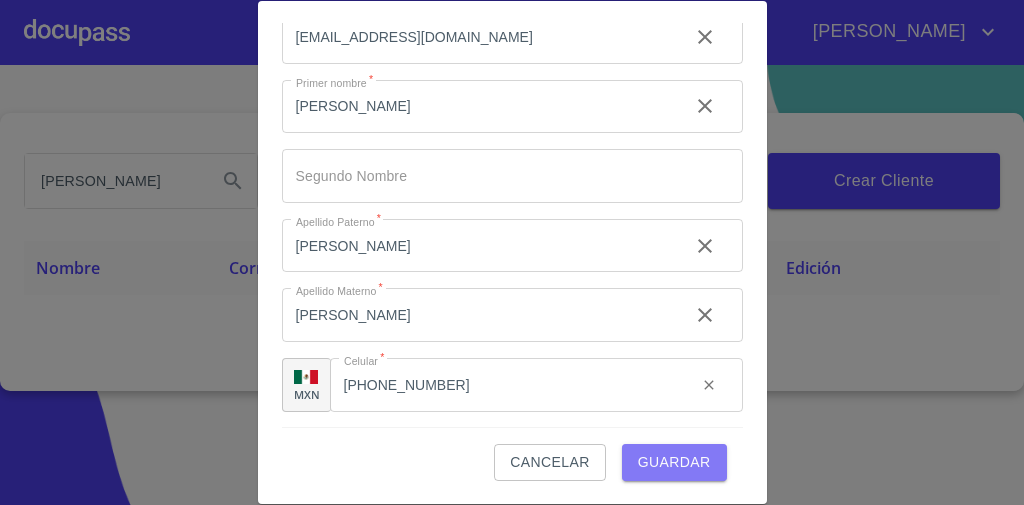 click on "Guardar" at bounding box center (674, 462) 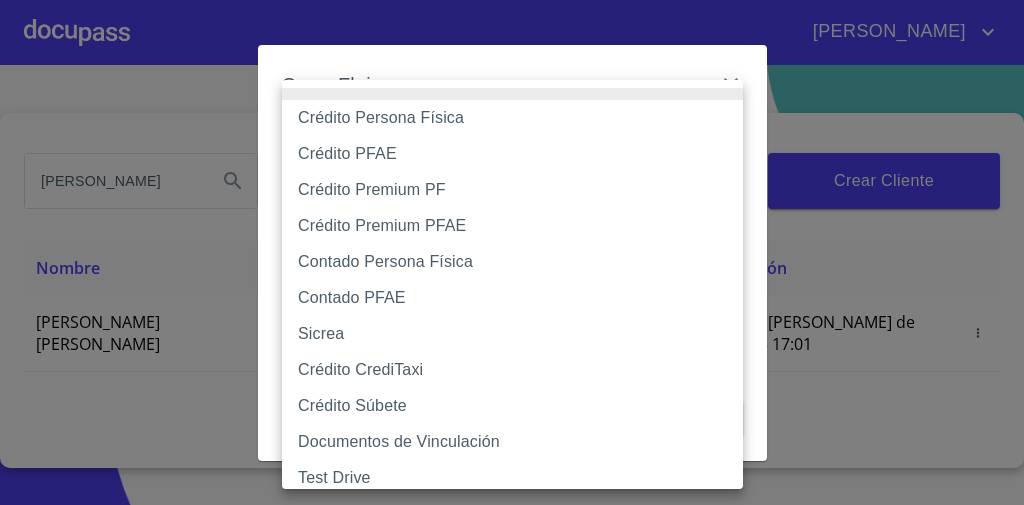 click on "[PERSON_NAME] [PERSON_NAME] Inicio ​ Fin ​ Crear Cliente Nombre   Correo electrónico   Registro   Edición     [PERSON_NAME] [PERSON_NAME]  [EMAIL_ADDRESS][DOMAIN_NAME] 9 de [PERSON_NAME] de 2025 17:01 9 de [PERSON_NAME] de 2025 17:01 1
Salir
Crear Flujo Selecciona Flujo ​ Selecciona Flujo Cancelar Guardar Crédito Persona Física Crédito PFAE Crédito Premium PF Crédito Premium PFAE Contado Persona Física Contado PFAE Sicrea Crédito CrediTaxi Crédito Súbete Documentos de Vinculación Test Drive" at bounding box center [512, 252] 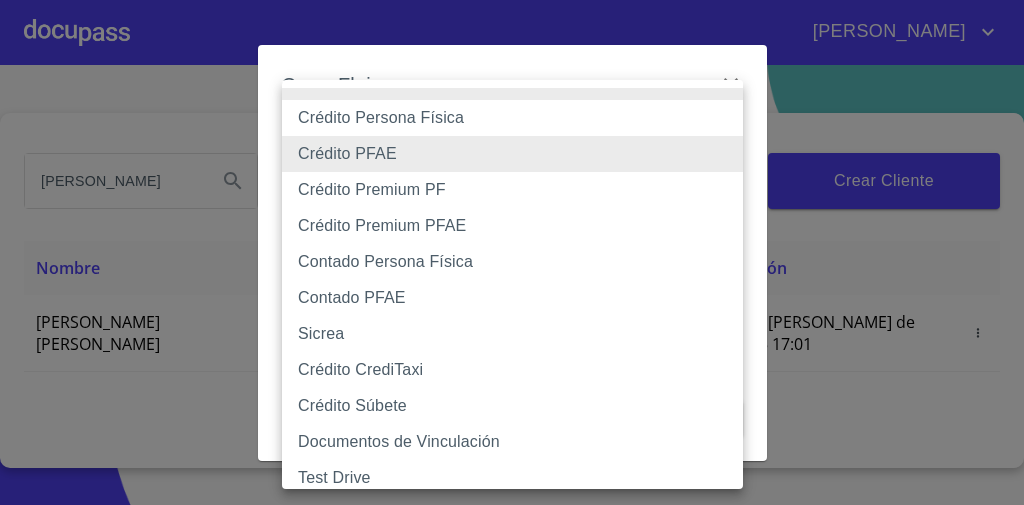 type 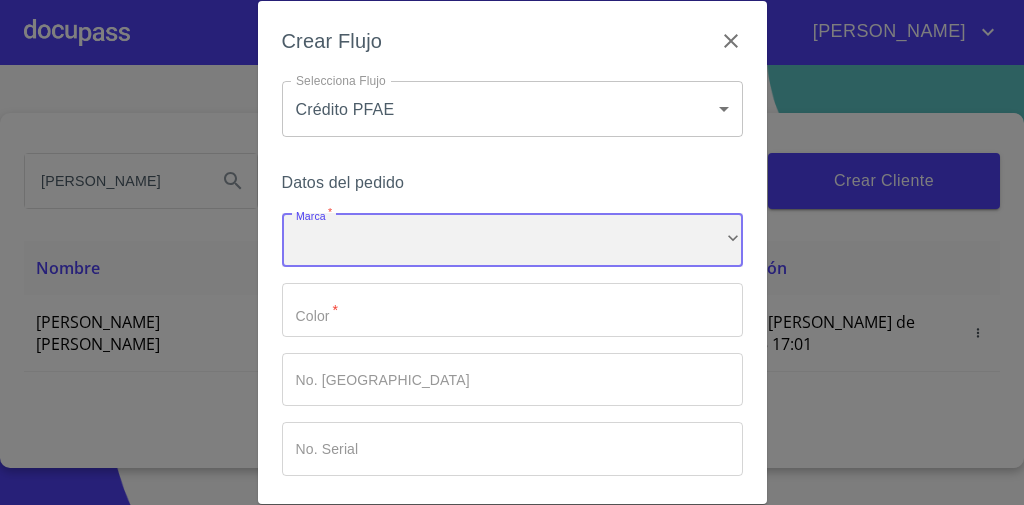 click on "​" at bounding box center [512, 240] 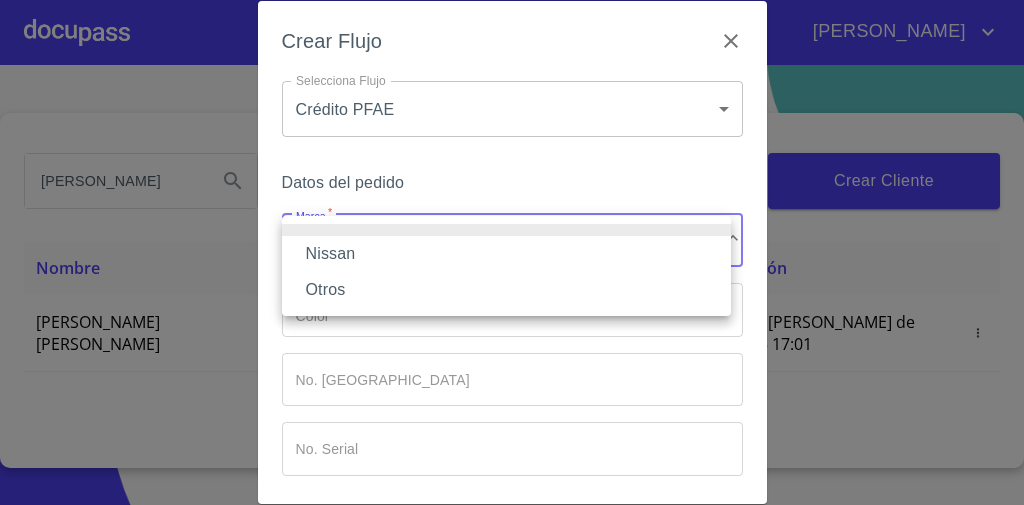 type 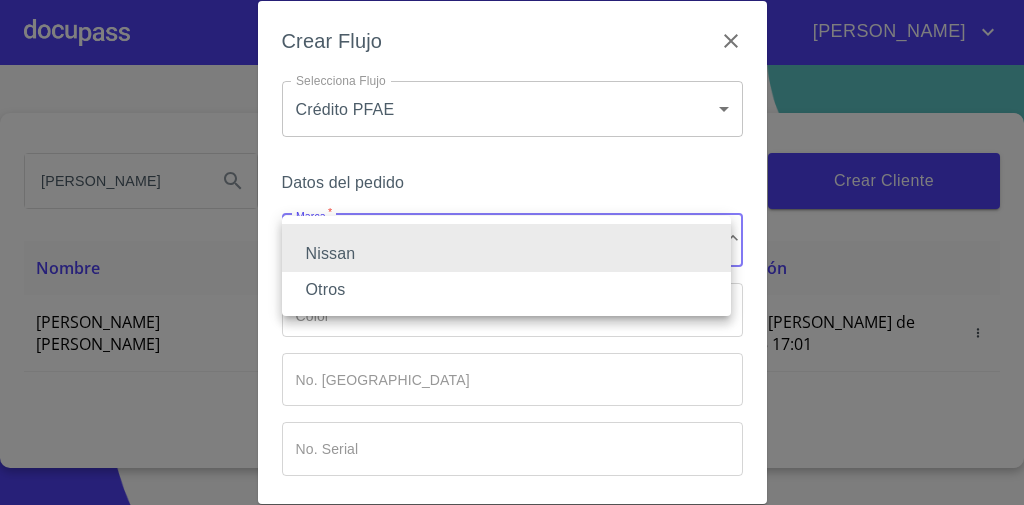 type 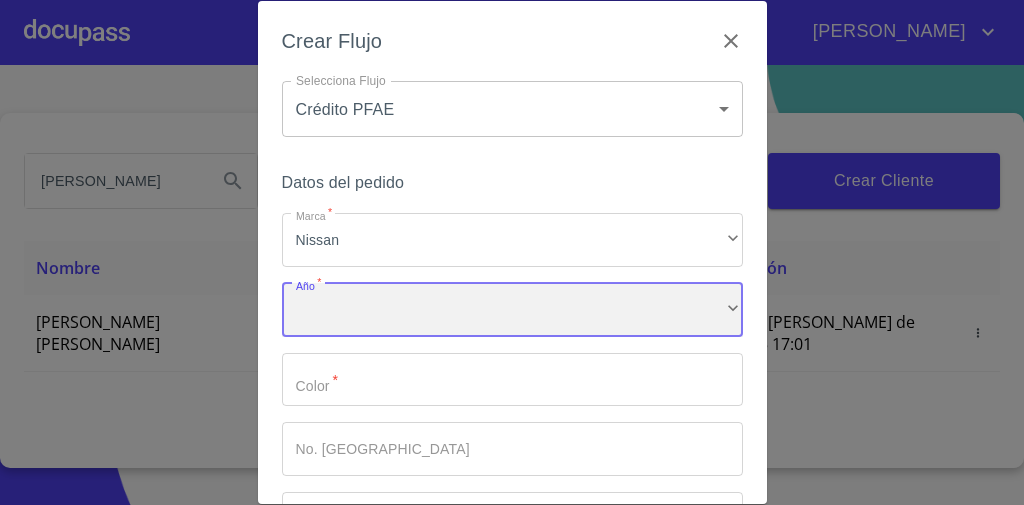 click on "​" at bounding box center [512, 310] 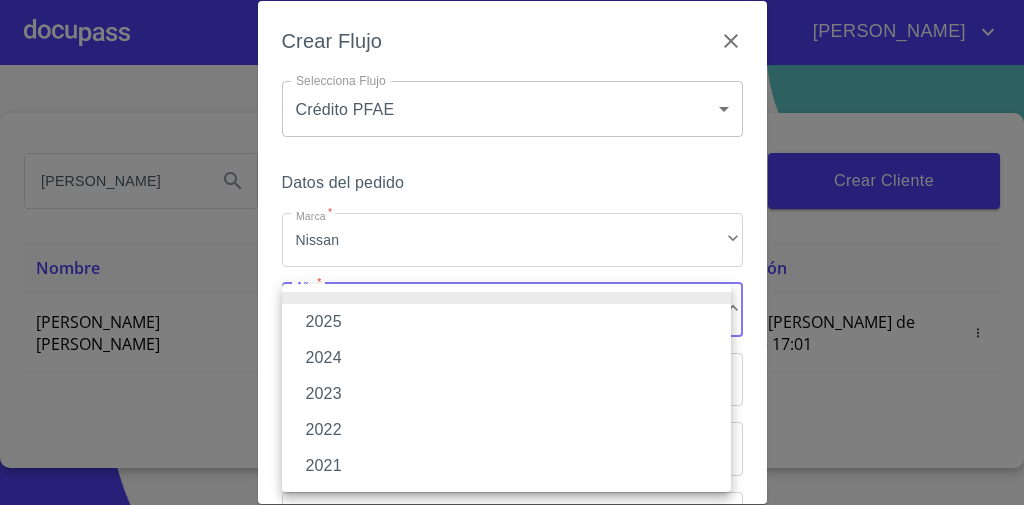 type 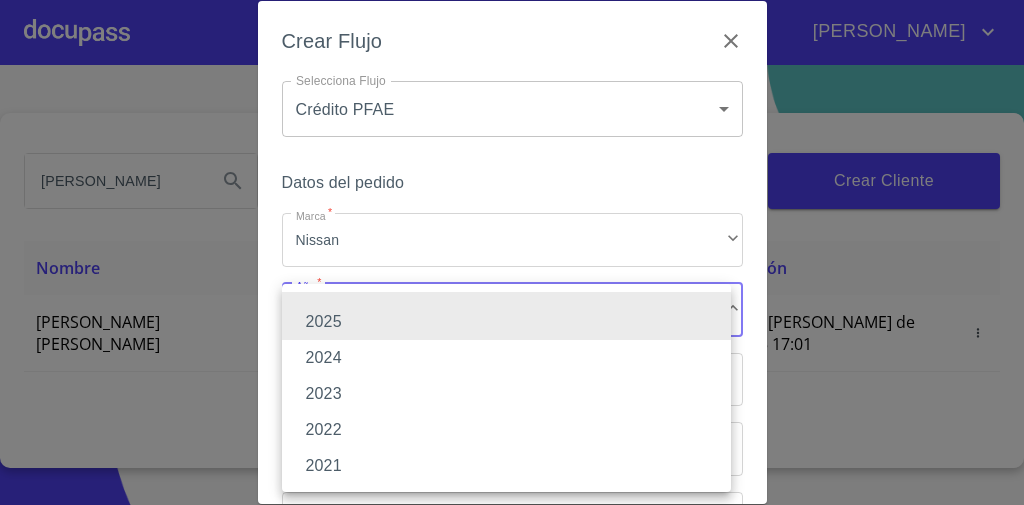 type 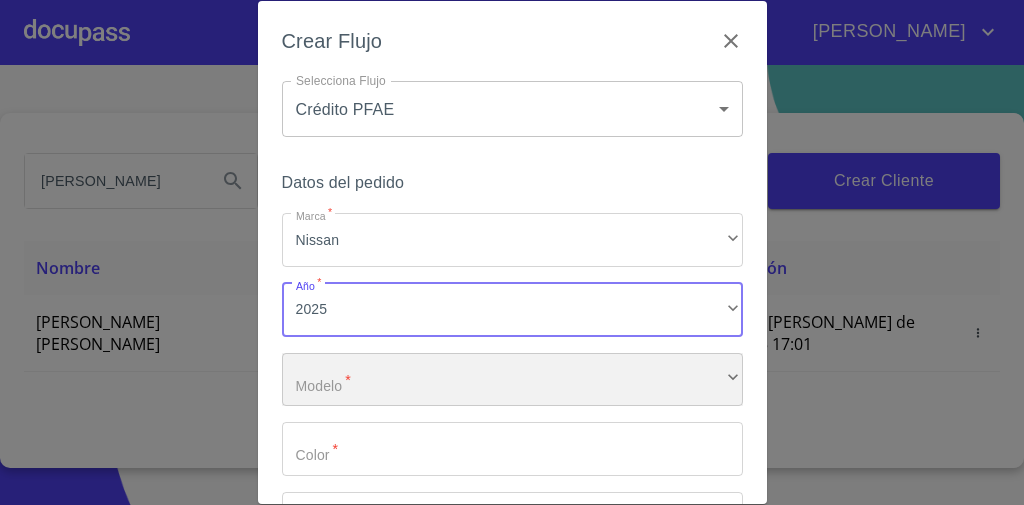 click on "​" at bounding box center (512, 380) 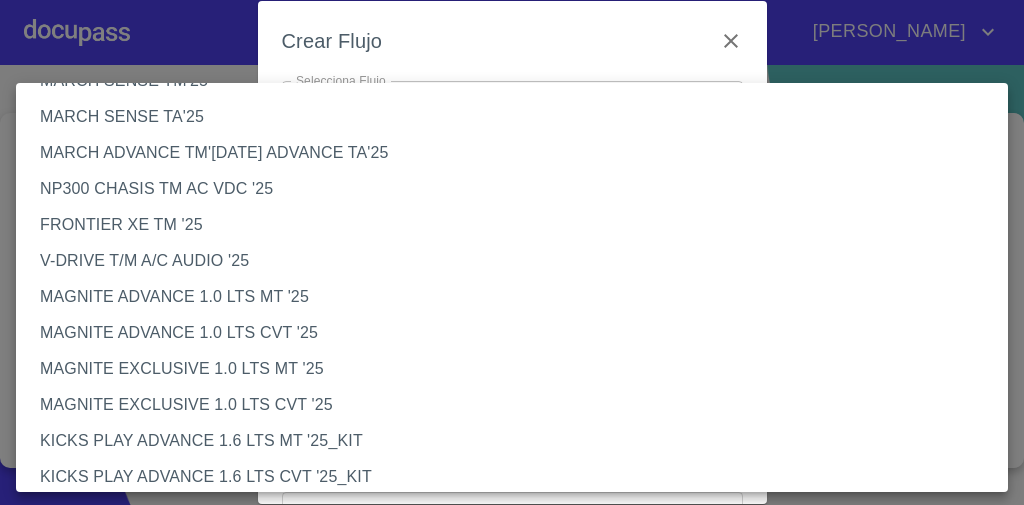 scroll, scrollTop: 0, scrollLeft: 0, axis: both 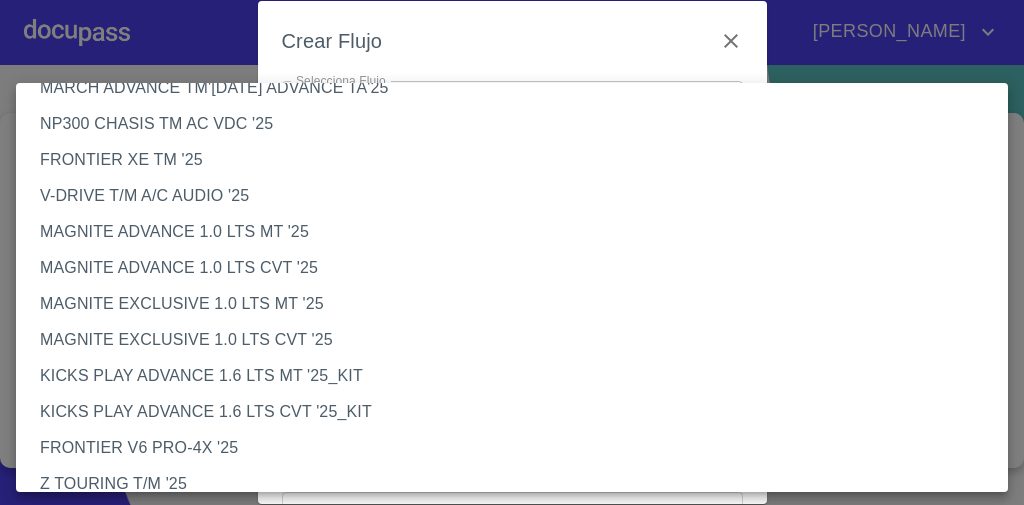 click on "FRONTIER XE TM '25" at bounding box center (518, 160) 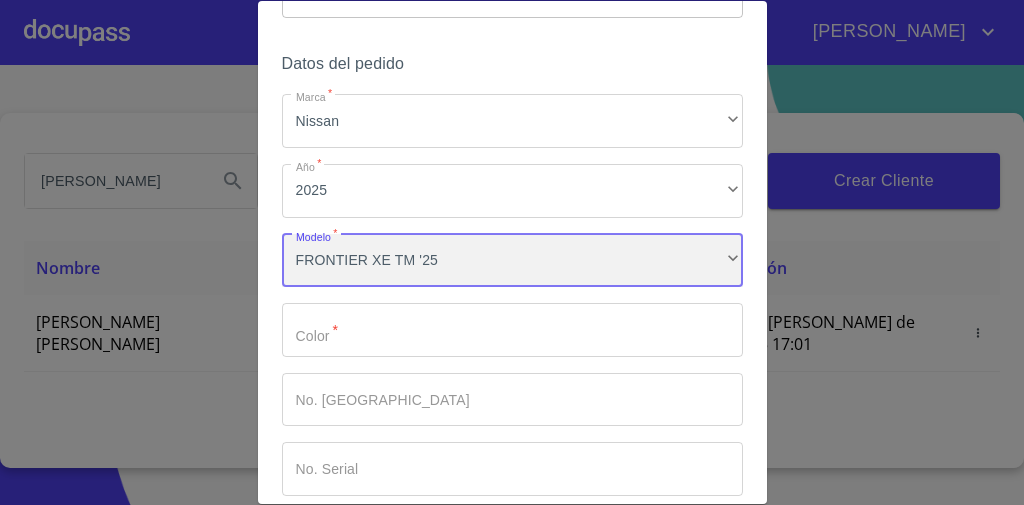scroll, scrollTop: 129, scrollLeft: 0, axis: vertical 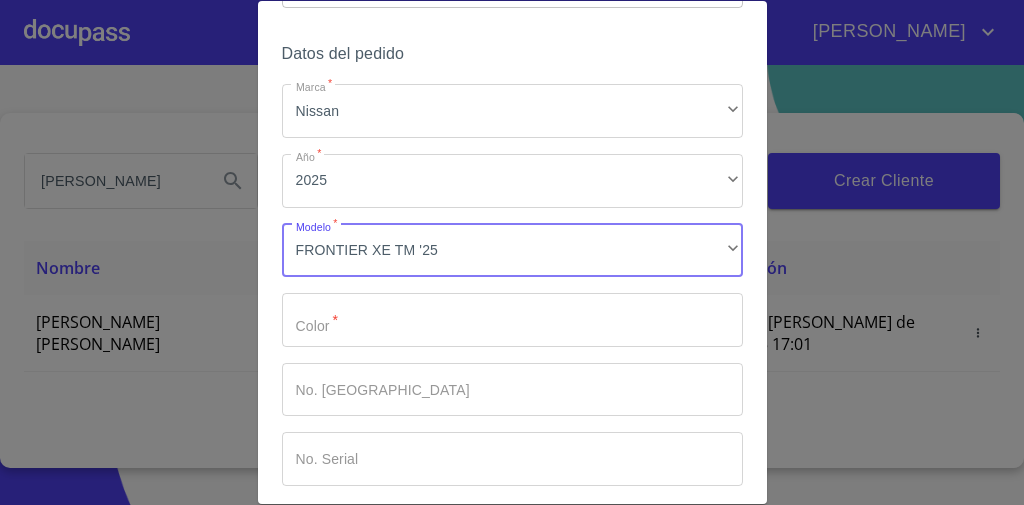 click on "Marca   *" at bounding box center (512, 320) 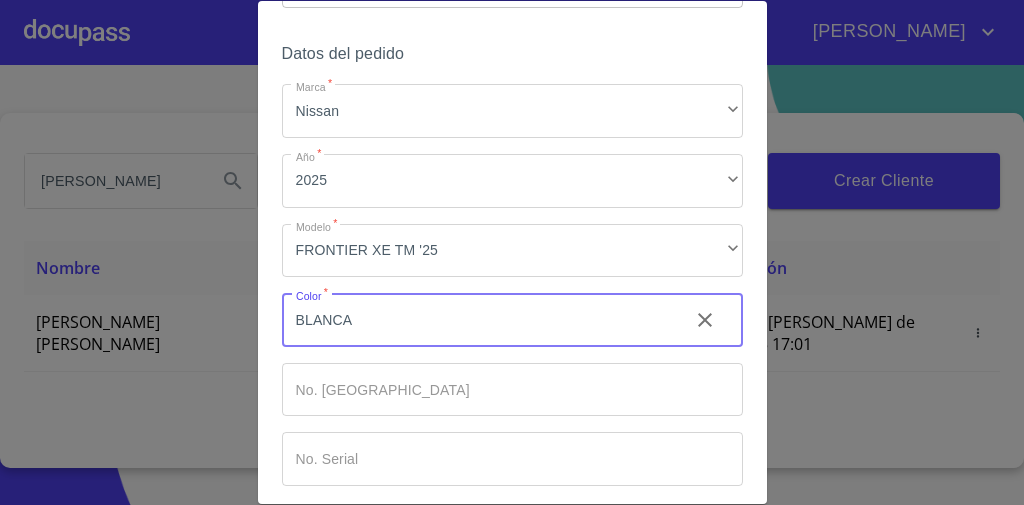 type on "BLANCA" 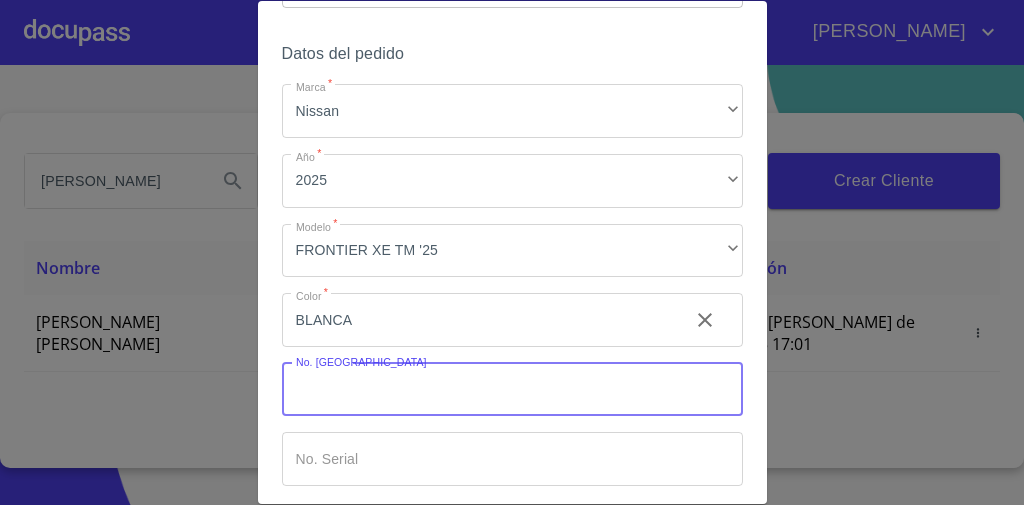 scroll, scrollTop: 219, scrollLeft: 0, axis: vertical 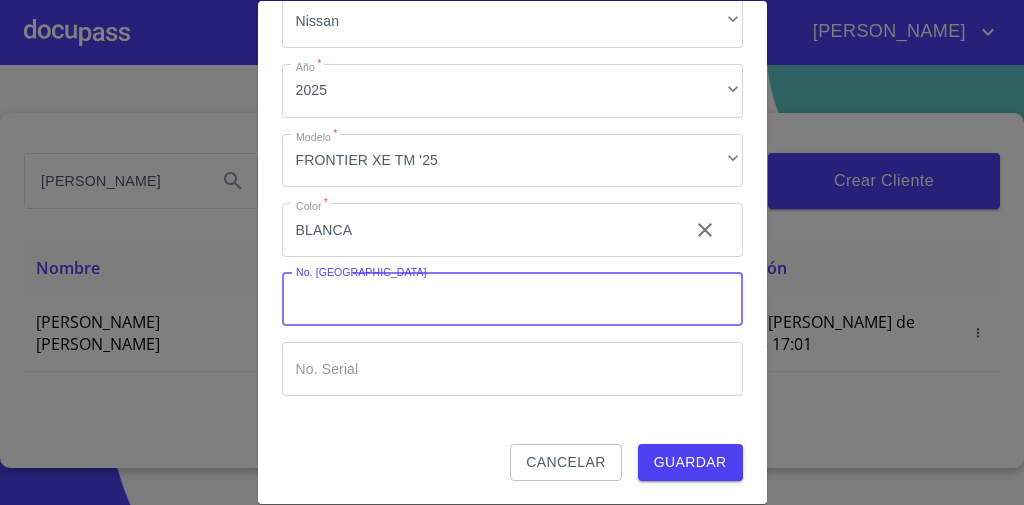 click on "Marca   *" at bounding box center [512, 300] 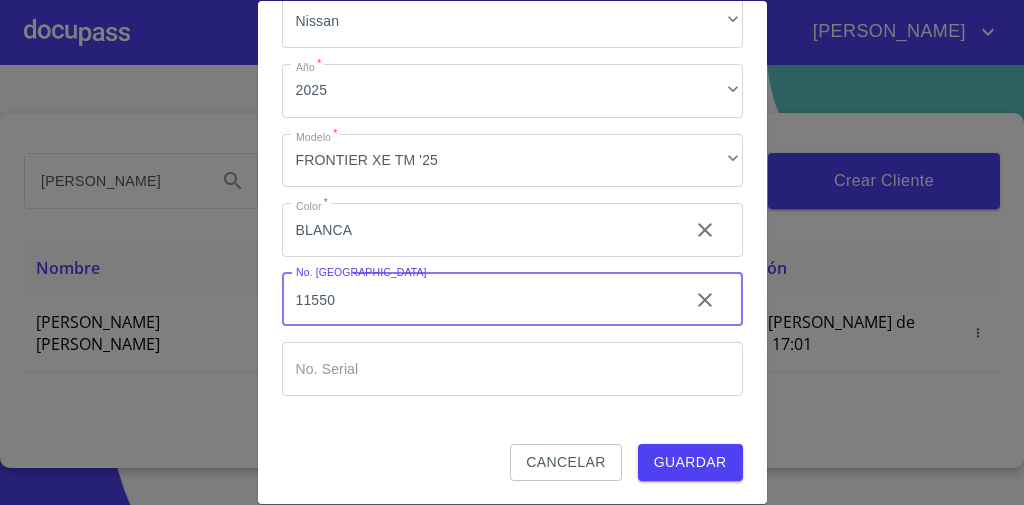 type on "11550" 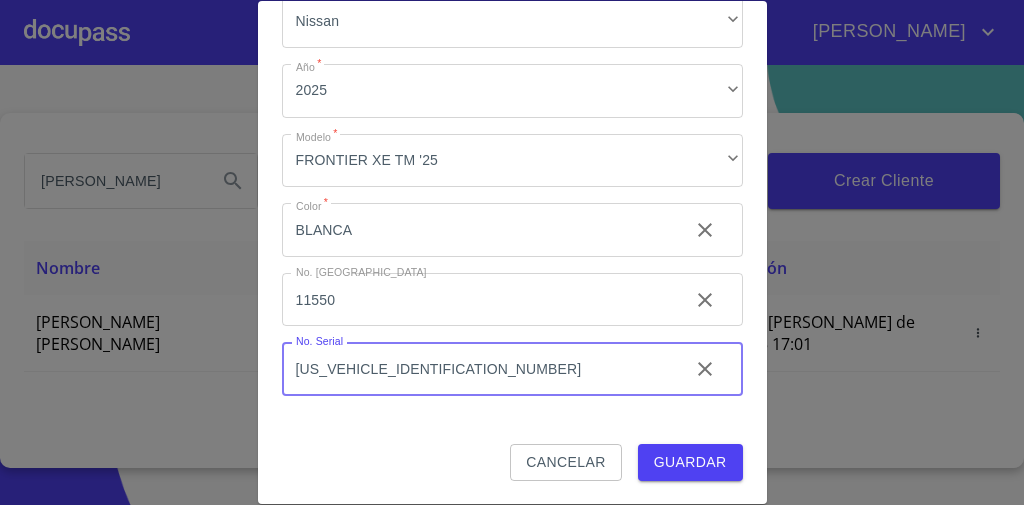 type on "[US_VEHICLE_IDENTIFICATION_NUMBER]" 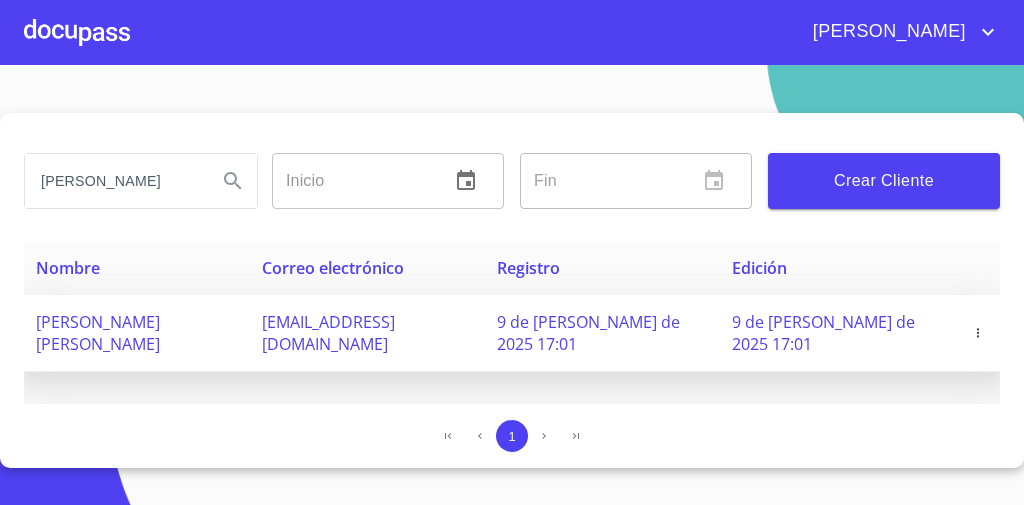 click on "[EMAIL_ADDRESS][DOMAIN_NAME]" at bounding box center [328, 333] 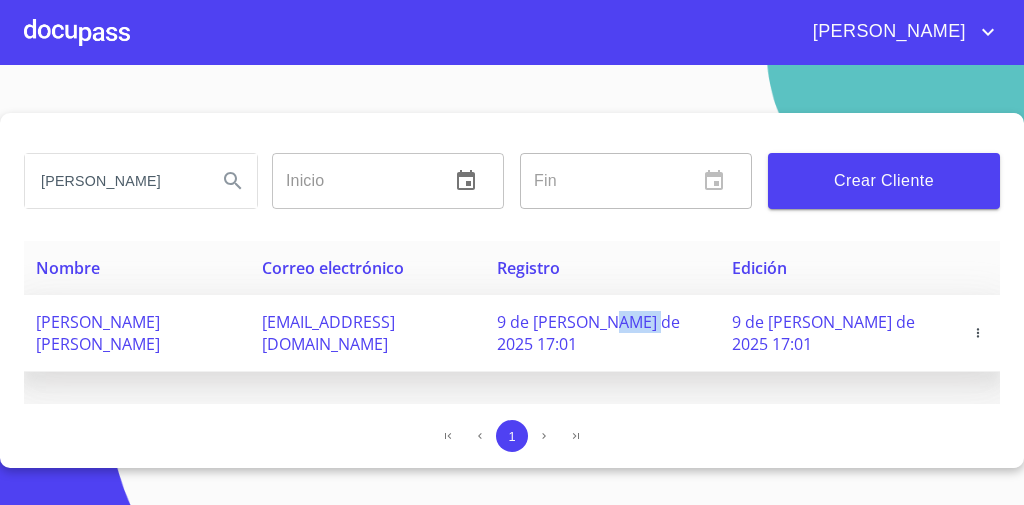 click on "9 de [PERSON_NAME] de 2025 17:01" at bounding box center [588, 333] 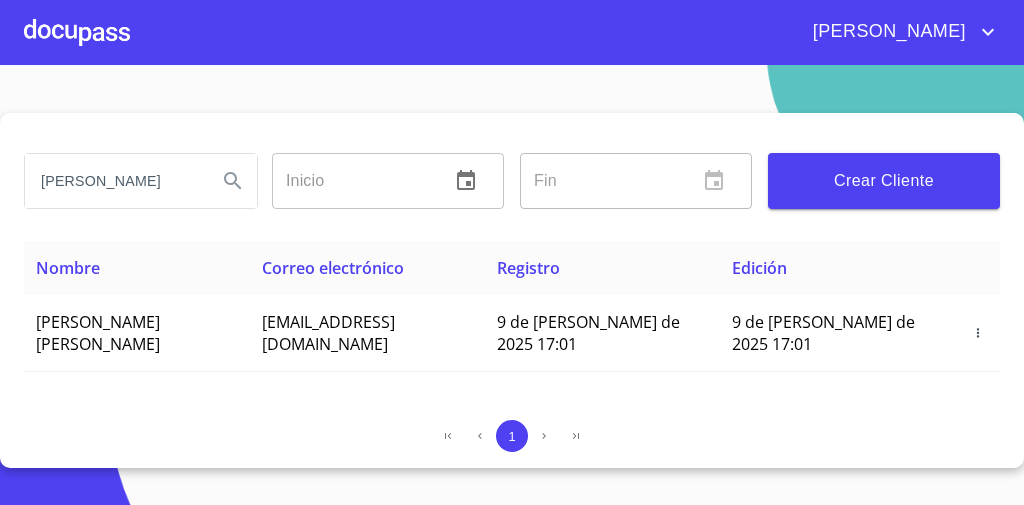 click at bounding box center (77, 32) 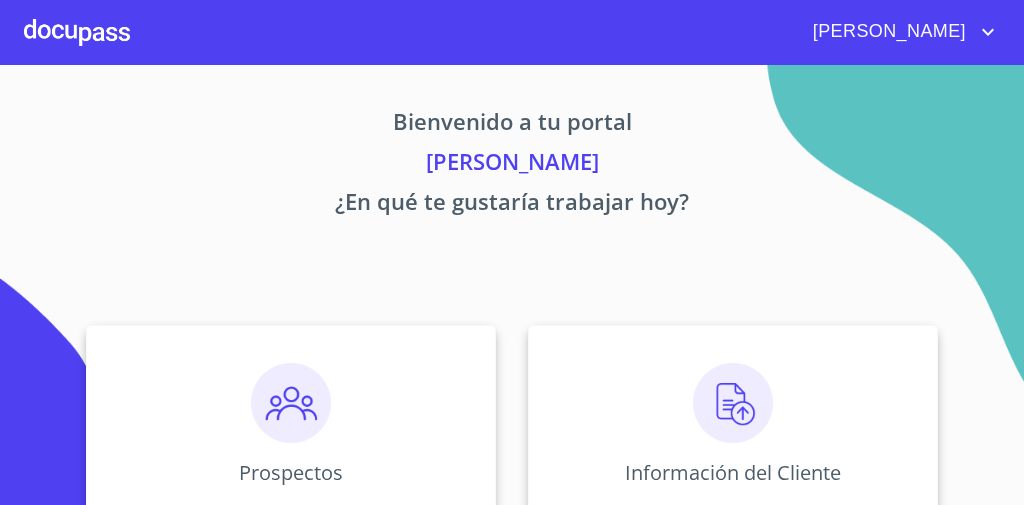 click on "Prospectos Información del Cliente Asignación de Ventas" at bounding box center (512, 541) 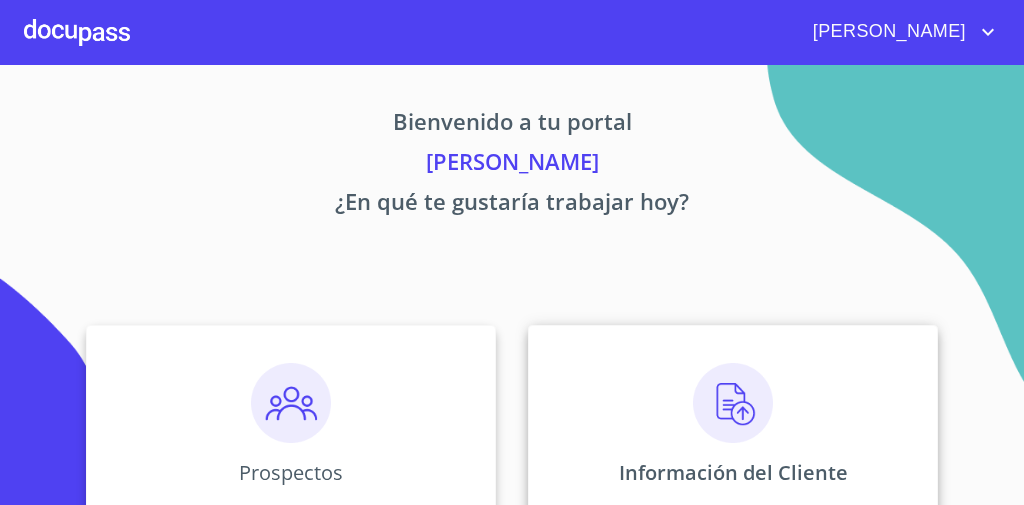 click on "Información del Cliente" at bounding box center [733, 425] 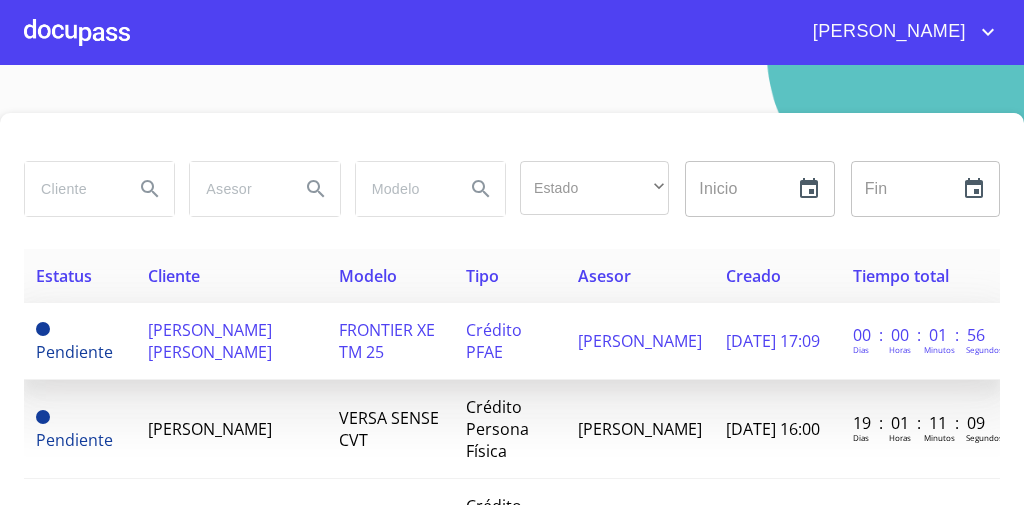 click on "[PERSON_NAME]" at bounding box center (640, 341) 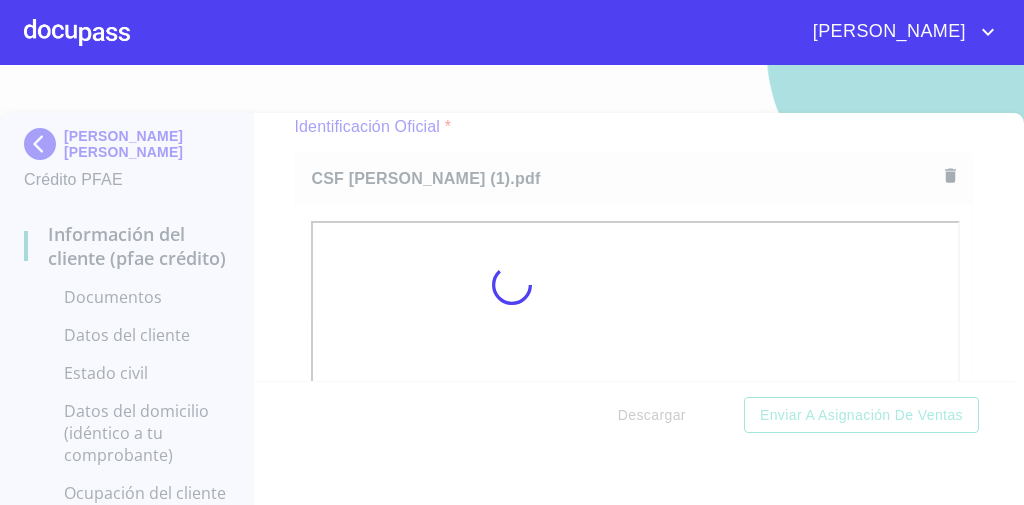 scroll, scrollTop: 285, scrollLeft: 0, axis: vertical 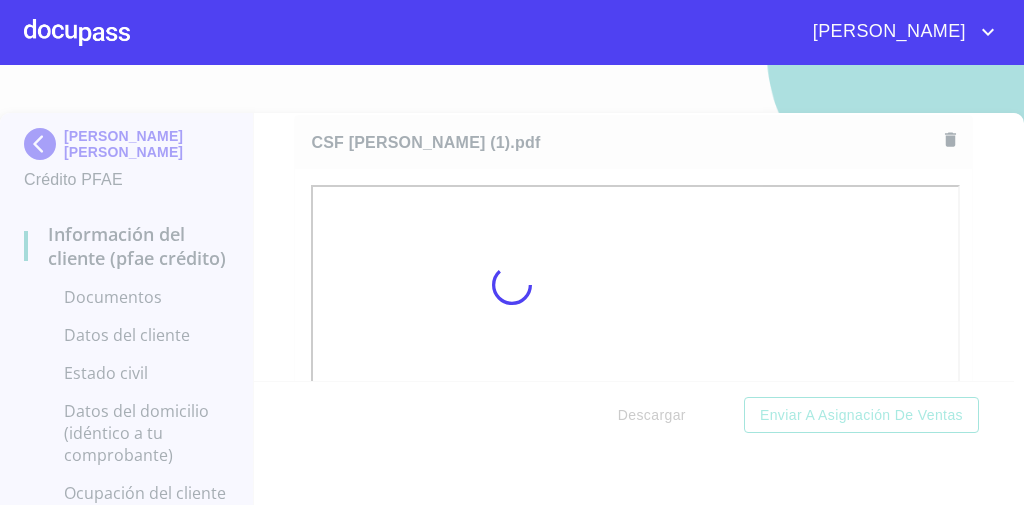 click at bounding box center (512, 285) 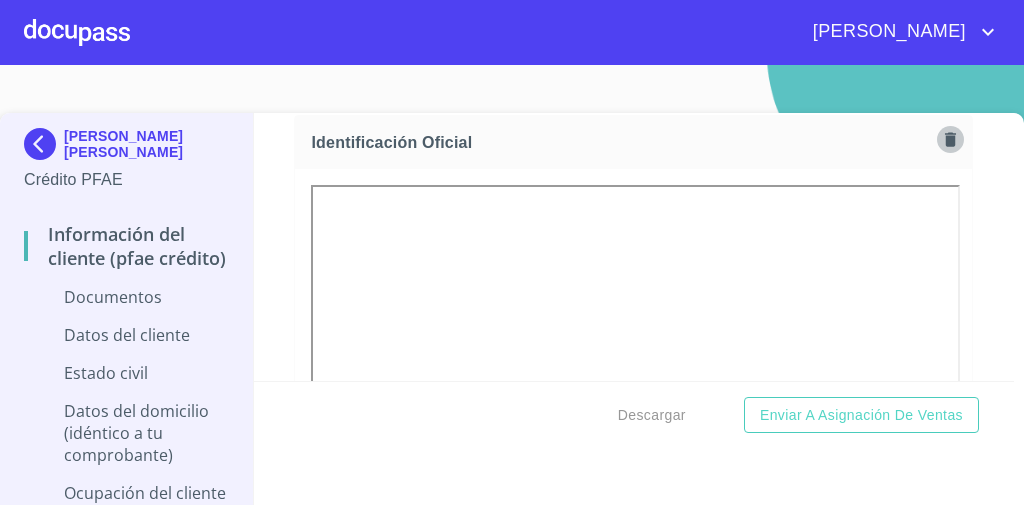 click 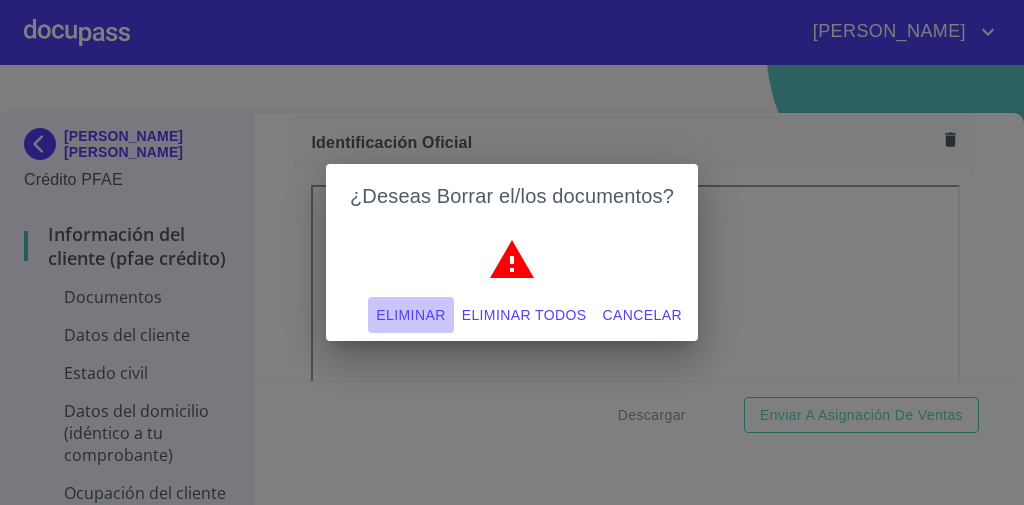 click on "Eliminar" at bounding box center [410, 315] 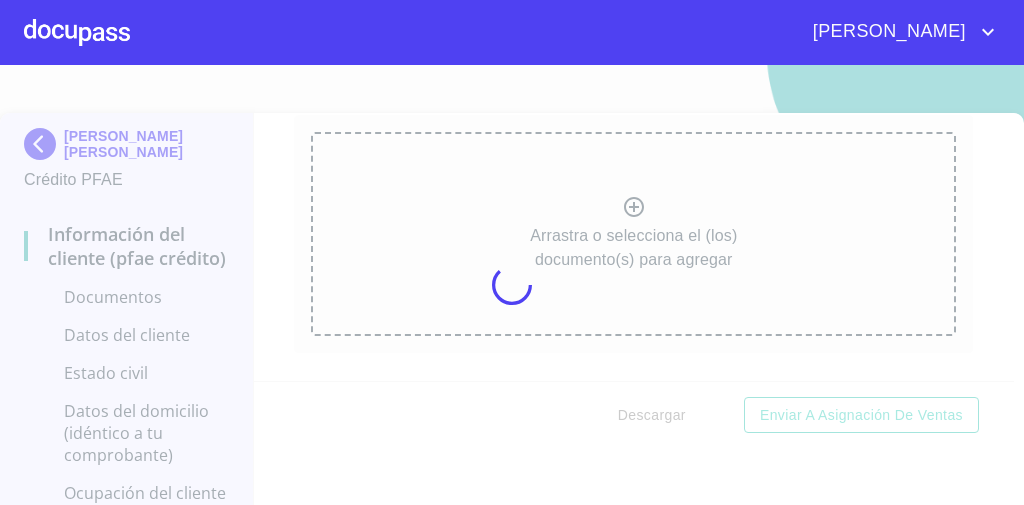 scroll, scrollTop: 37, scrollLeft: 0, axis: vertical 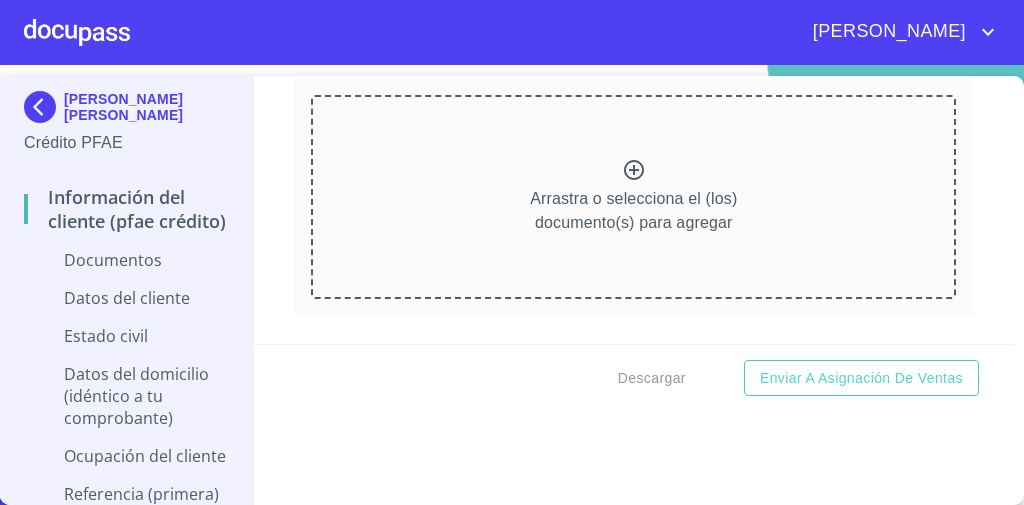 click on "Arrastra o selecciona el (los) documento(s) para agregar" at bounding box center (633, 197) 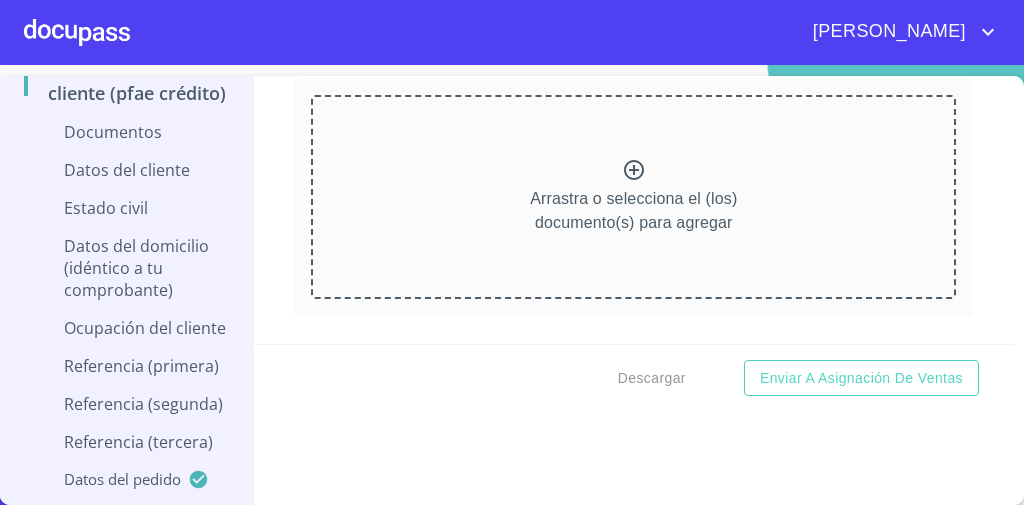 scroll, scrollTop: 0, scrollLeft: 0, axis: both 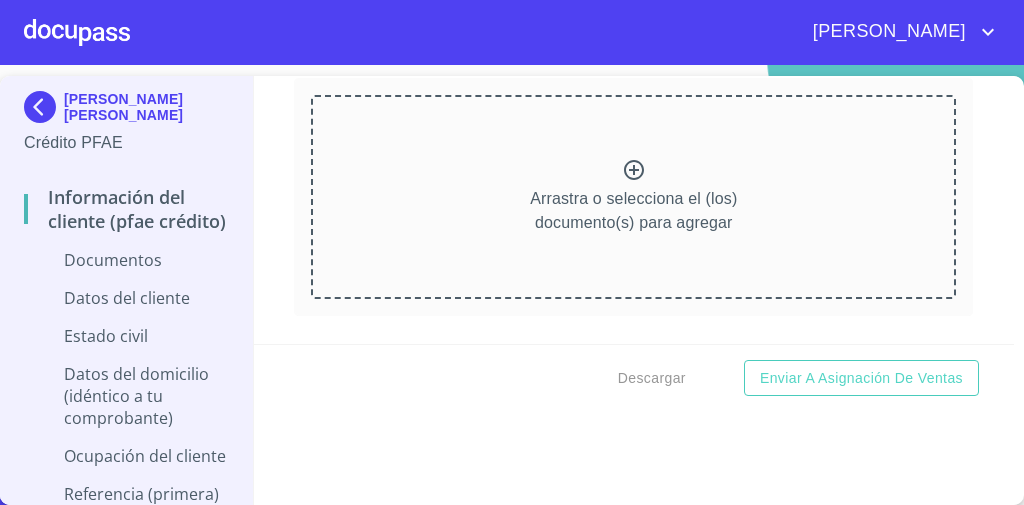 click at bounding box center (44, 107) 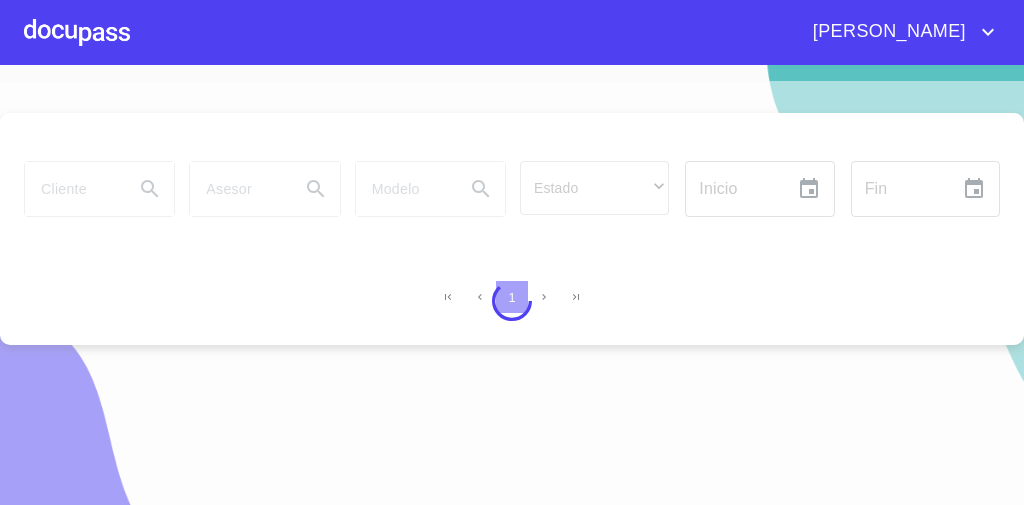 click at bounding box center (77, 32) 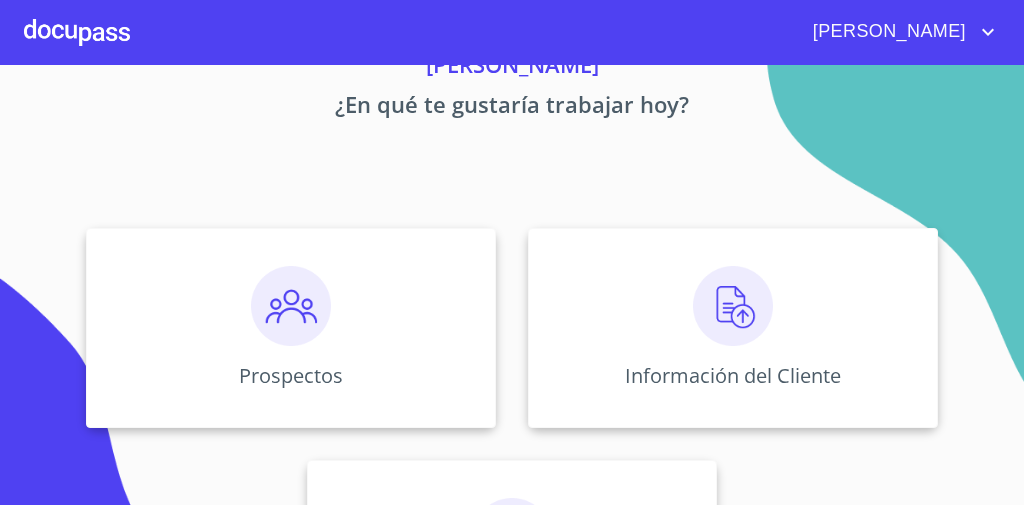 scroll, scrollTop: 97, scrollLeft: 0, axis: vertical 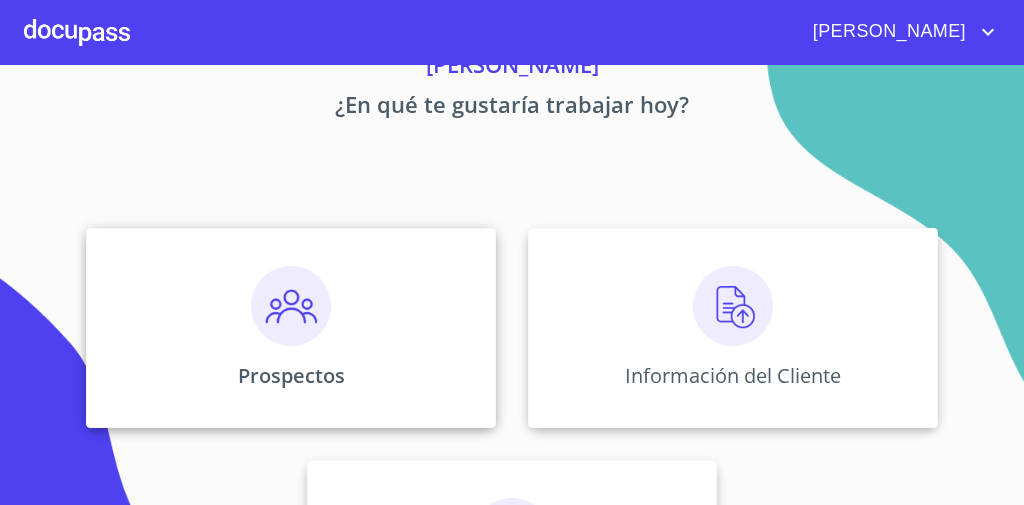click on "Prospectos" at bounding box center [291, 328] 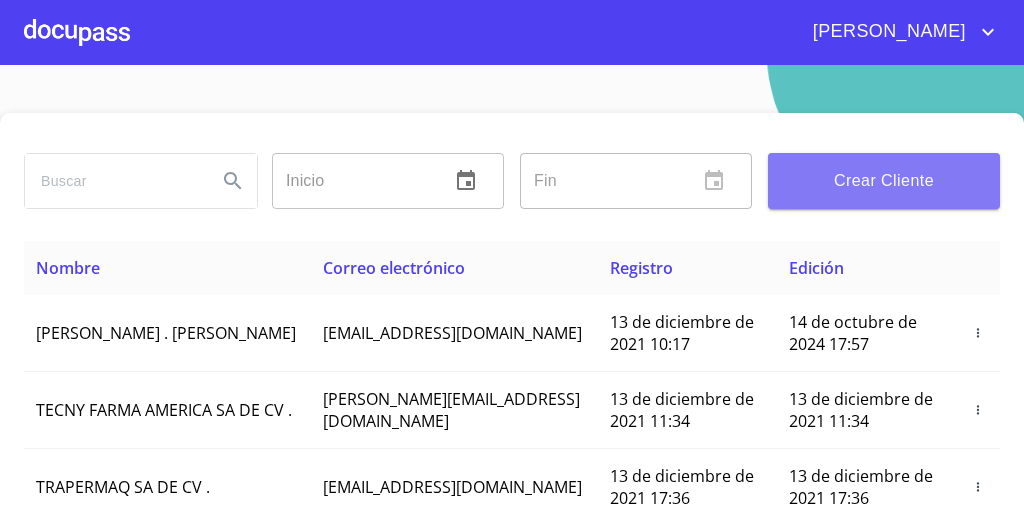 click on "Crear Cliente" at bounding box center (884, 181) 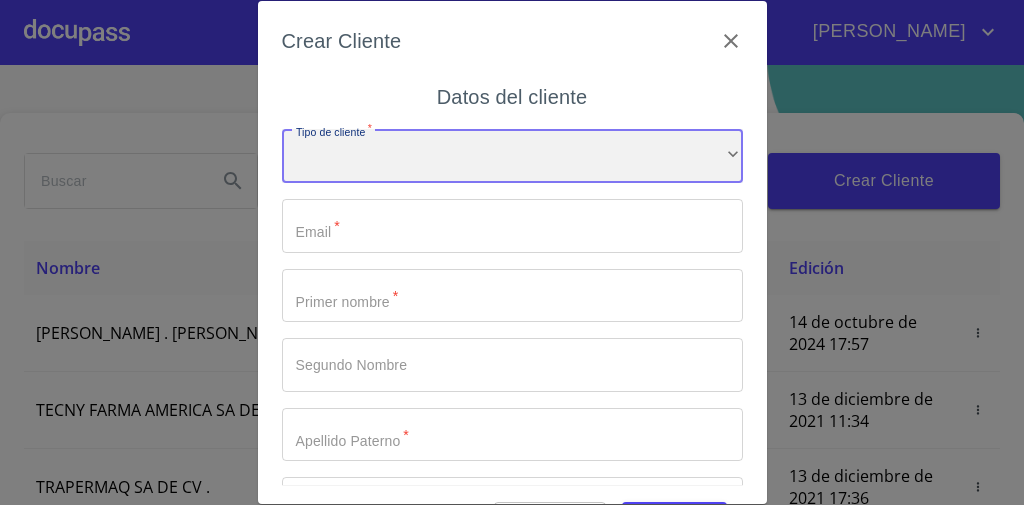 click on "​" at bounding box center (512, 156) 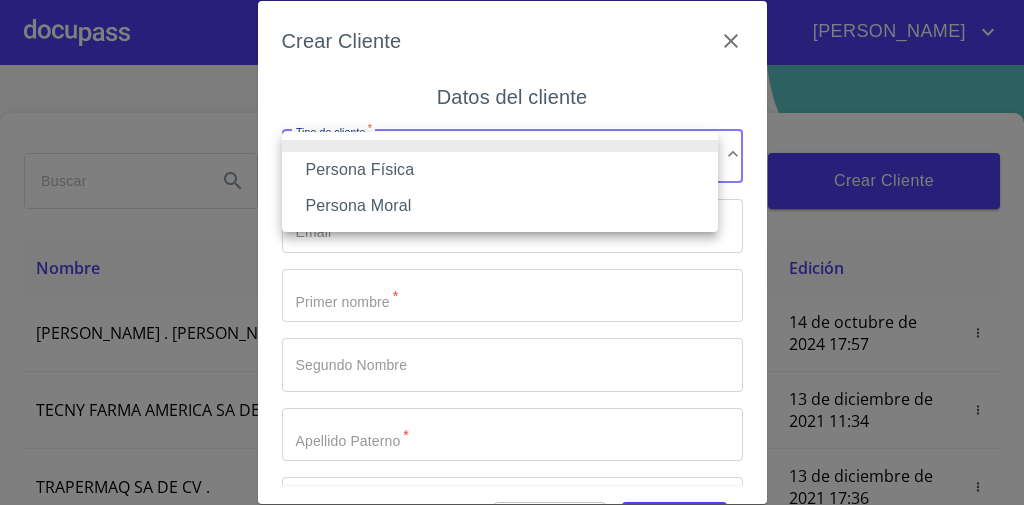 click on "Persona Física" at bounding box center [500, 170] 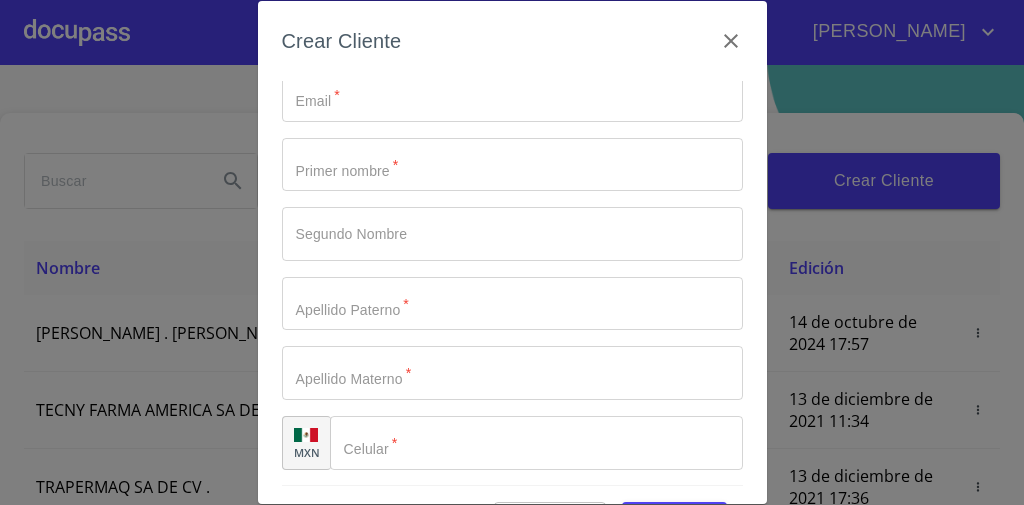 scroll, scrollTop: 0, scrollLeft: 0, axis: both 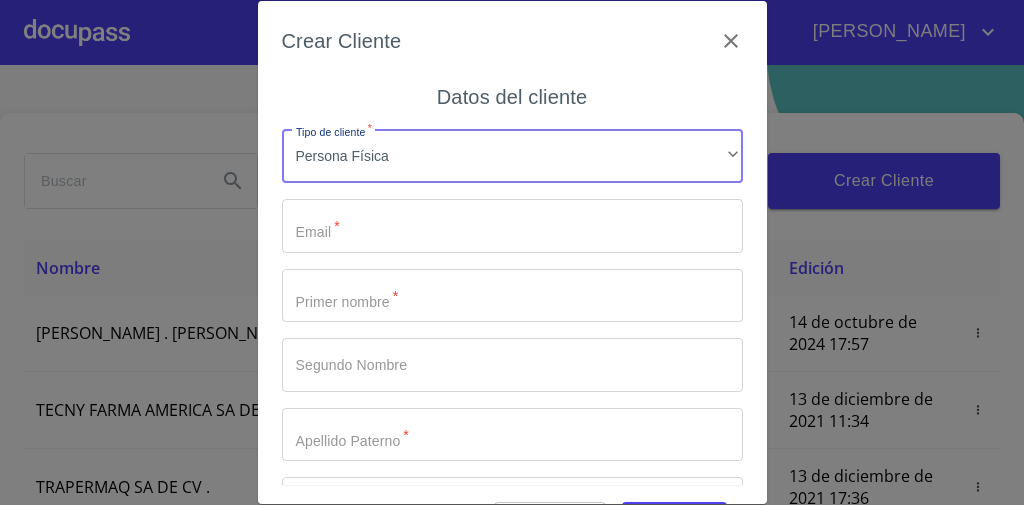 click on "Tipo de cliente   *" at bounding box center [512, 226] 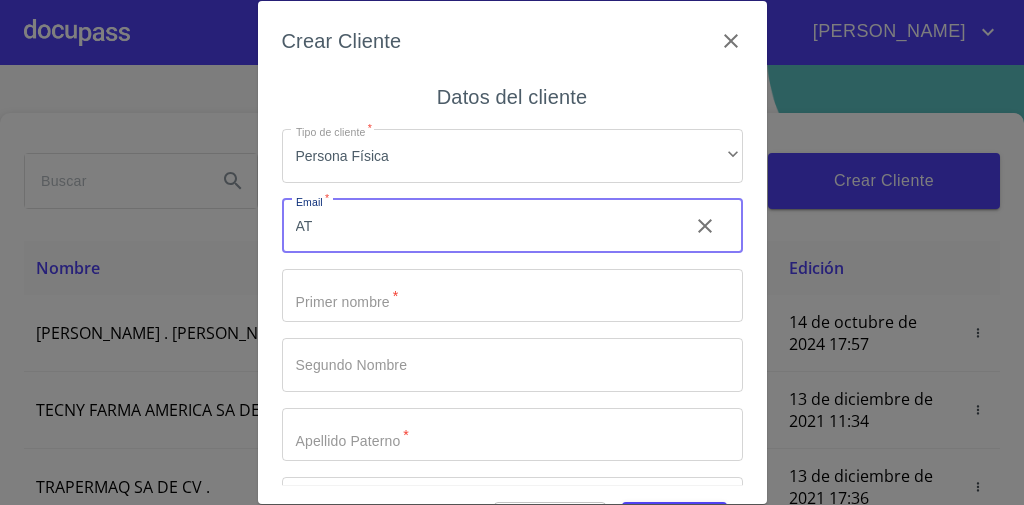 type on "A" 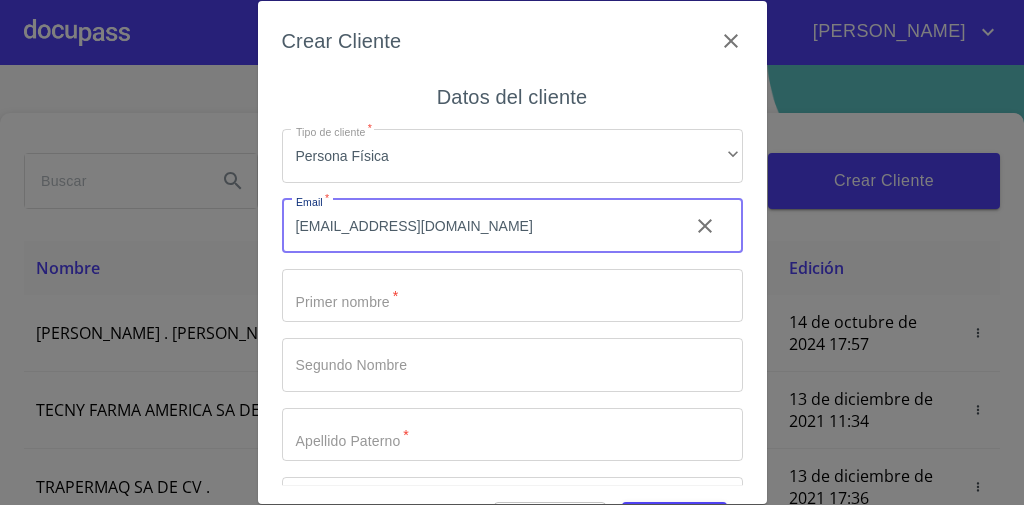 type on "[EMAIL_ADDRESS][DOMAIN_NAME]" 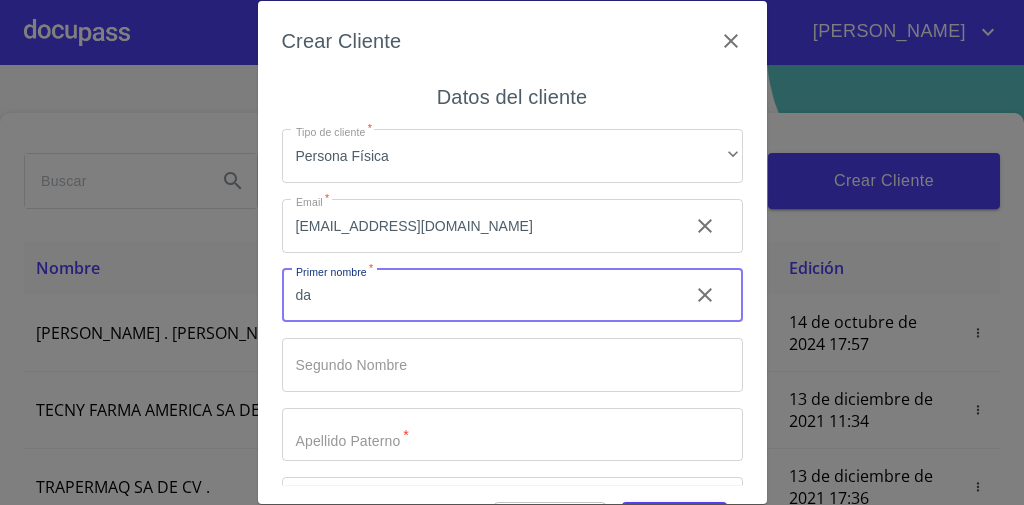 type on "d" 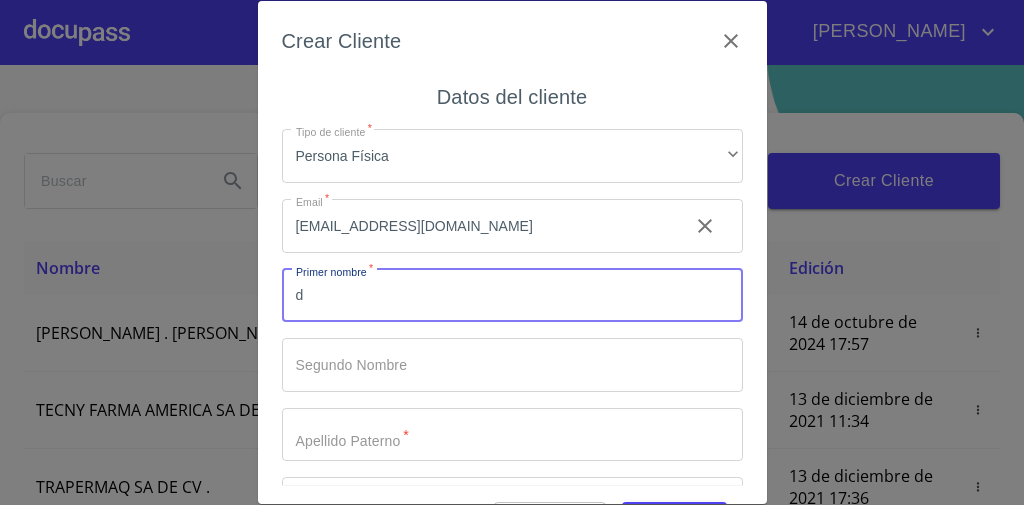 type 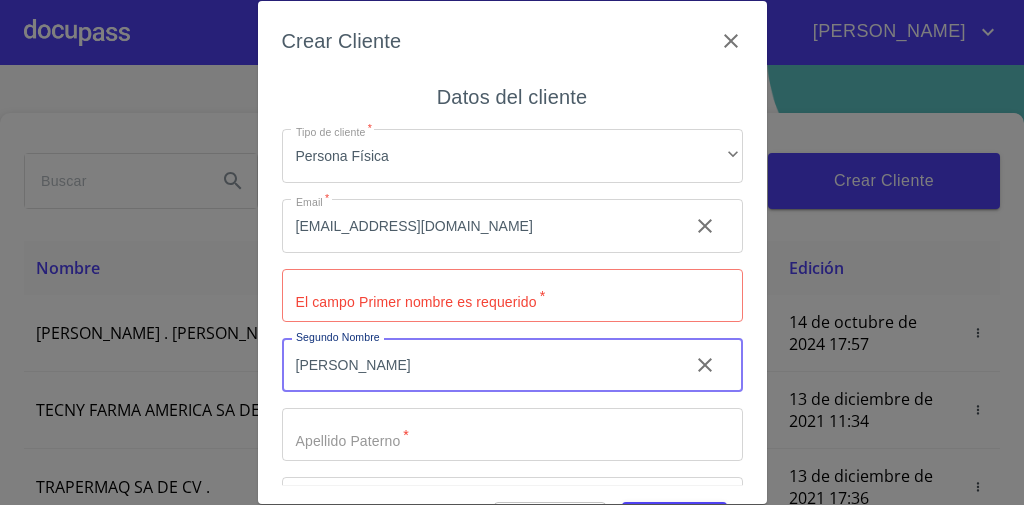type on "[PERSON_NAME]" 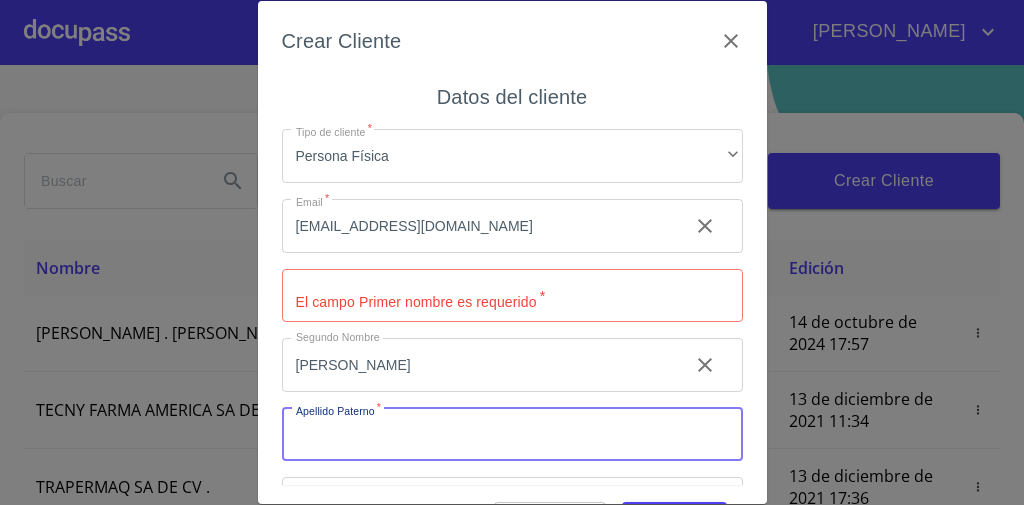 scroll, scrollTop: 45, scrollLeft: 0, axis: vertical 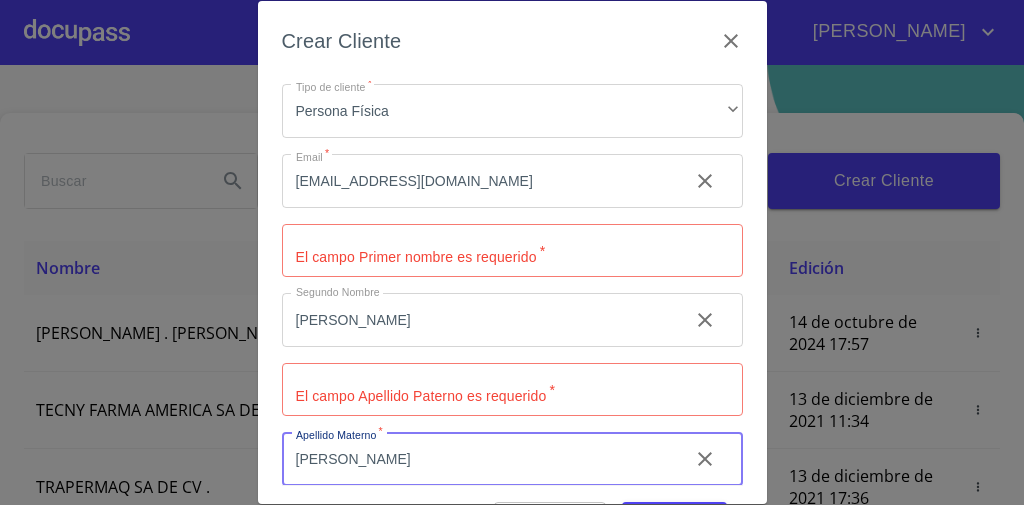 type on "[PERSON_NAME]" 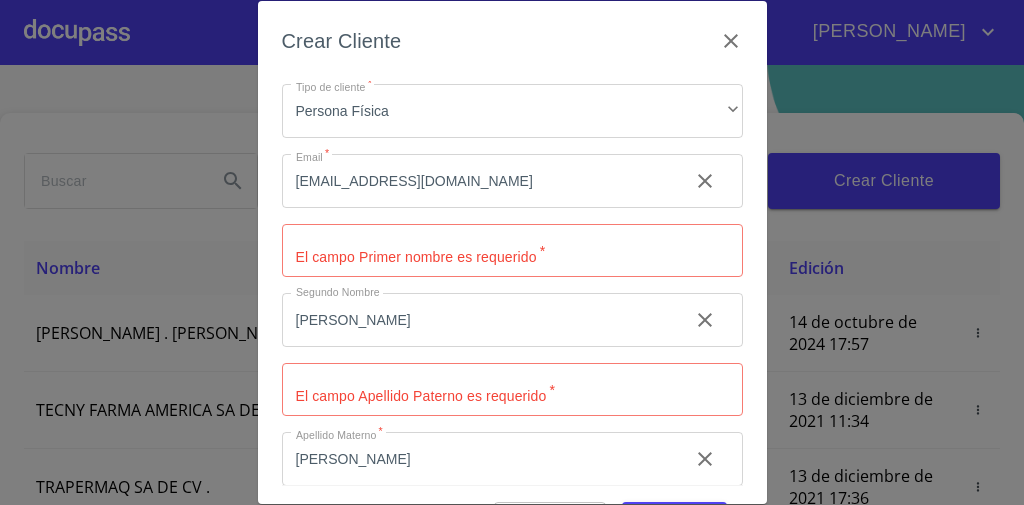 scroll, scrollTop: 131, scrollLeft: 0, axis: vertical 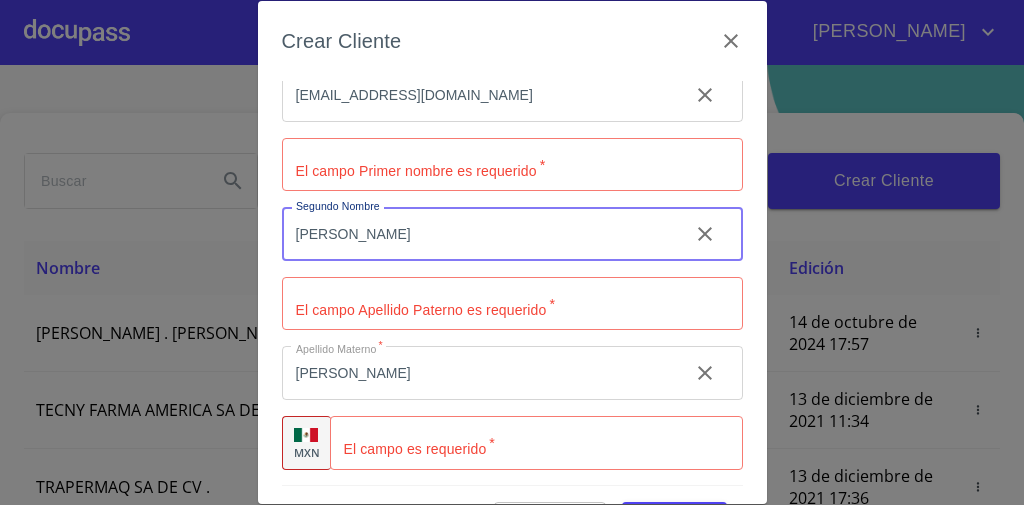 click on "[PERSON_NAME]" at bounding box center [477, 234] 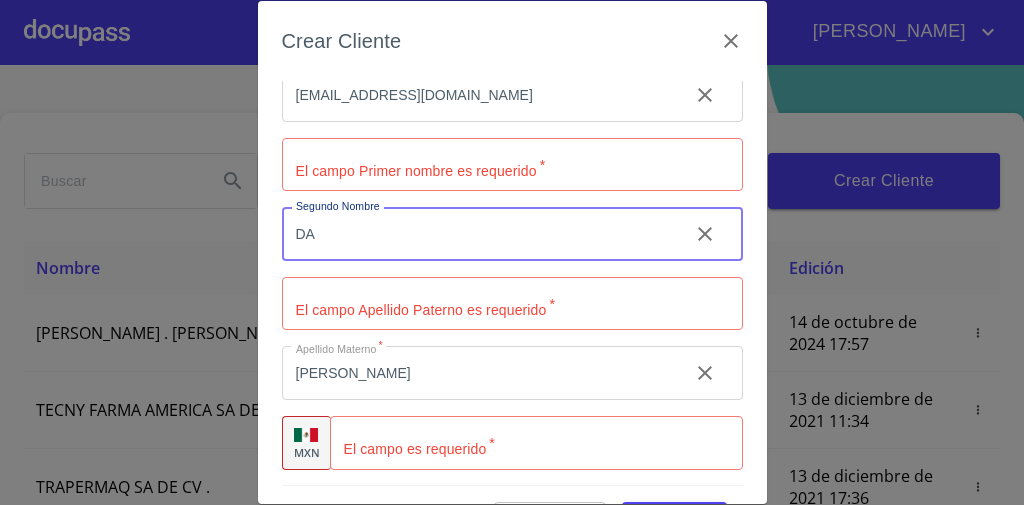 type on "D" 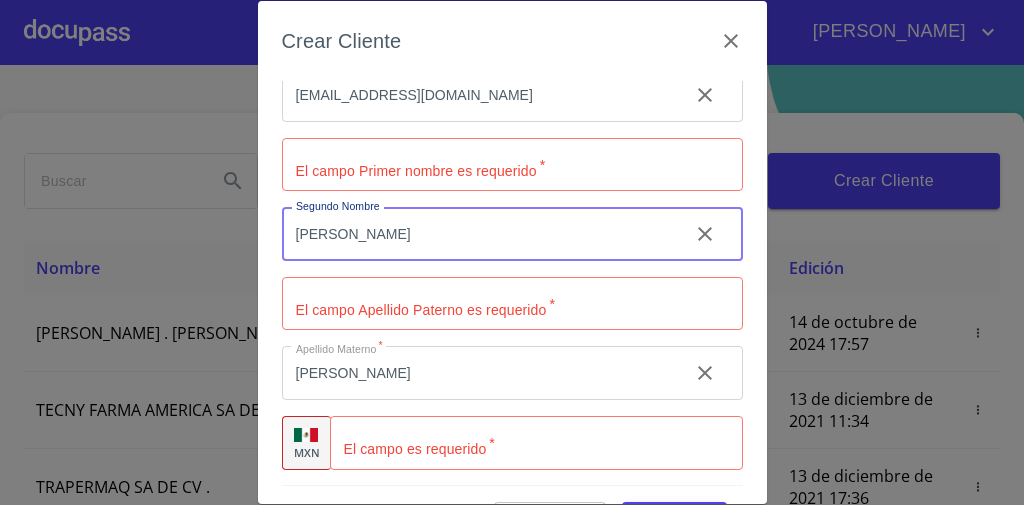 type on "[PERSON_NAME]" 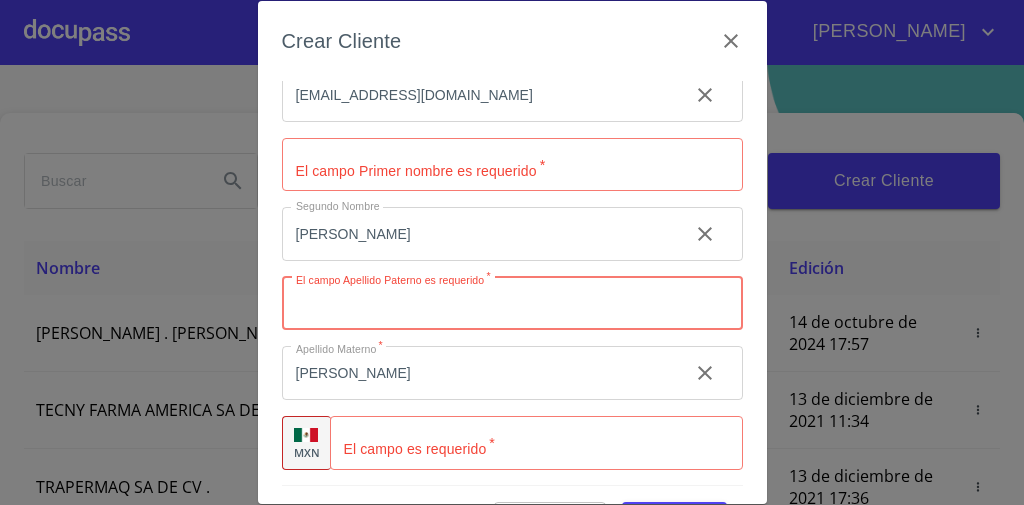 click on "Tipo de cliente   *" at bounding box center [512, 304] 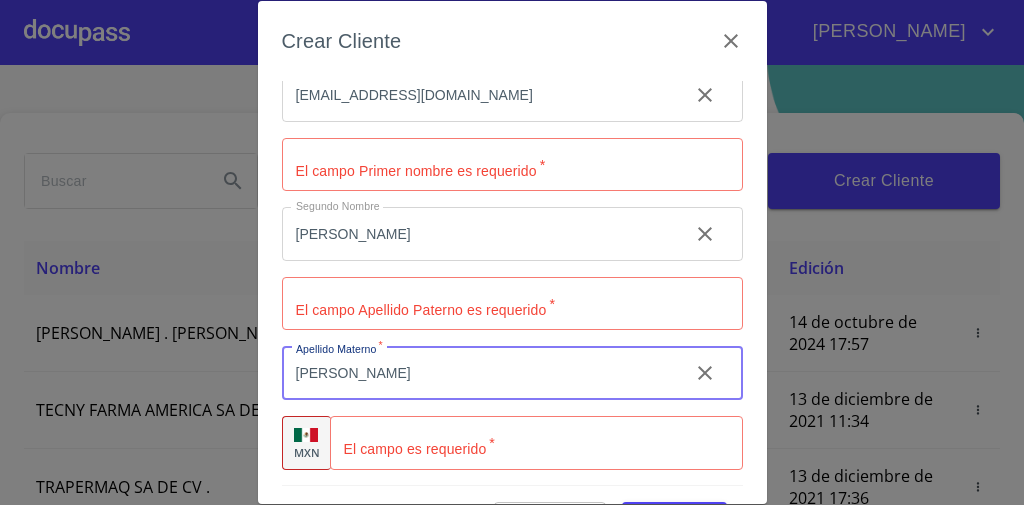 click on "[PERSON_NAME]" at bounding box center (477, 373) 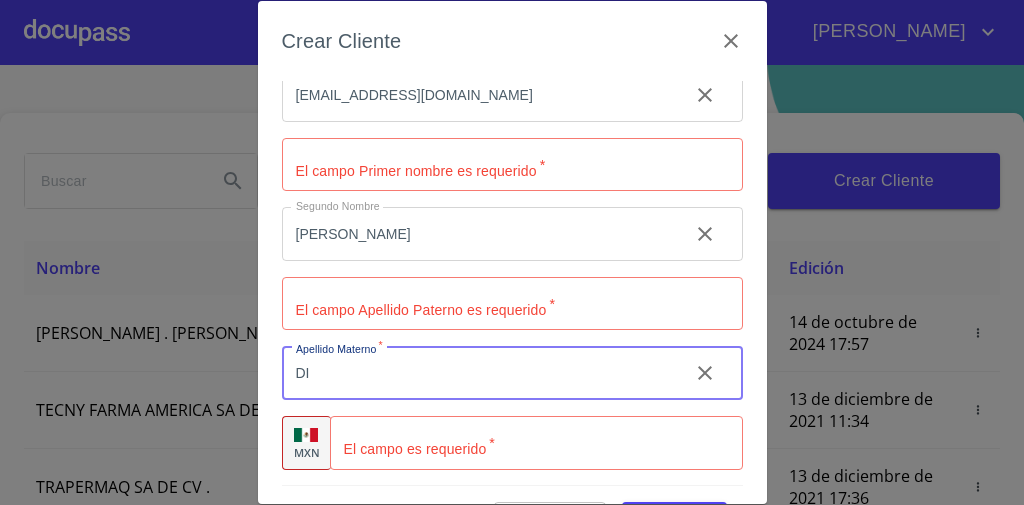 type on "D" 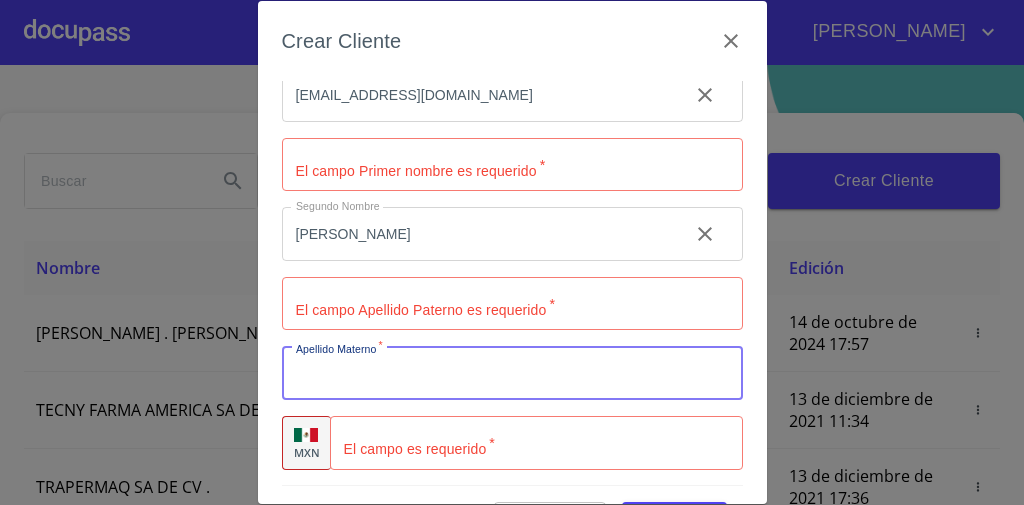 type 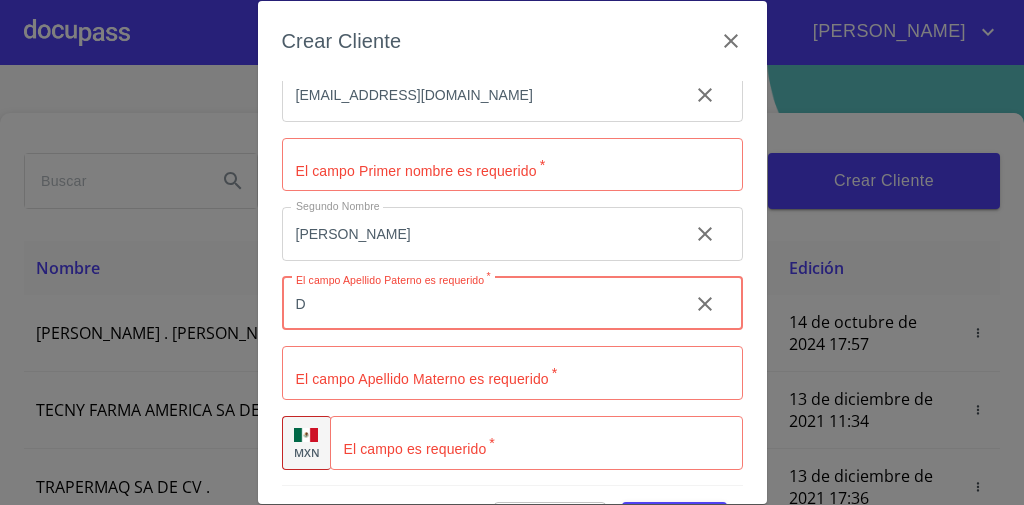 click on "D" at bounding box center [477, 304] 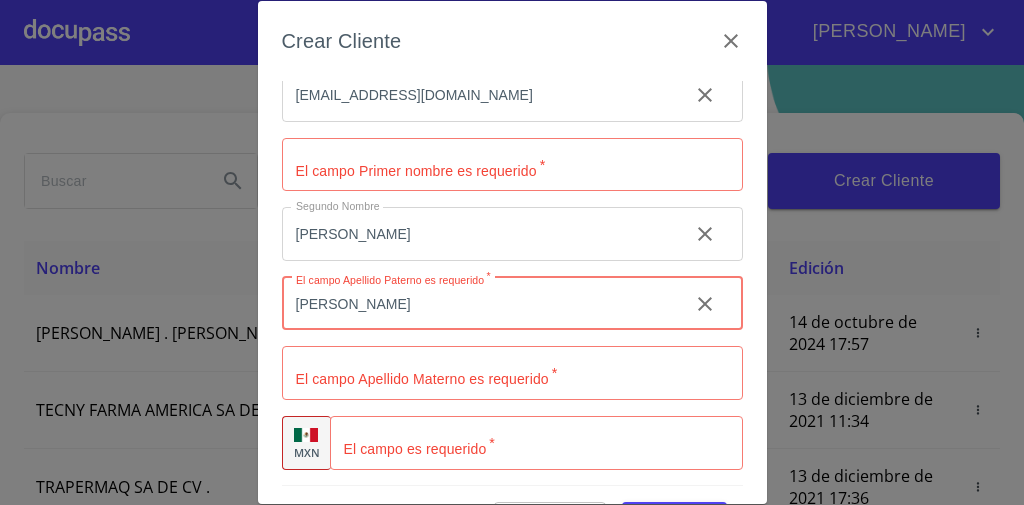 type on "[PERSON_NAME]" 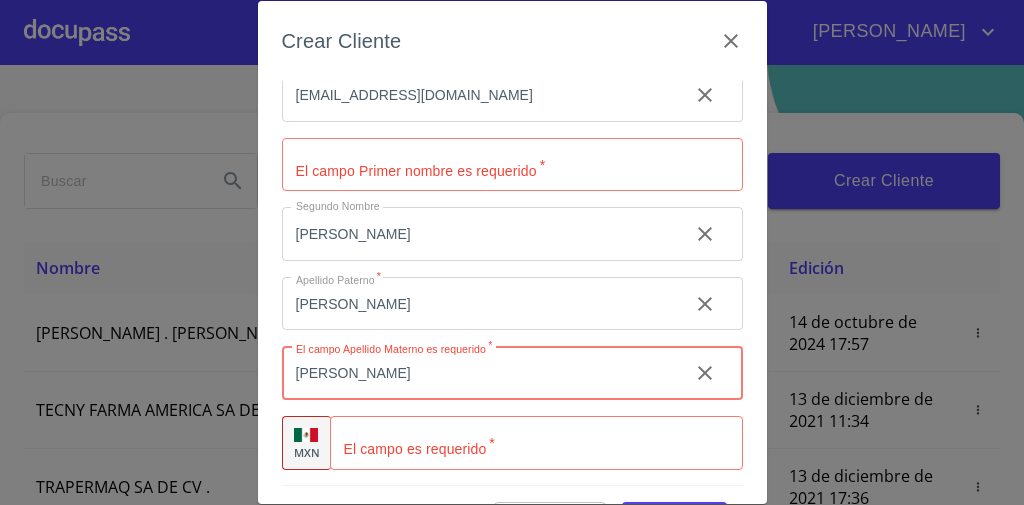 scroll, scrollTop: 58, scrollLeft: 0, axis: vertical 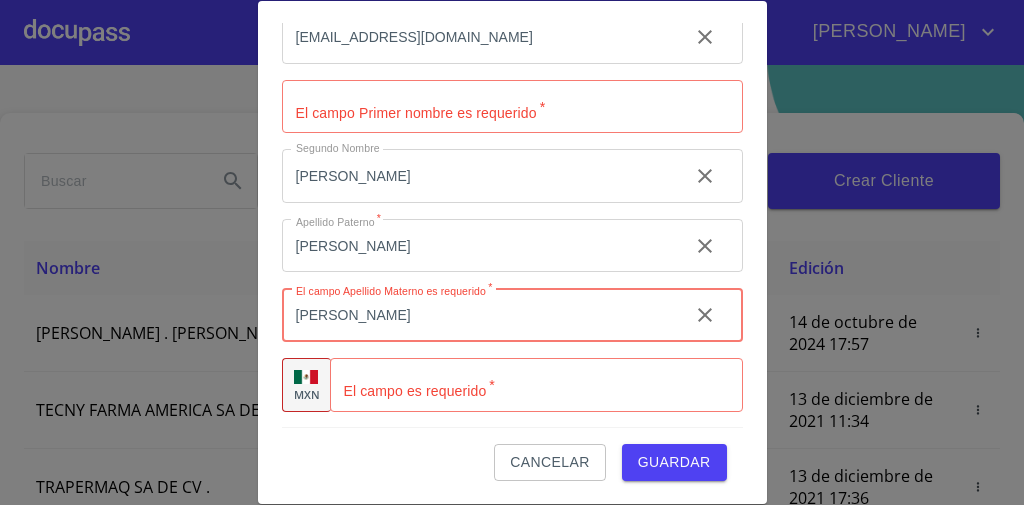 type on "[PERSON_NAME]" 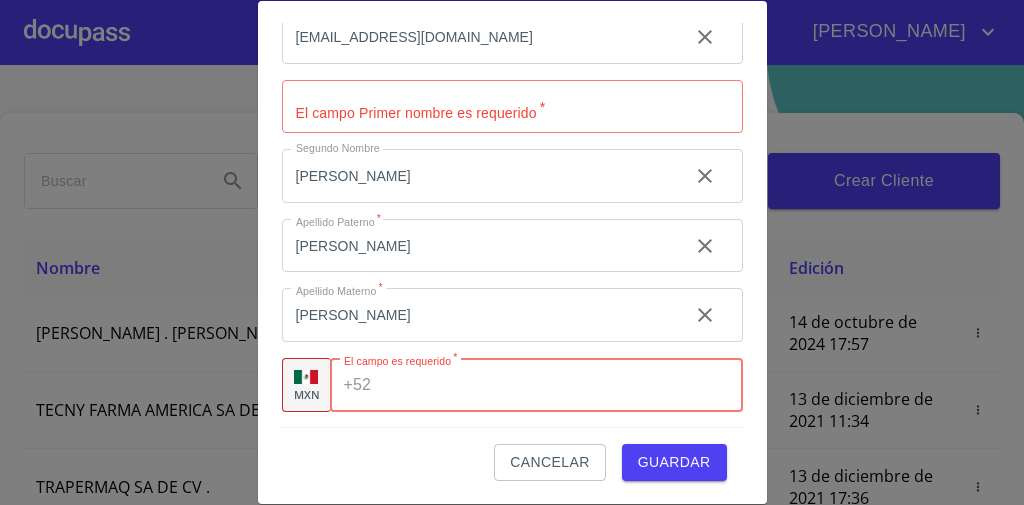 click on "Tipo de cliente   *" at bounding box center (560, 385) 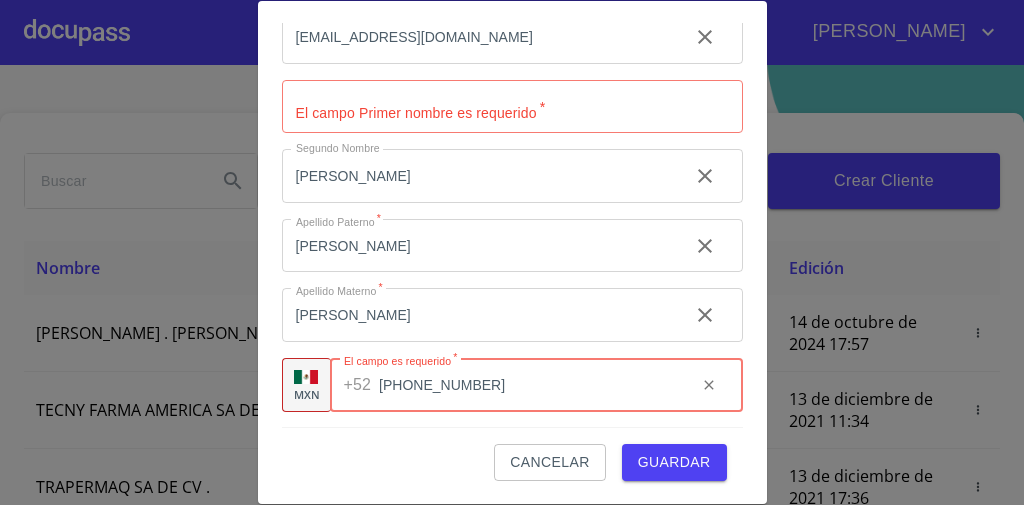 type on "[PHONE_NUMBER]" 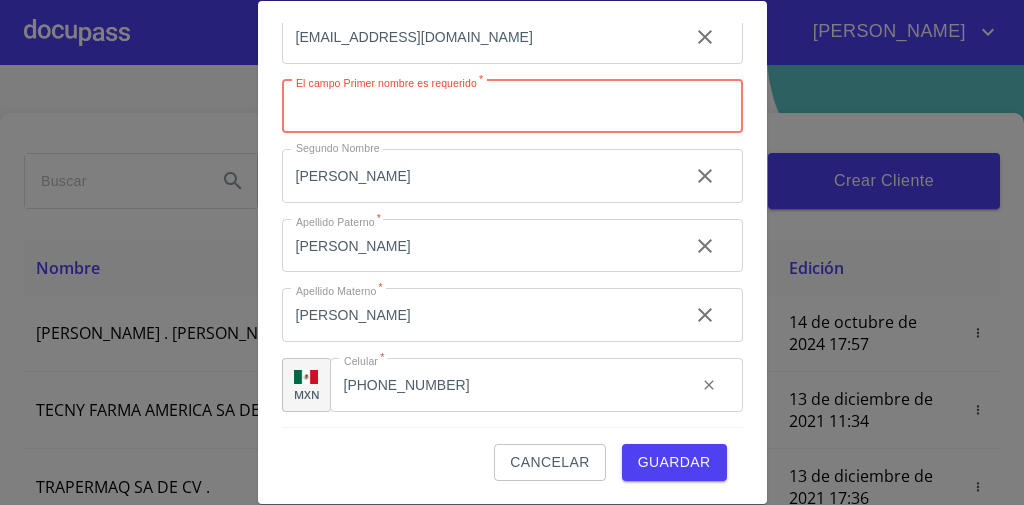 click on "Tipo de cliente   *" at bounding box center (512, 107) 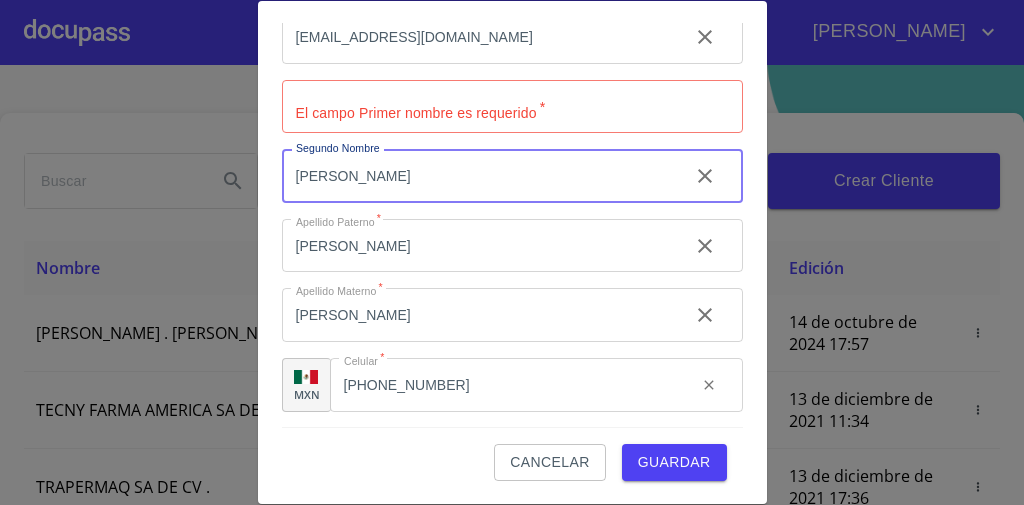 click on "[PERSON_NAME]" at bounding box center [477, 176] 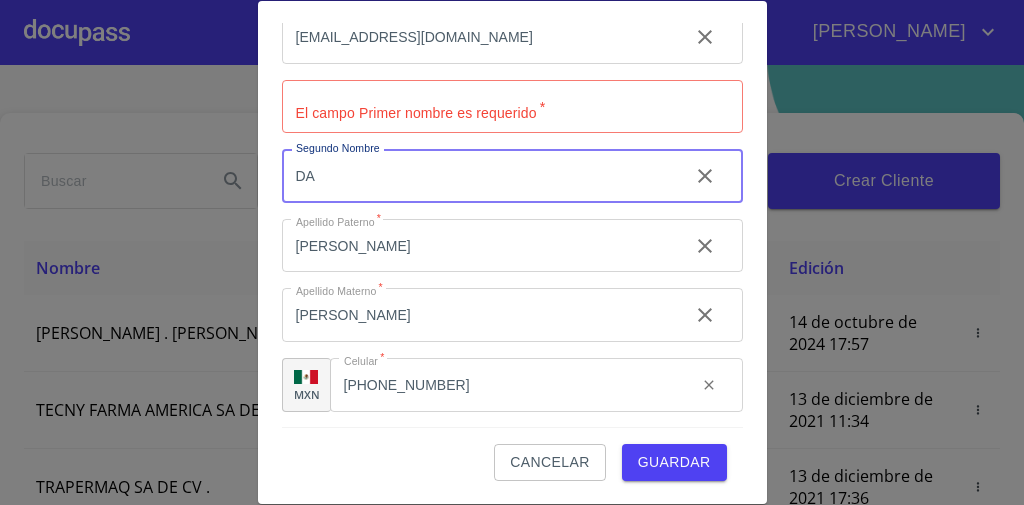 type on "D" 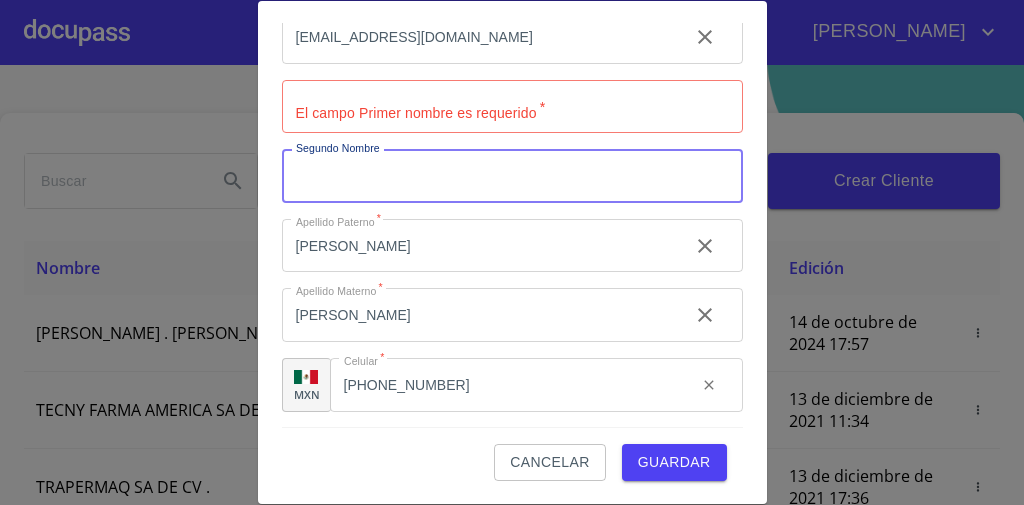 type 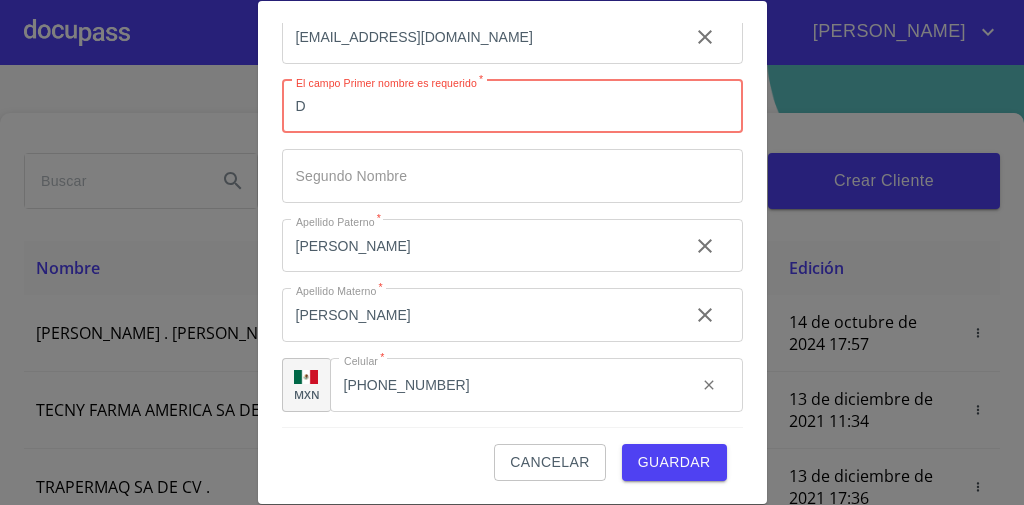 click on "D" at bounding box center [512, 107] 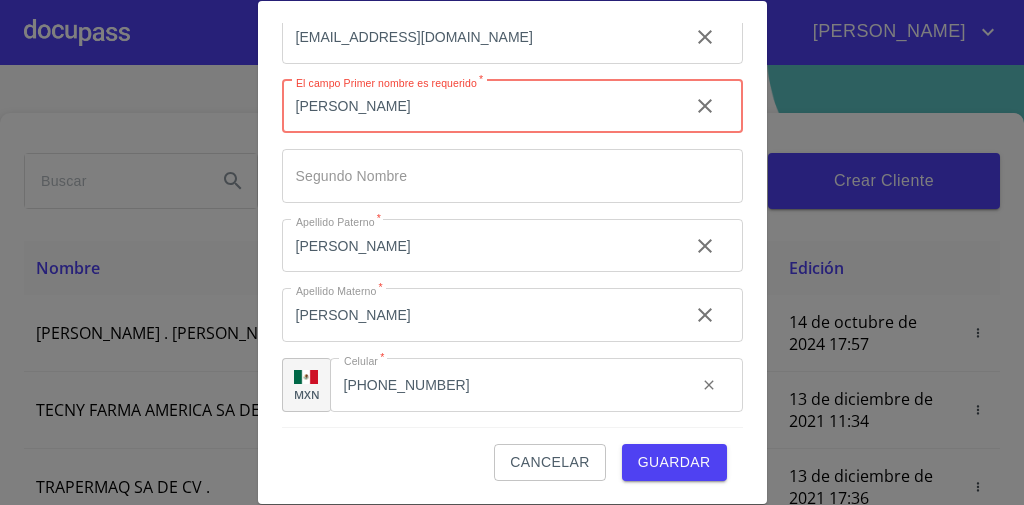 type on "[PERSON_NAME]" 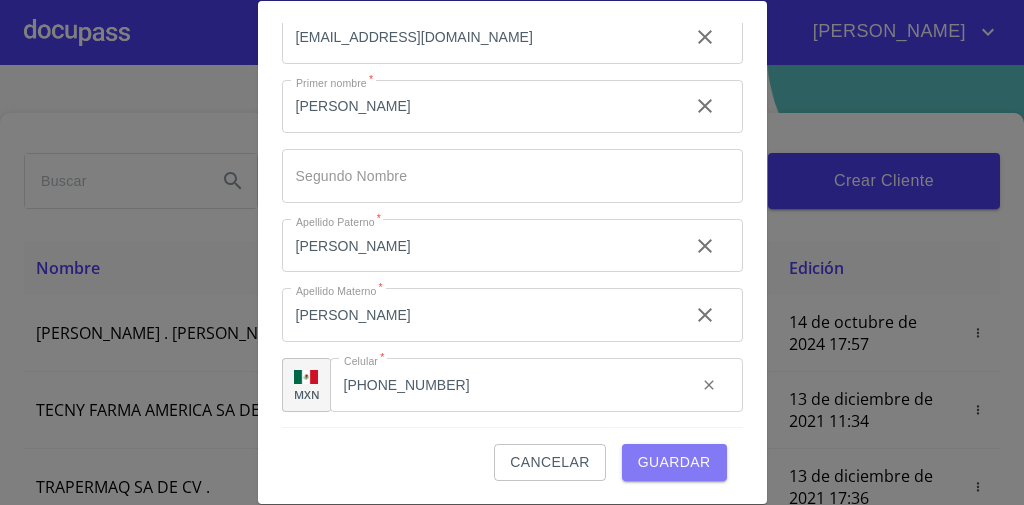 click on "Guardar" at bounding box center [674, 462] 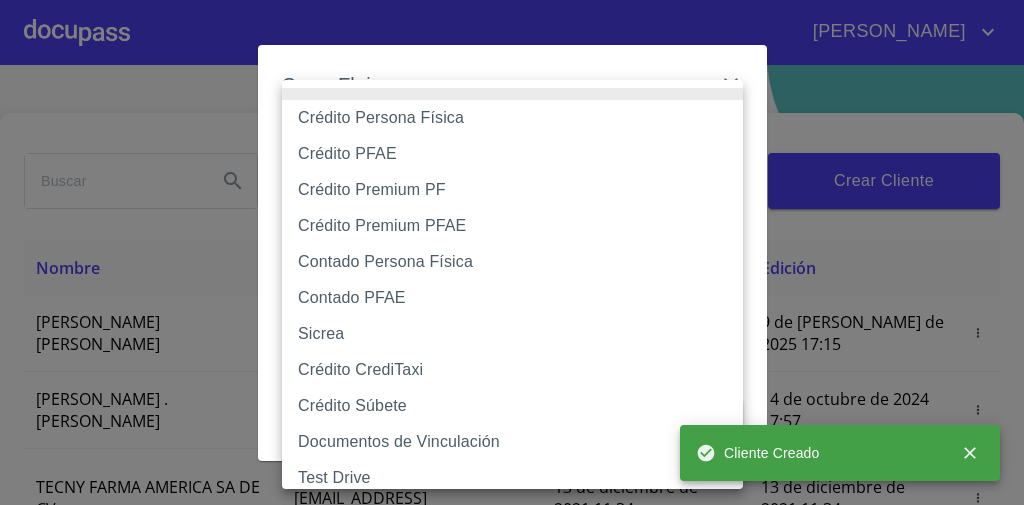 click on "[PERSON_NAME] ​ Fin ​ Crear Cliente Nombre   Correo electrónico   Registro   Edición     [PERSON_NAME]  [PERSON_NAME]  [EMAIL_ADDRESS][DOMAIN_NAME] 9 de [PERSON_NAME] de 2025 17:15 9 de [PERSON_NAME] de 2025 17:15 ROMEO . [PERSON_NAME] [EMAIL_ADDRESS][DOMAIN_NAME] 13 de diciembre de 2021 10:17 14 de octubre de 2024 17:57 TECNY FARMA AMERICA  SA DE CV  . [PERSON_NAME][EMAIL_ADDRESS][DOMAIN_NAME] 13 de diciembre de 2021 11:34 13 de diciembre de 2021 11:34 TRAPERMAQ SA DE CV  . [EMAIL_ADDRESS][DOMAIN_NAME] 13 de diciembre de 2021 17:36 13 de diciembre de 2021 17:36 [PERSON_NAME] DEL [PERSON_NAME] [EMAIL_ADDRESS][DOMAIN_NAME] 13 de diciembre de 2021 18:44 13 de diciembre de 2021 18:44 [PERSON_NAME]  [PERSON_NAME]  [PERSON_NAME][EMAIL_ADDRESS][DOMAIN_NAME] 14 de diciembre de 2021 11:46 14 de diciembre de 2021 11:46 SOLUCION EN LIMPIEZA DE JOCOTEPEC SDRL DE CV . [EMAIL_ADDRESS][DOMAIN_NAME] 14 de diciembre de 2021 12:14 15 de diciembre de 2021 18:52 [PERSON_NAME] [PERSON_NAME] [EMAIL_ADDRESS][DOMAIN_NAME] 14 de diciembre de 2021 15:01 26 de abril de 2024 17:58 RAICES NATIVAS  SA DE CV . 1" at bounding box center [512, 252] 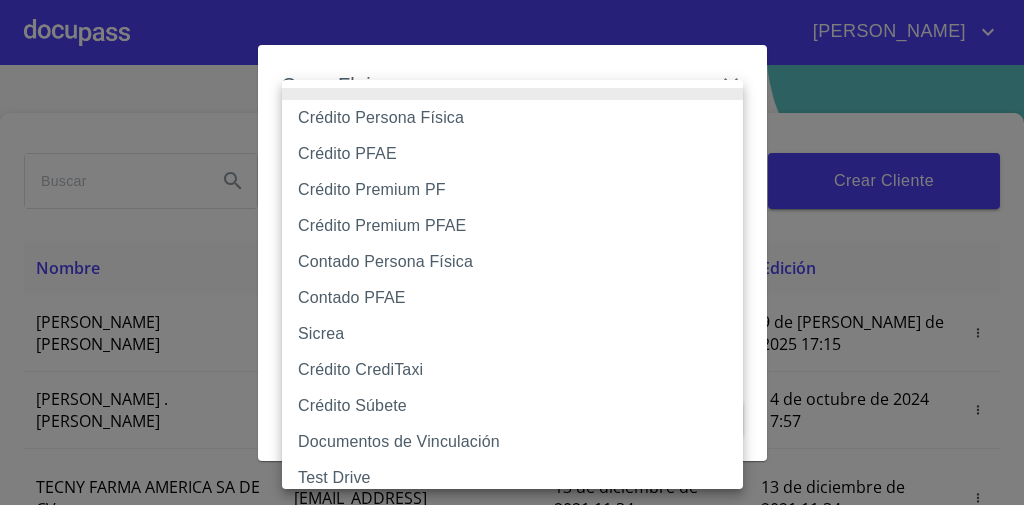 scroll, scrollTop: 1, scrollLeft: 0, axis: vertical 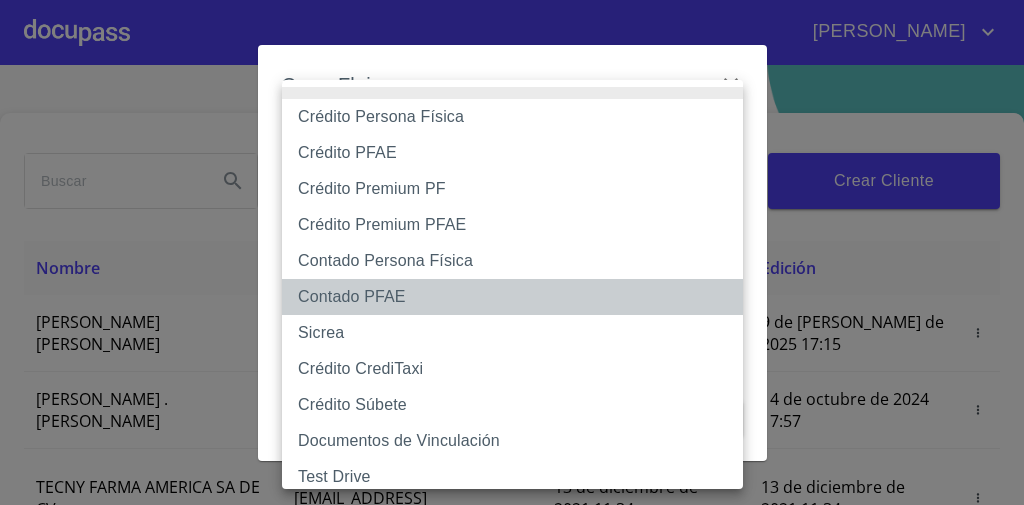 click on "Contado PFAE" at bounding box center (518, 297) 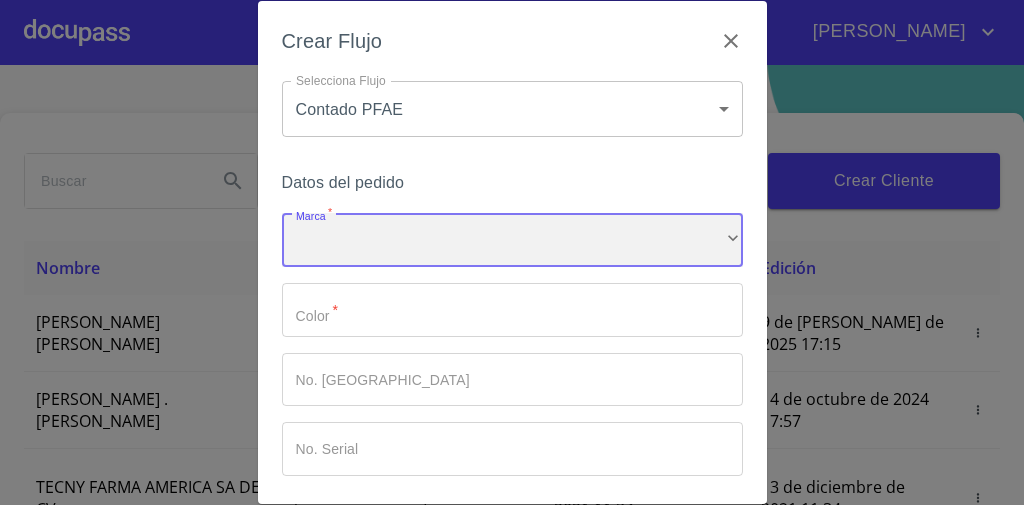 click on "​" at bounding box center (512, 240) 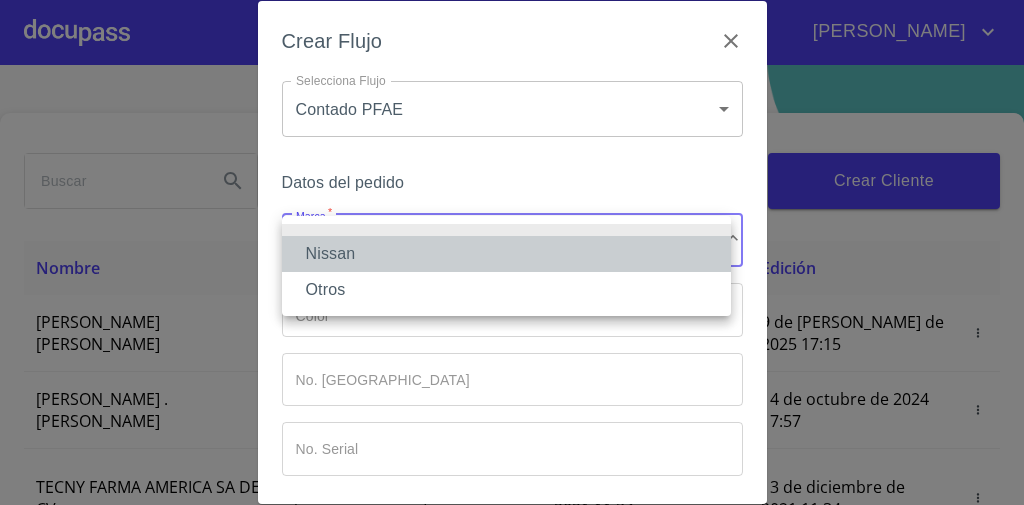 click on "Nissan" at bounding box center (506, 254) 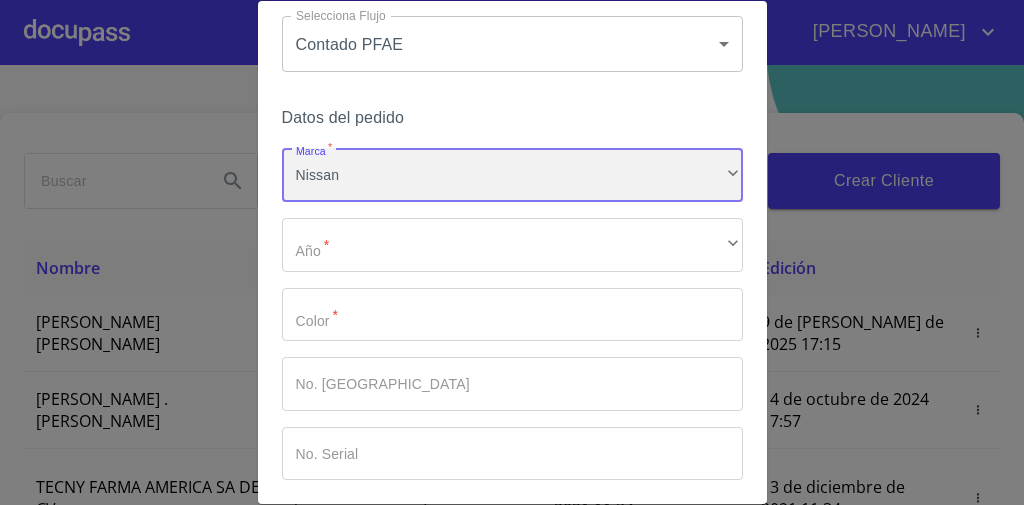 scroll, scrollTop: 65, scrollLeft: 0, axis: vertical 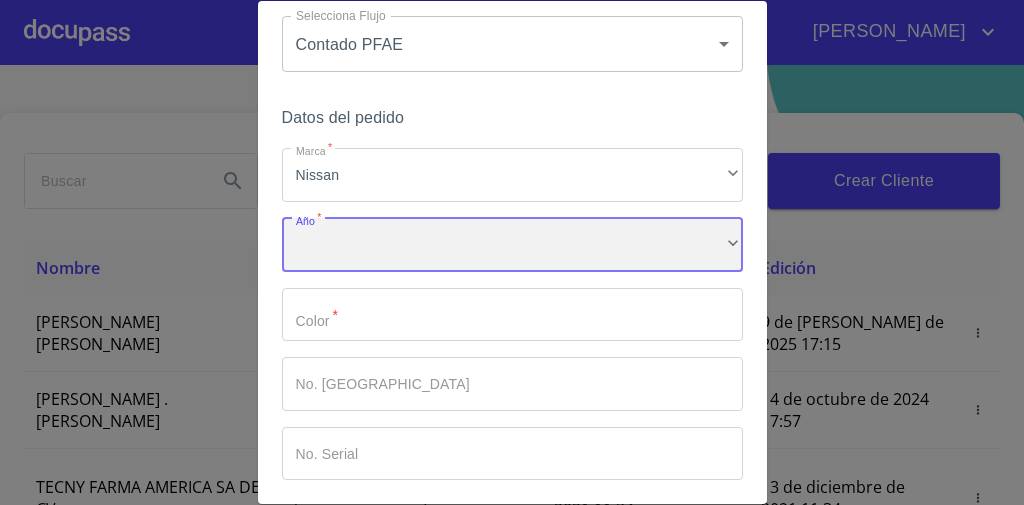 click on "​" at bounding box center (512, 245) 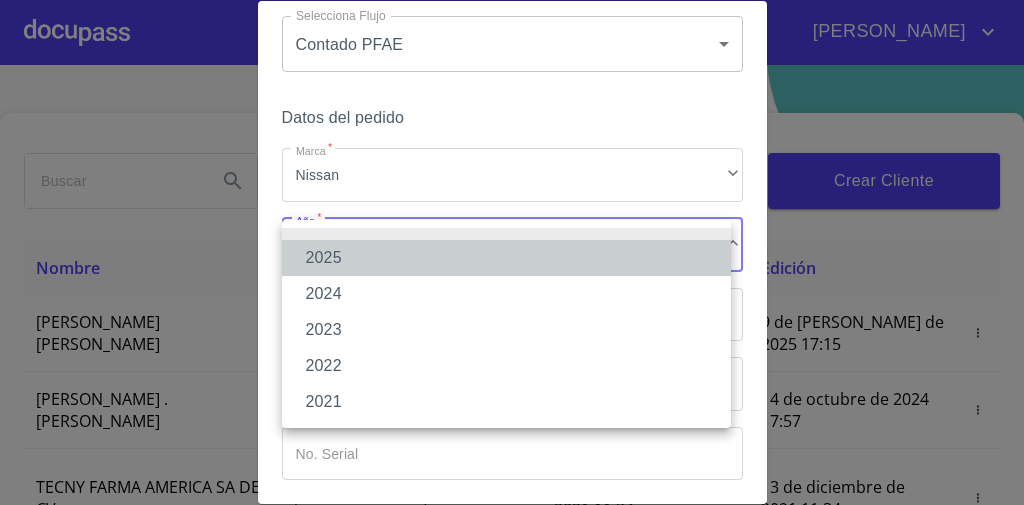 click on "2025" at bounding box center (506, 258) 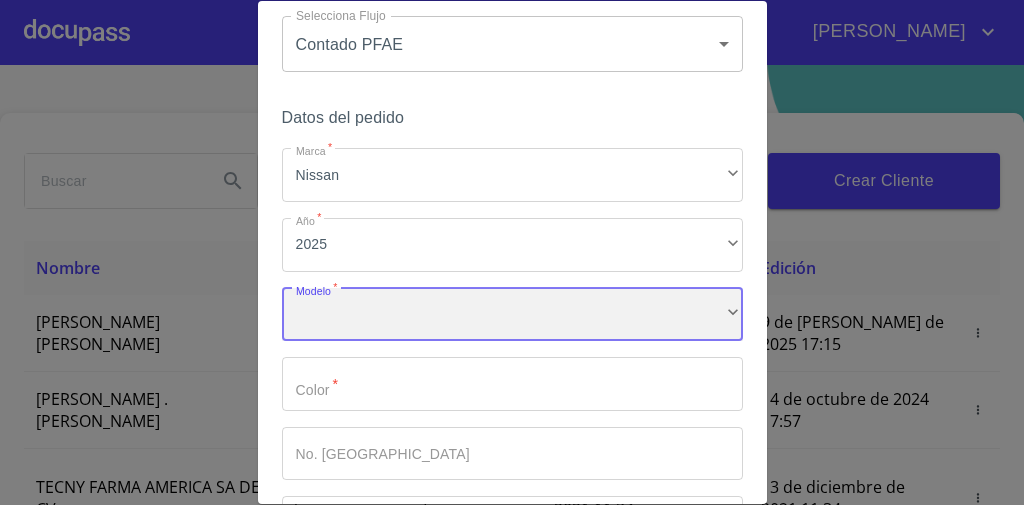 click on "​" at bounding box center (512, 315) 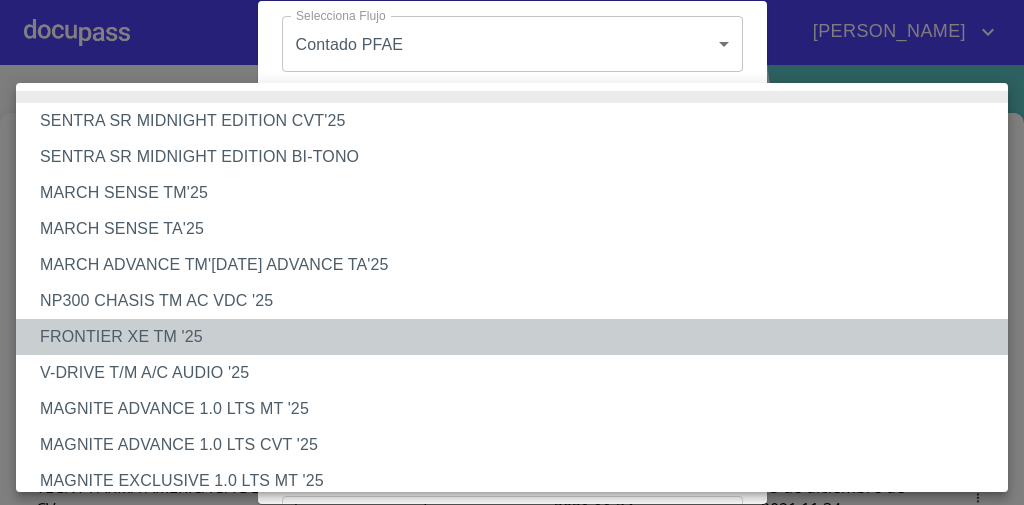 click on "FRONTIER XE TM '25" at bounding box center (518, 337) 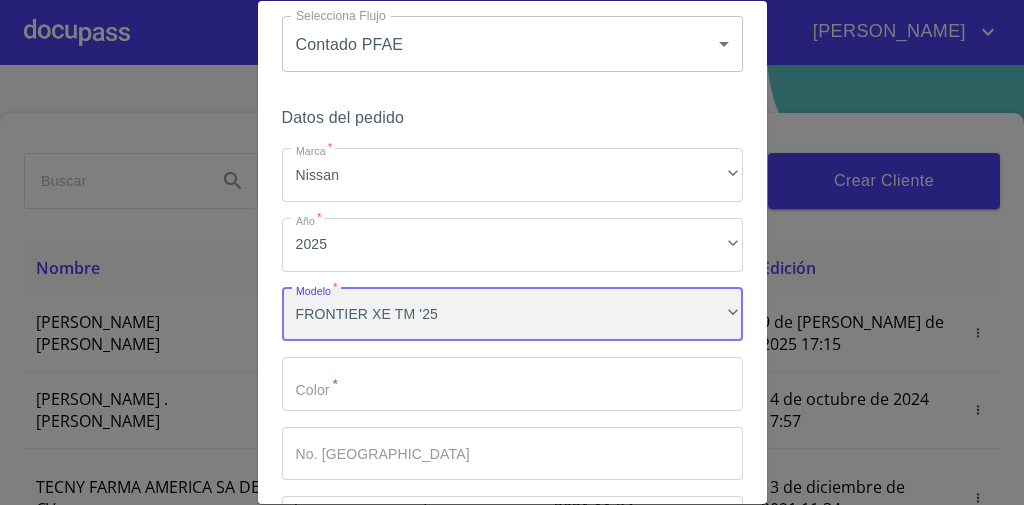scroll, scrollTop: 219, scrollLeft: 0, axis: vertical 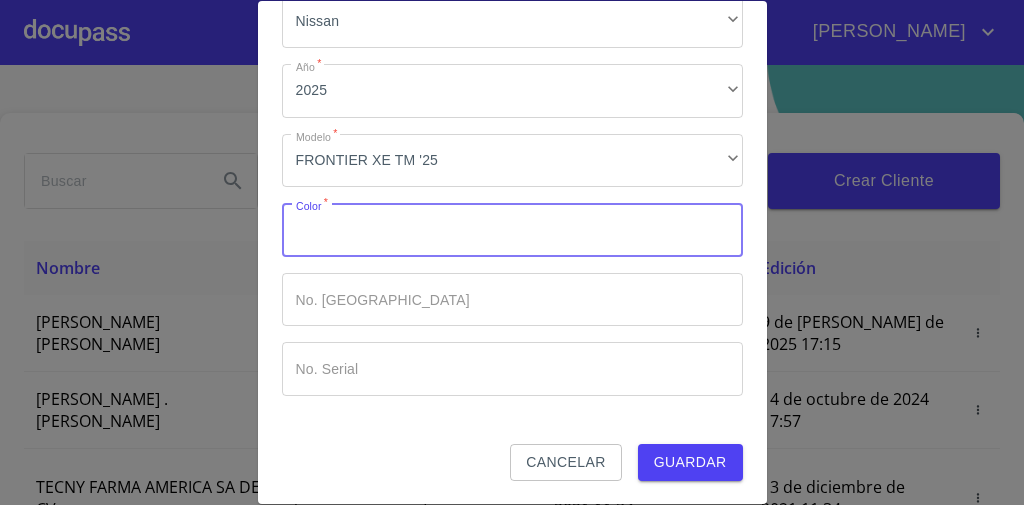click on "Marca   *" at bounding box center [512, 230] 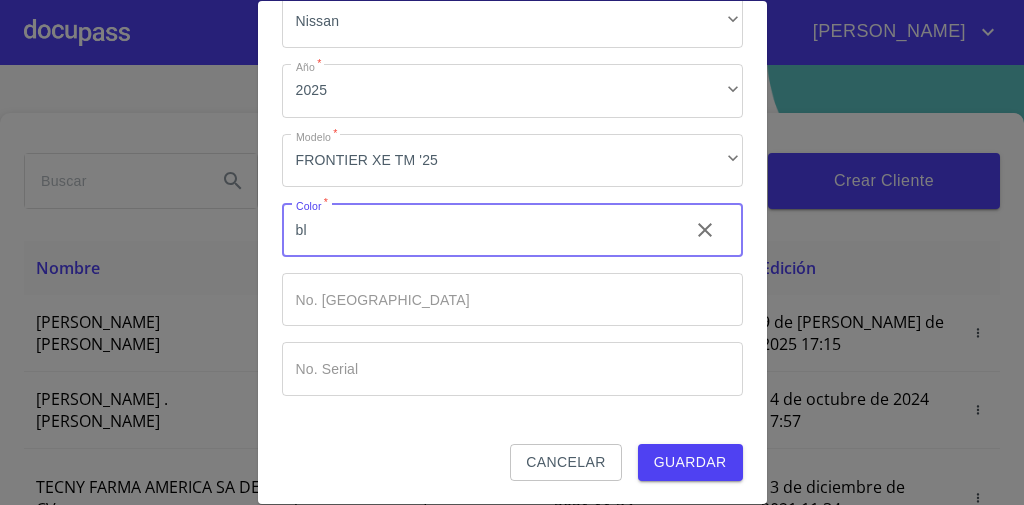 type on "b" 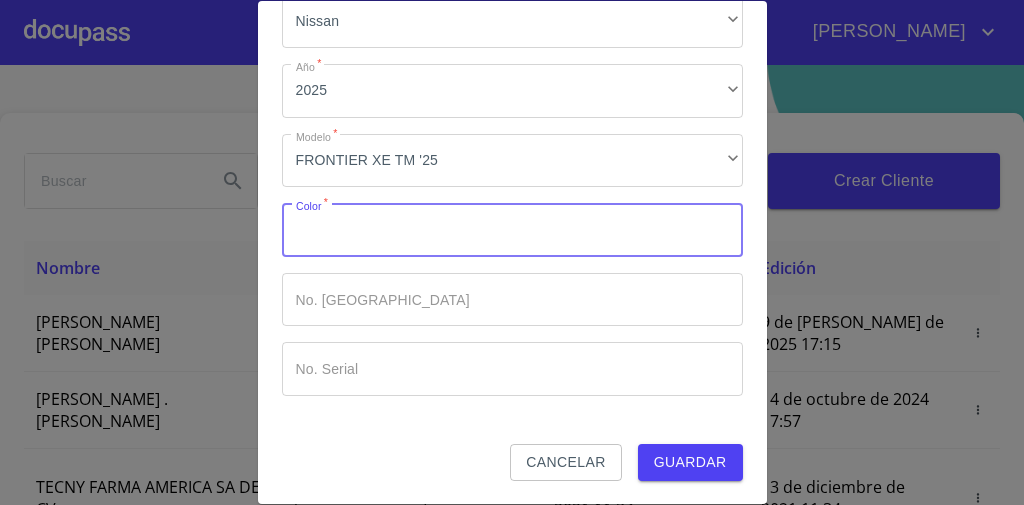 type on "b" 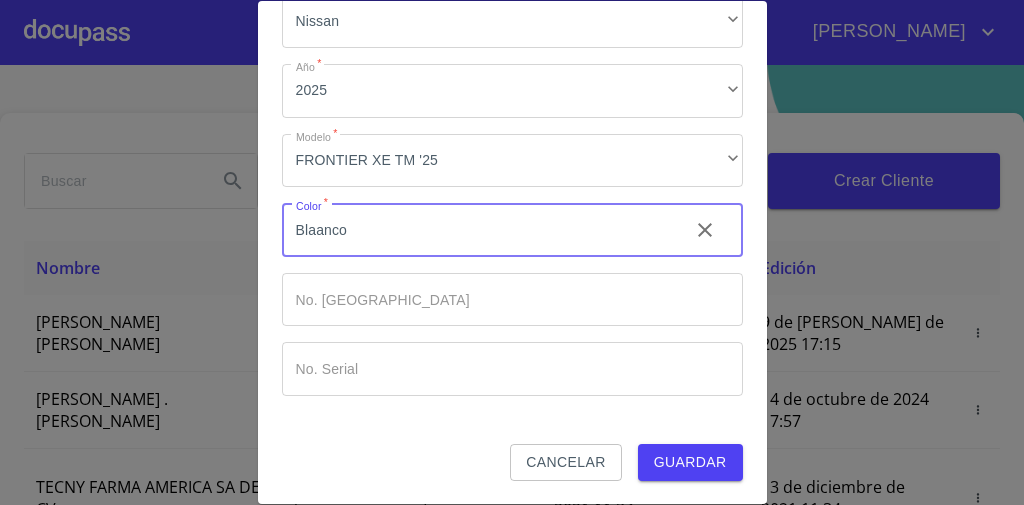 click on "Blaanco" at bounding box center (477, 230) 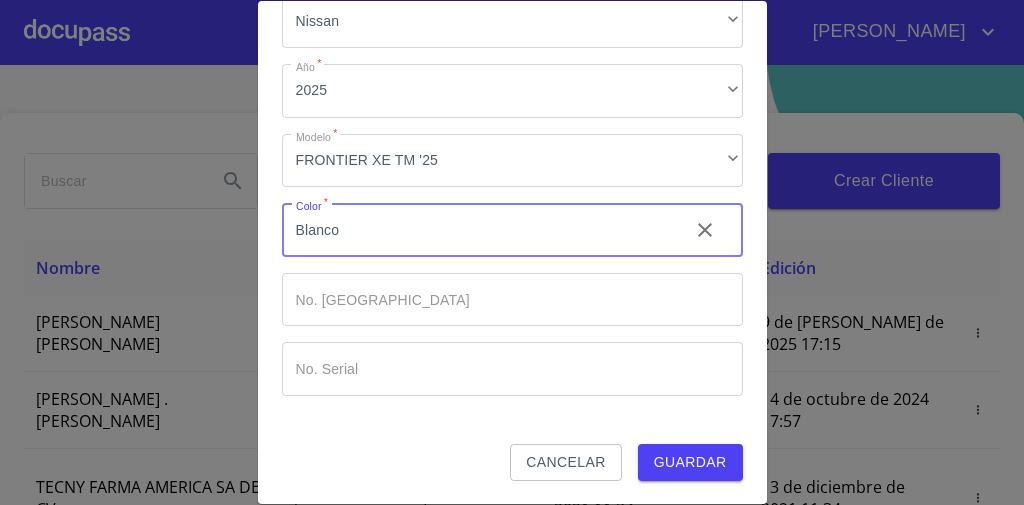 type on "Blanco" 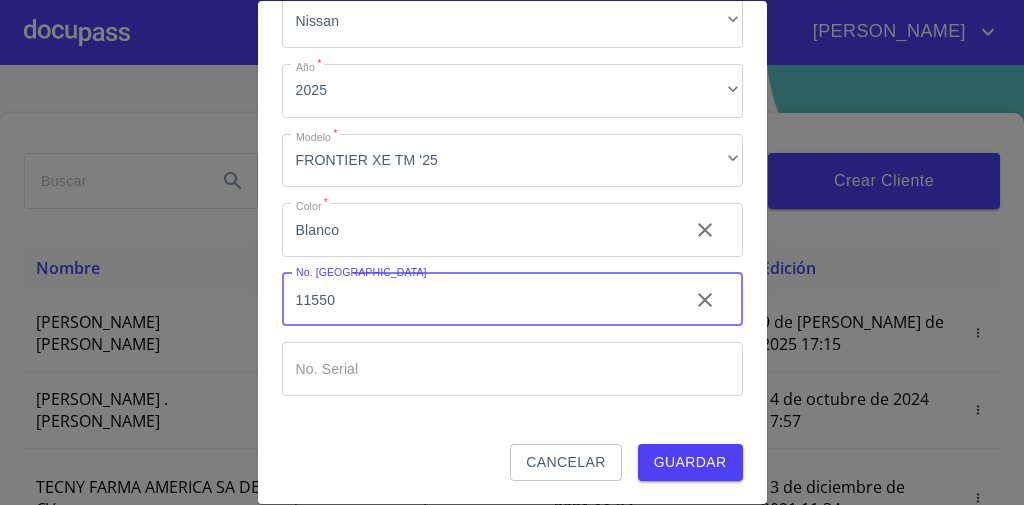 type on "11550" 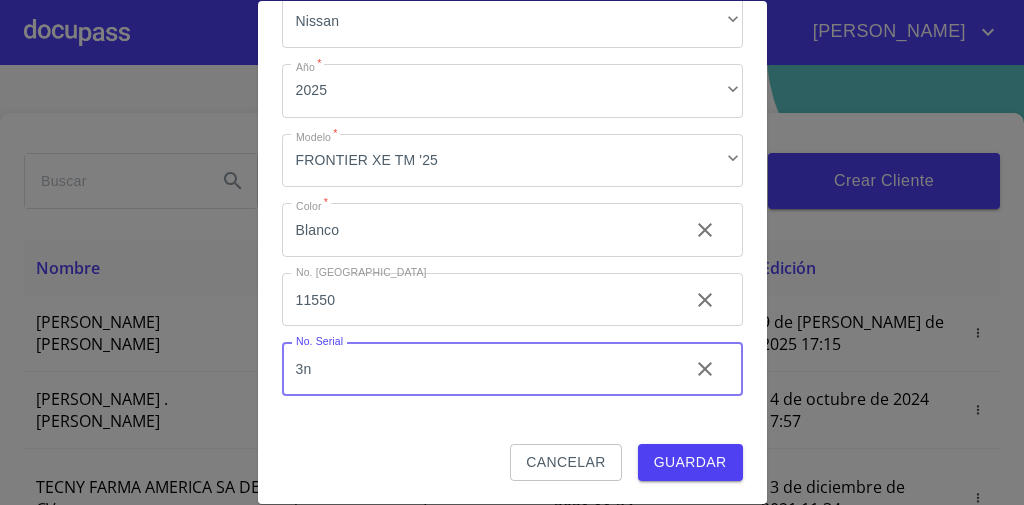 type on "3" 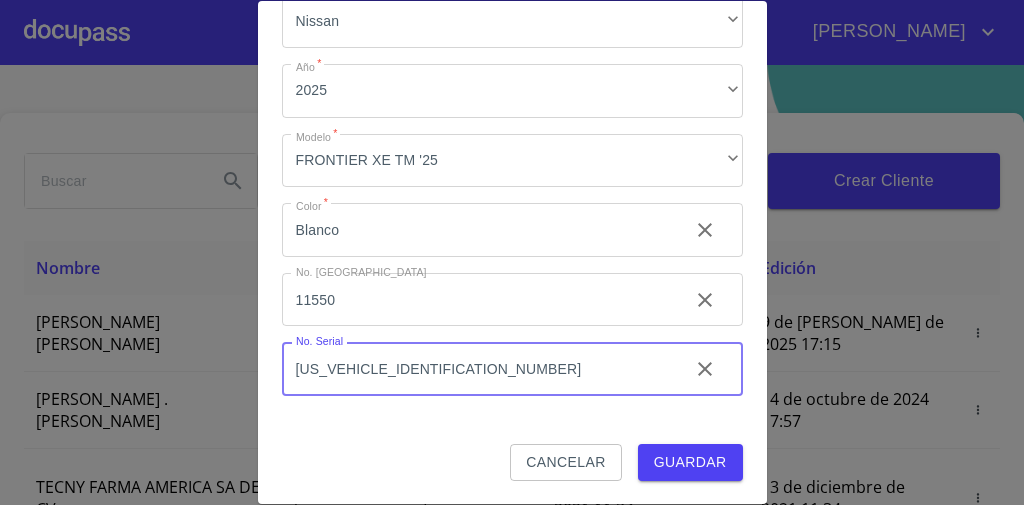 type on "[US_VEHICLE_IDENTIFICATION_NUMBER]" 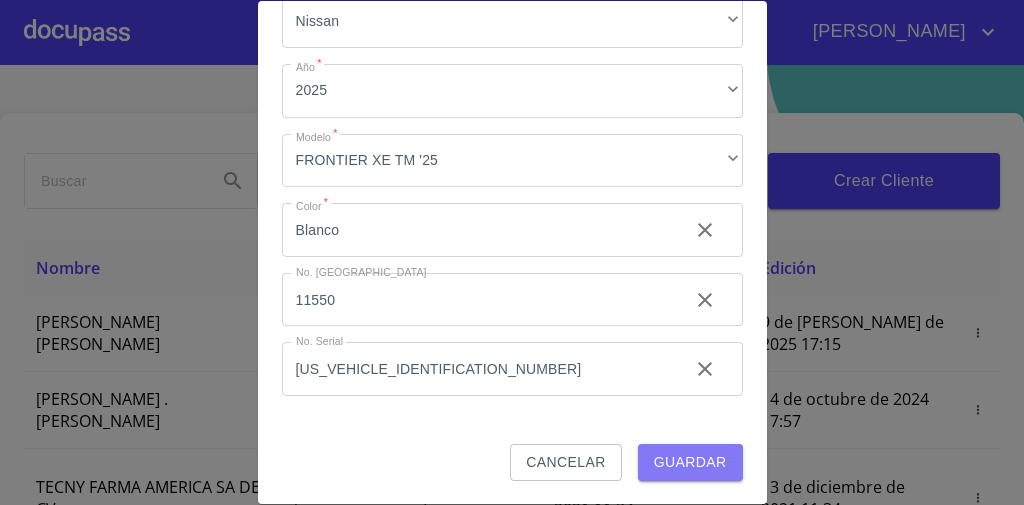 click on "Guardar" at bounding box center [690, 462] 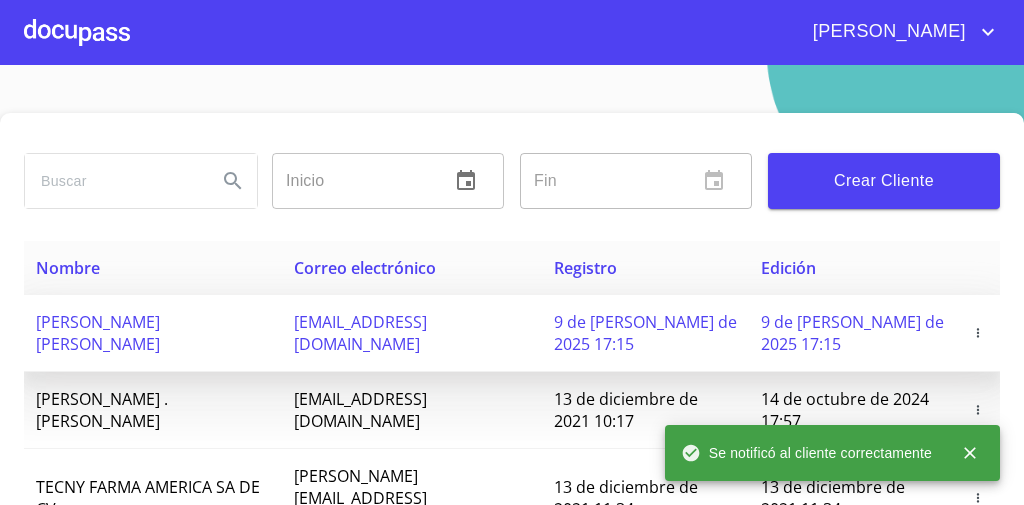 click on "[PERSON_NAME]  [PERSON_NAME]" at bounding box center (153, 333) 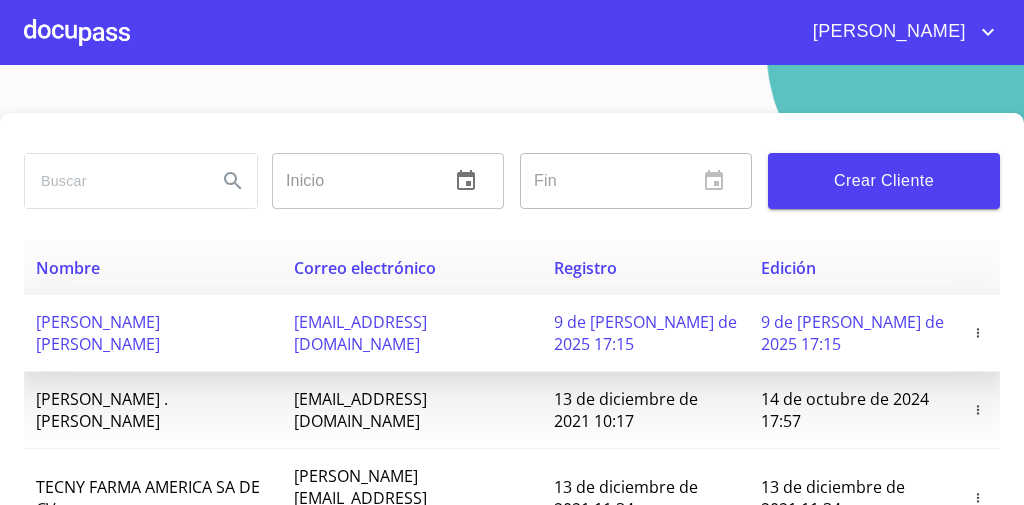click on "[PERSON_NAME]  [PERSON_NAME]" at bounding box center (153, 333) 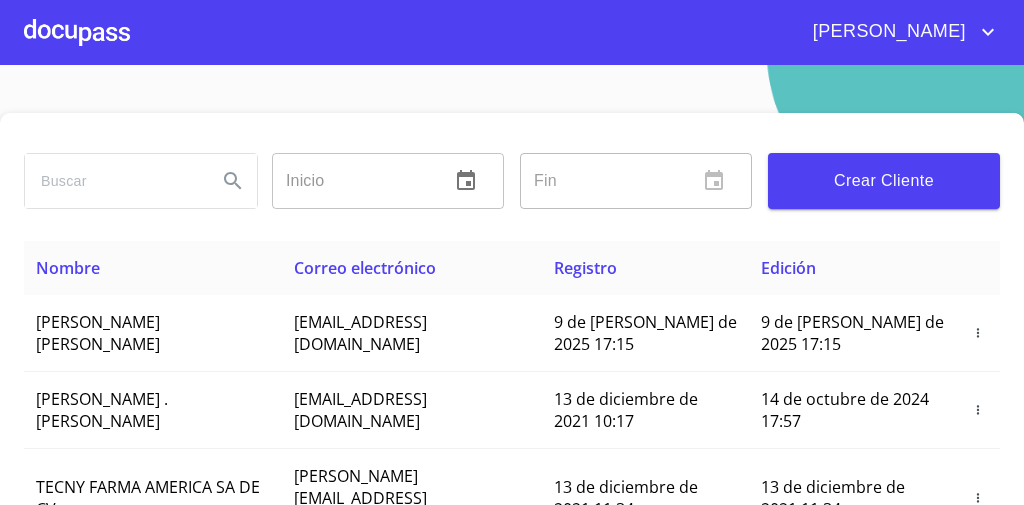 click at bounding box center (77, 32) 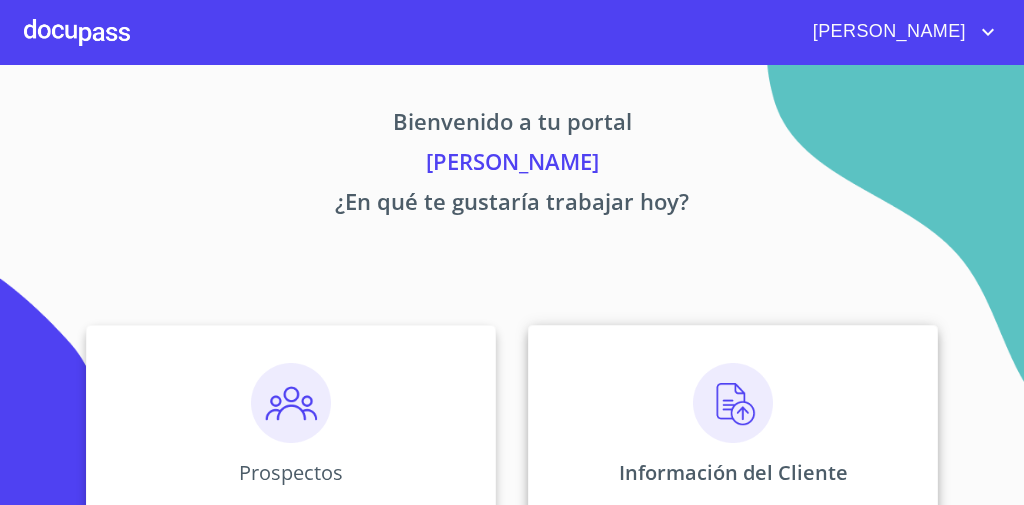 click on "Información del Cliente" at bounding box center [733, 425] 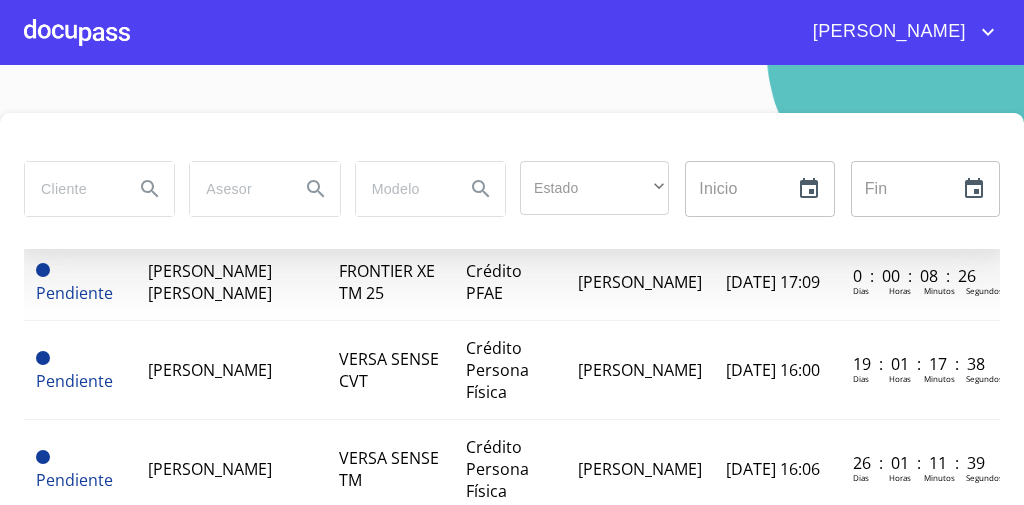 scroll, scrollTop: 0, scrollLeft: 0, axis: both 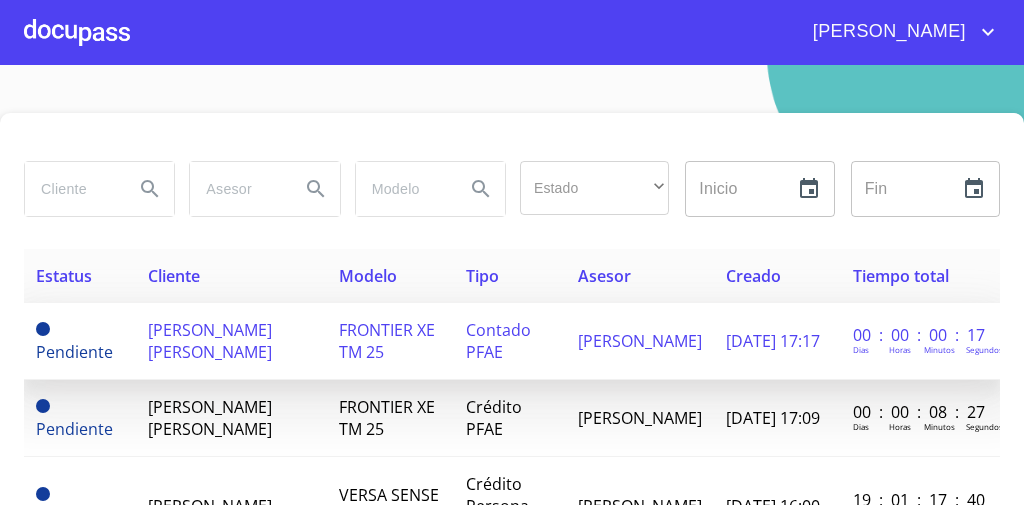 click on "[PERSON_NAME]" at bounding box center (640, 341) 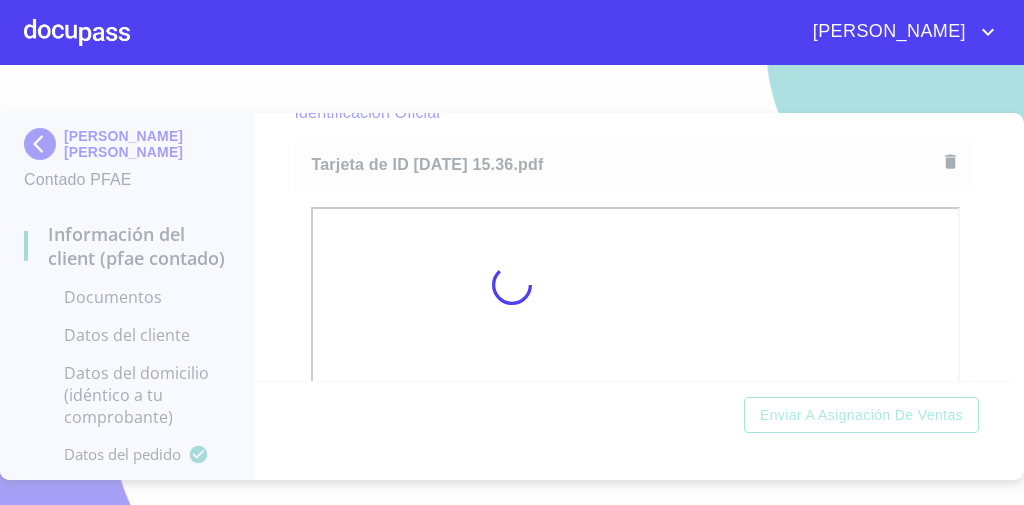 scroll, scrollTop: 285, scrollLeft: 0, axis: vertical 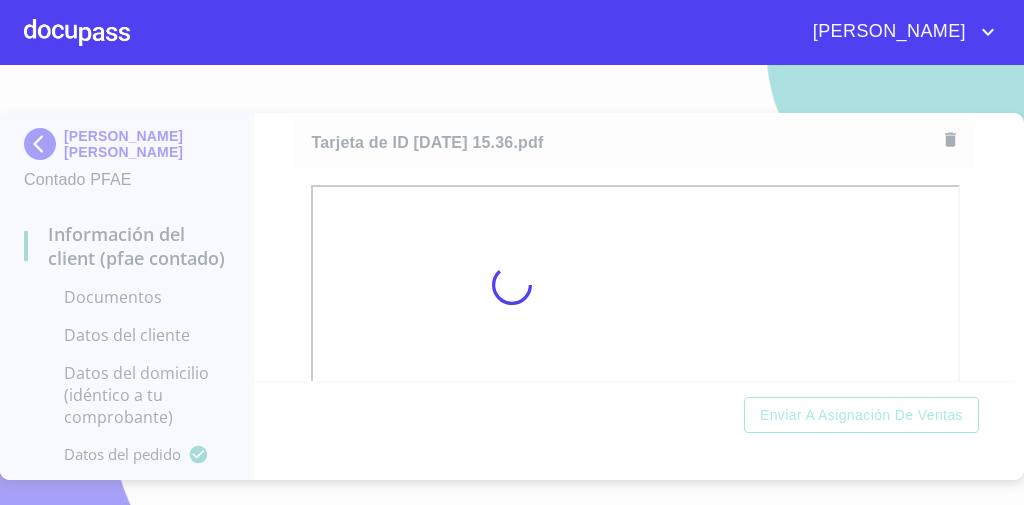 click at bounding box center [512, 285] 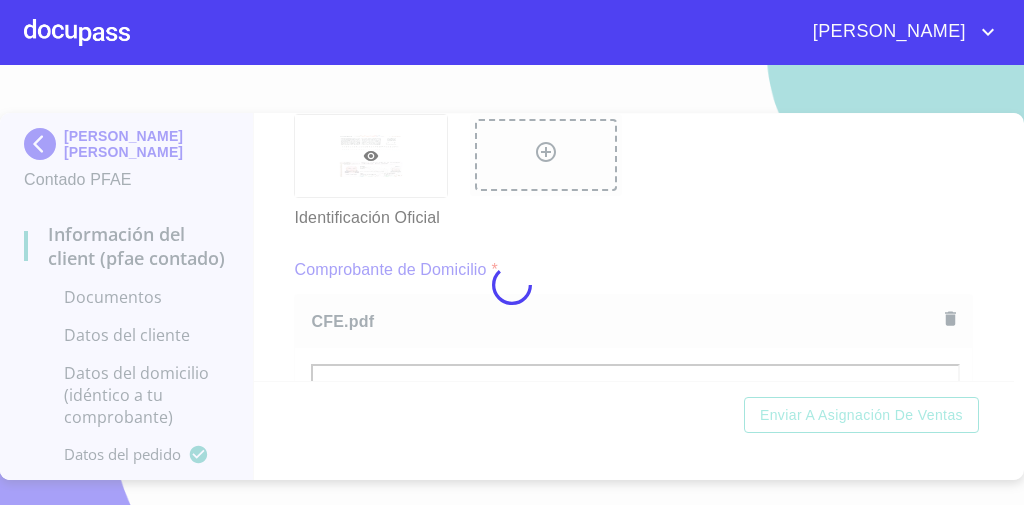 scroll, scrollTop: 1092, scrollLeft: 0, axis: vertical 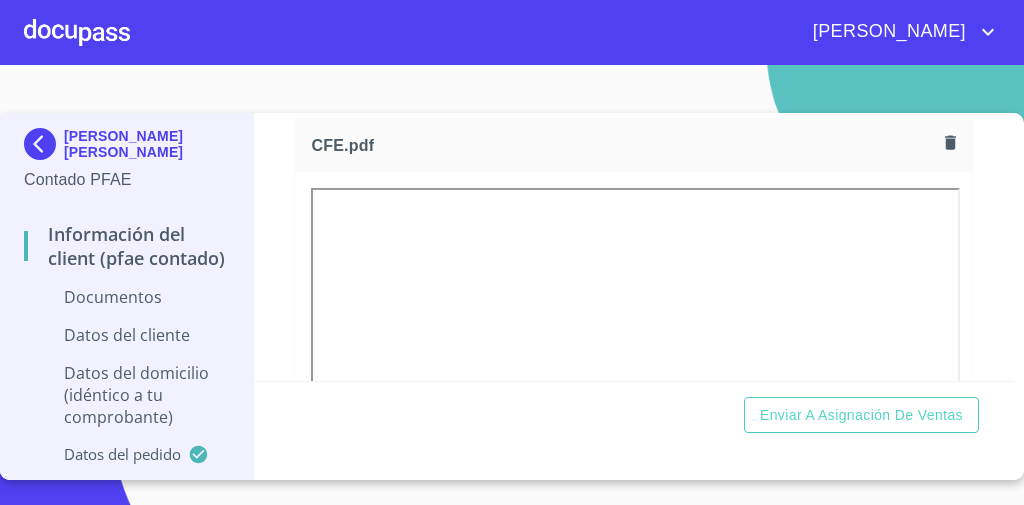 click on "CFE.pdf" at bounding box center [633, 145] 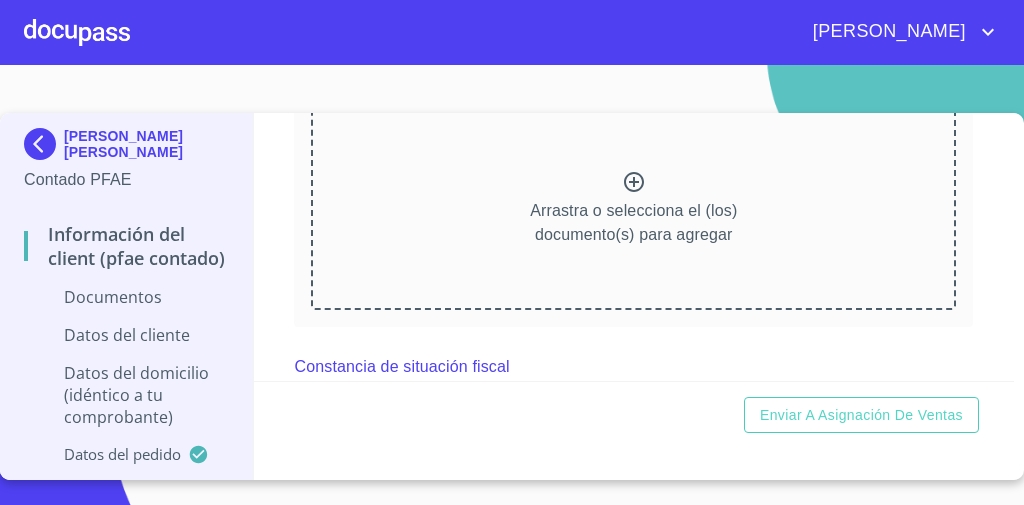 scroll, scrollTop: 1955, scrollLeft: 0, axis: vertical 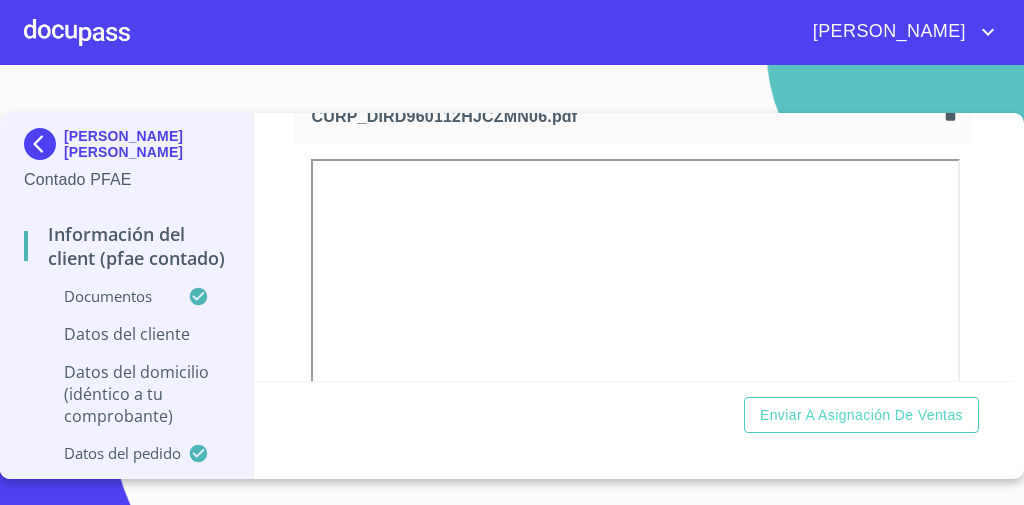 click on "Información del Client (PFAE contado)   Documentos Documento de identificación   * INE ​ Identificación Oficial * Identificación Oficial Identificación Oficial Comprobante de Domicilio * Comprobante de Domicilio Comprobante de Domicilio CURP * CURP_DIRD960112HJCZMN06.pdf CURP_DIRD960112HJCZMN06.pdf [PERSON_NAME] de situación fiscal Arrastra o selecciona el (los) documento(s) para agregar Datos del cliente Apellido [PERSON_NAME]   * [PERSON_NAME] ​ Apellido Materno   * [PERSON_NAME] ​ Primer nombre   * [PERSON_NAME] ​ [PERSON_NAME] Nombre ​ Fecha de nacimiento * ​ Nacionalidad   * ​ ​ País de nacimiento   * ​ CURP   * ​ RFC   * ​ Sexo   * ​ ​ MXN Celular   * [PHONE_NUMBER] ​ ID de Identificación ​ Datos del domicilio (idéntico a tu comprobante) Domicilio completo (Calle, Av. o Vía)   * ​ No. Exterior   * ​ No. Interior ​ Entre [PERSON_NAME] del domicilio particular   * ​ País de residencia   * ​ Estado   * ​ ​ Delegación/Municipio   * ​ [GEOGRAPHIC_DATA] o Urbanización   *" at bounding box center (634, 247) 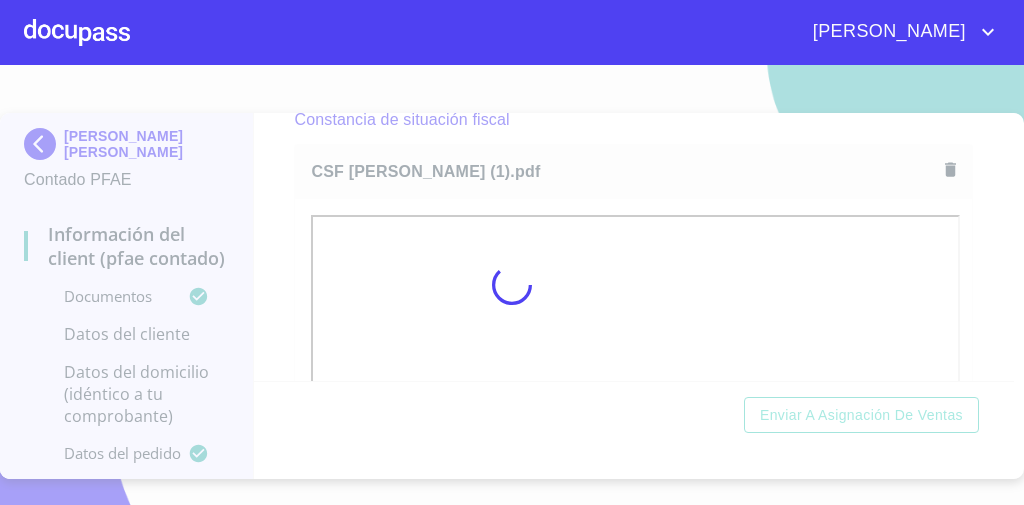 scroll, scrollTop: 2731, scrollLeft: 0, axis: vertical 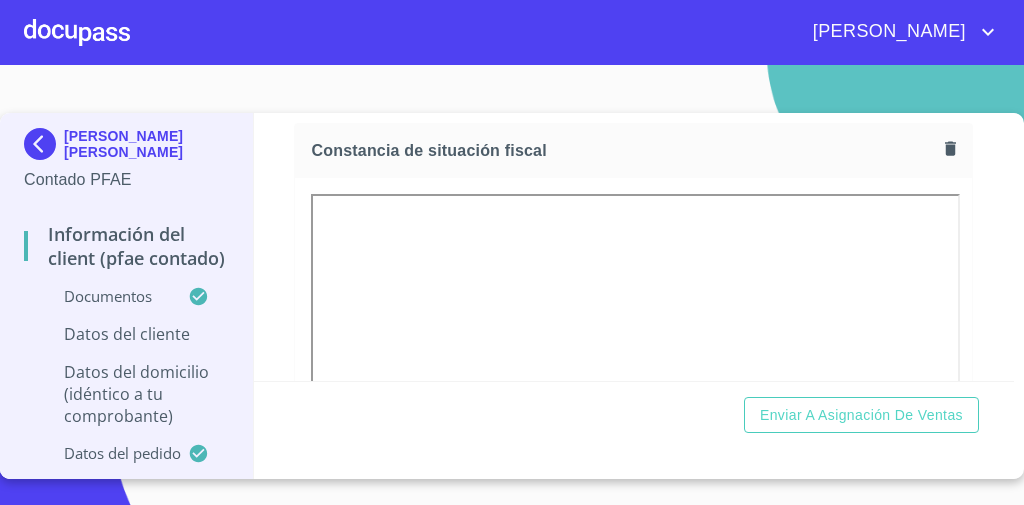 click on "Información del Client (PFAE contado)   Documentos Documento de identificación   * INE ​ Identificación Oficial * Identificación Oficial Identificación Oficial Comprobante de Domicilio * Comprobante de Domicilio Comprobante de Domicilio CURP * CURP [PERSON_NAME] de situación fiscal [PERSON_NAME] de situación fiscal [PERSON_NAME] de situación fiscal Datos del cliente Apellido [PERSON_NAME]   * [PERSON_NAME] ​ Apellido Materno   * [PERSON_NAME] ​ Primer nombre   * [PERSON_NAME] ​ [PERSON_NAME] Nombre ​ Fecha de nacimiento * ​ Nacionalidad   * ​ ​ País de nacimiento   * ​ CURP   * ​ RFC   * ​ Sexo   * ​ ​ MXN Celular   * [PHONE_NUMBER] ​ ID de Identificación ​ Datos del domicilio (idéntico a tu comprobante) Domicilio completo (Calle, Av. o Vía)   * ​ No. Exterior   * ​ No. Interior ​ Entre [PERSON_NAME] del domicilio particular   * ​ País de residencia   * ​ Estado   * ​ ​ Delegación/Municipio   * ​ [GEOGRAPHIC_DATA] o Urbanización   * ​ C.P.   * ​   * ​ ​   *" at bounding box center (634, 247) 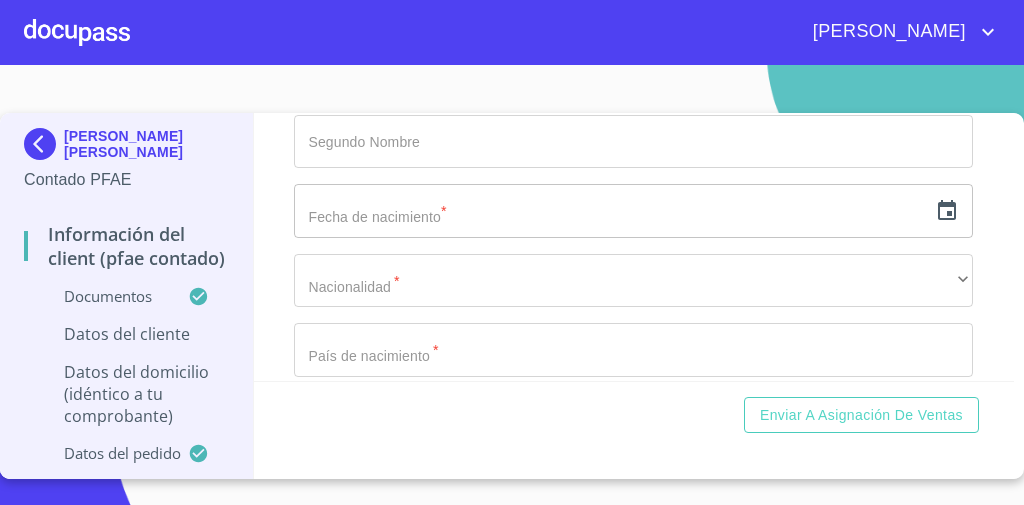 scroll, scrollTop: 3816, scrollLeft: 0, axis: vertical 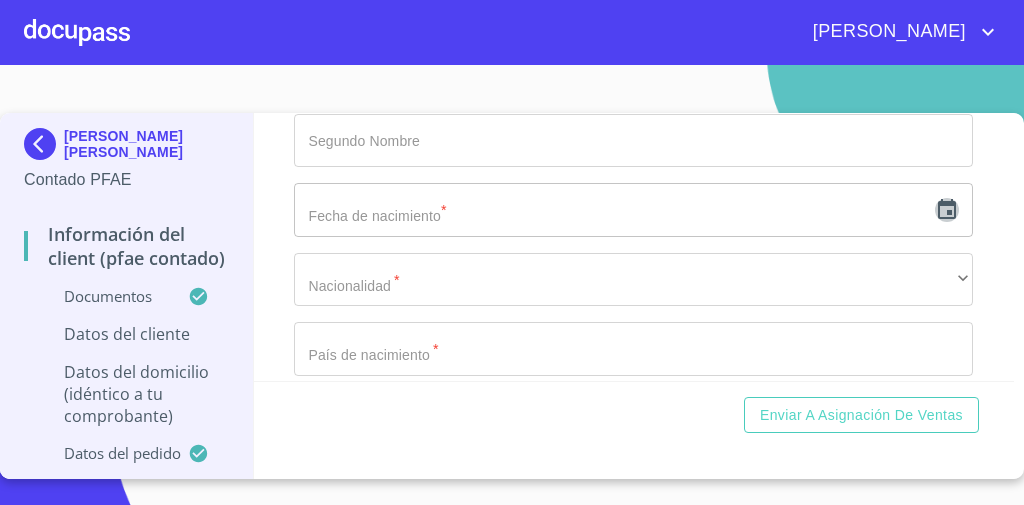 click 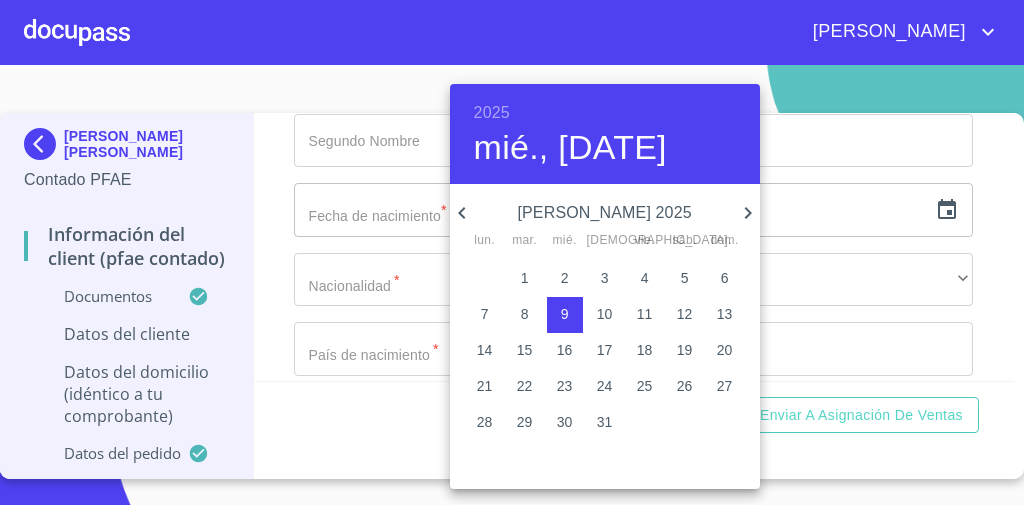 click at bounding box center [512, 252] 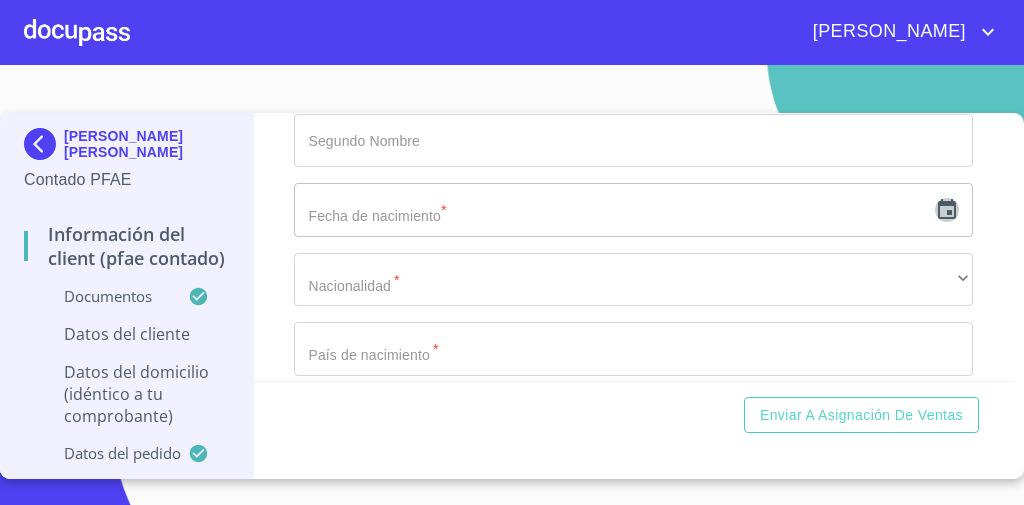 click 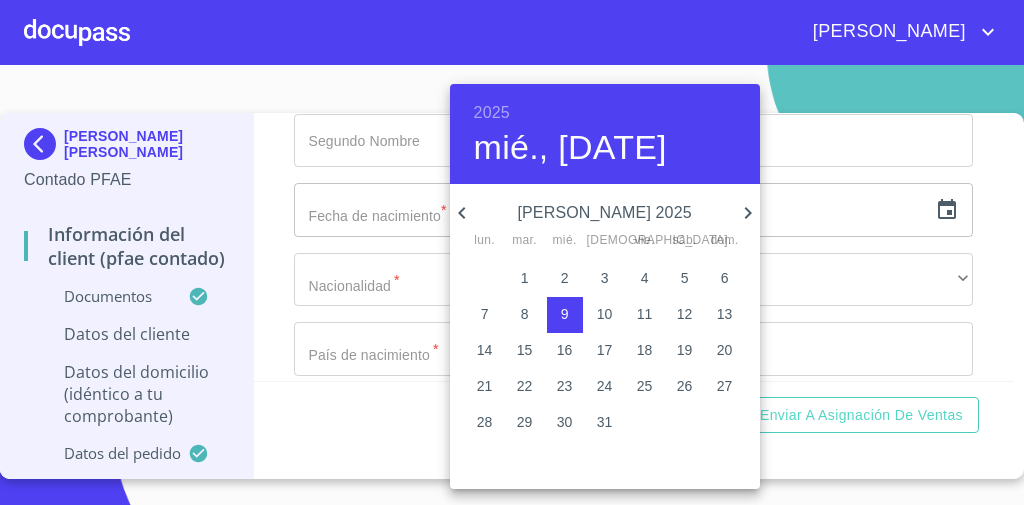 click on "[PERSON_NAME] 2025" at bounding box center [605, 213] 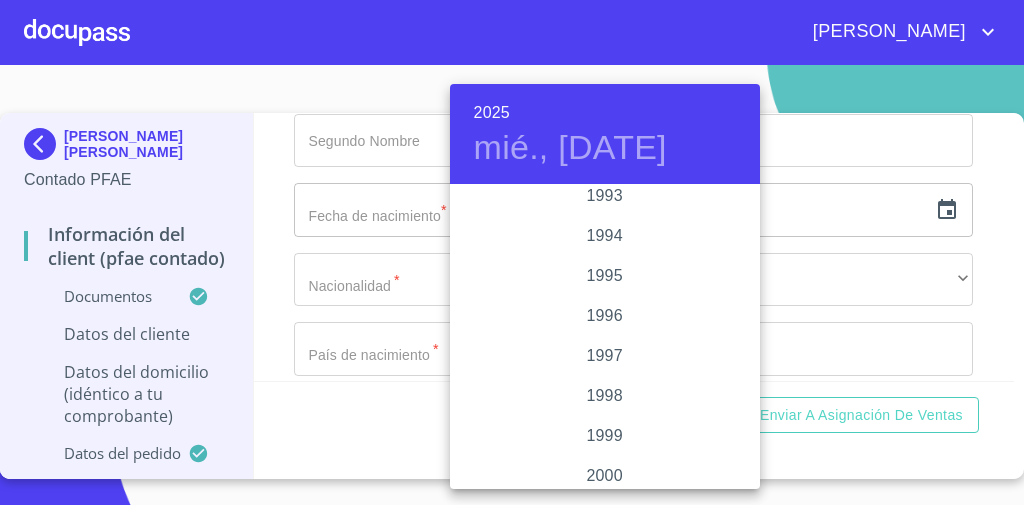 scroll, scrollTop: 2729, scrollLeft: 0, axis: vertical 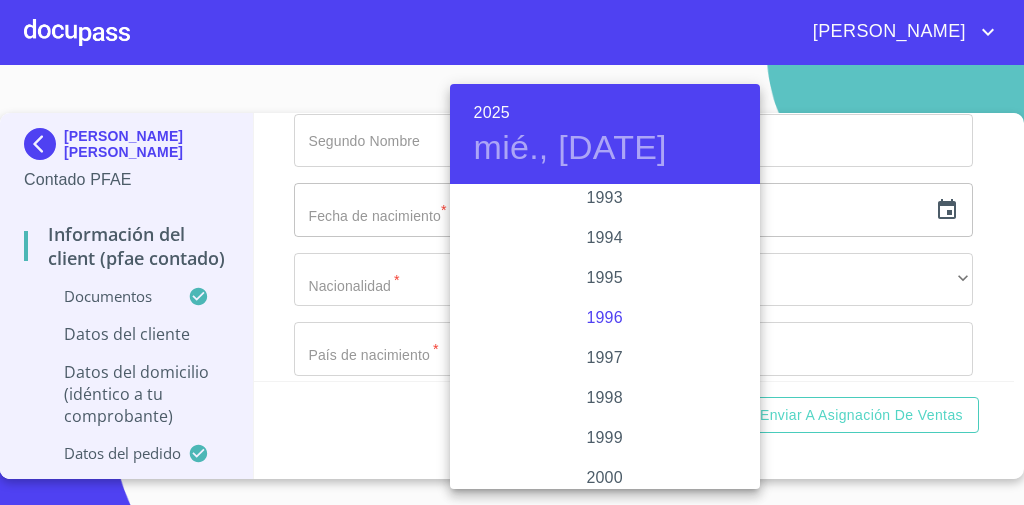 click on "1996" at bounding box center (605, 318) 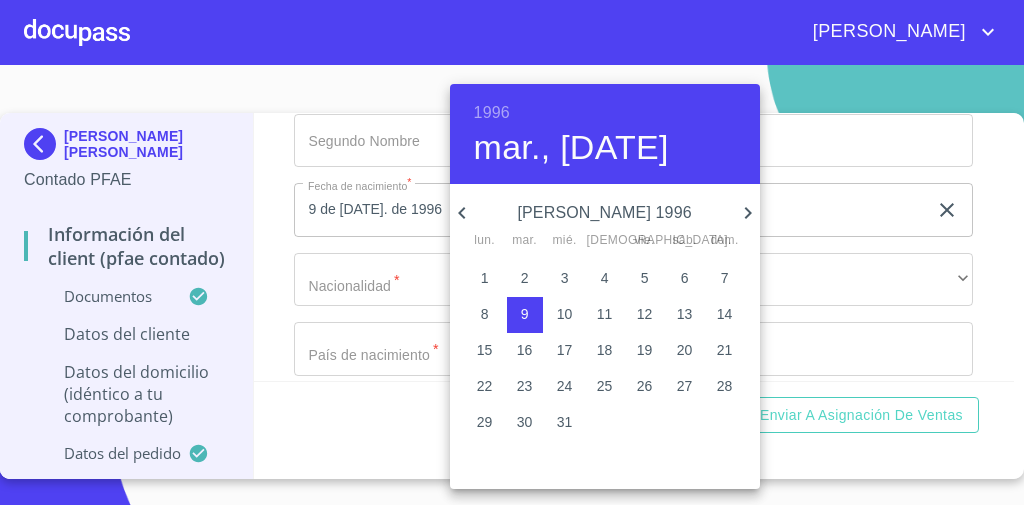 click on "mar., [DATE]" at bounding box center [571, 148] 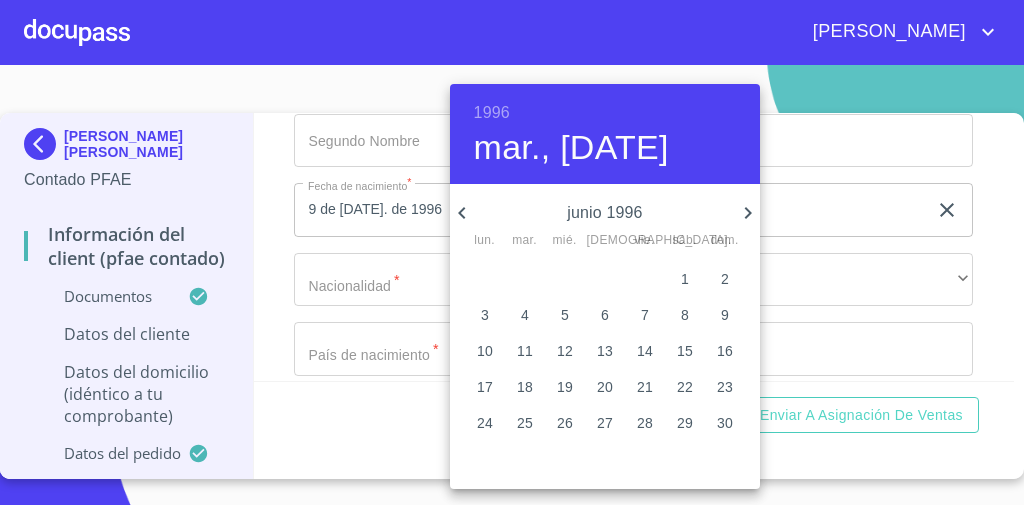 click 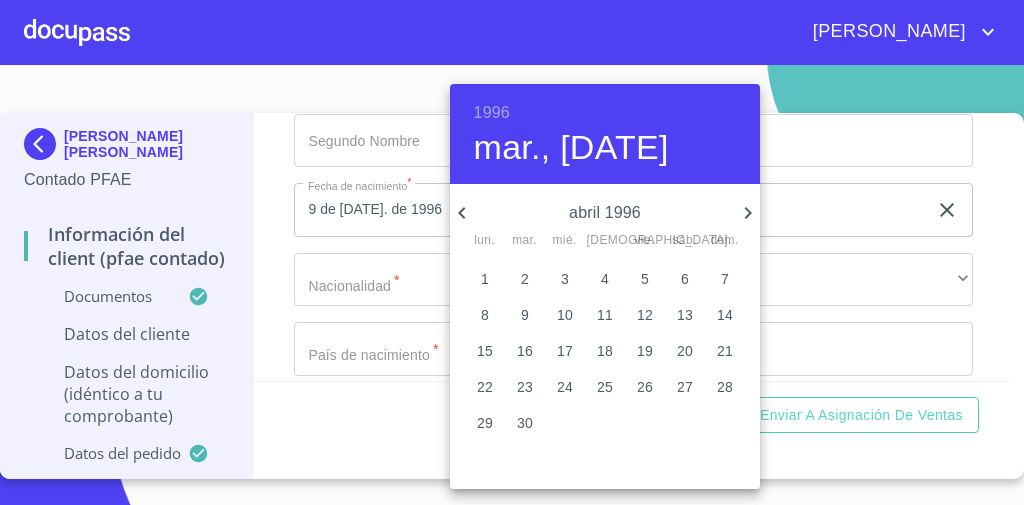 click 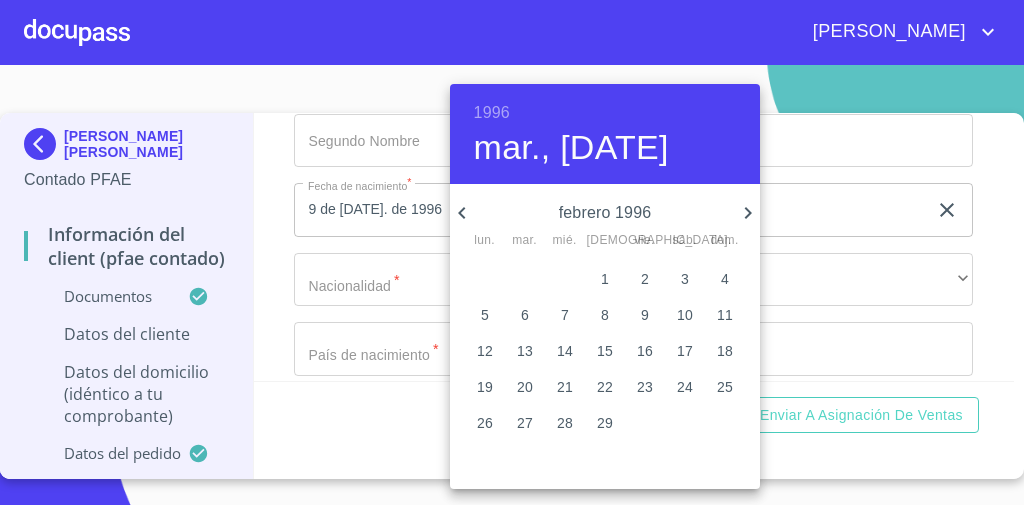 click 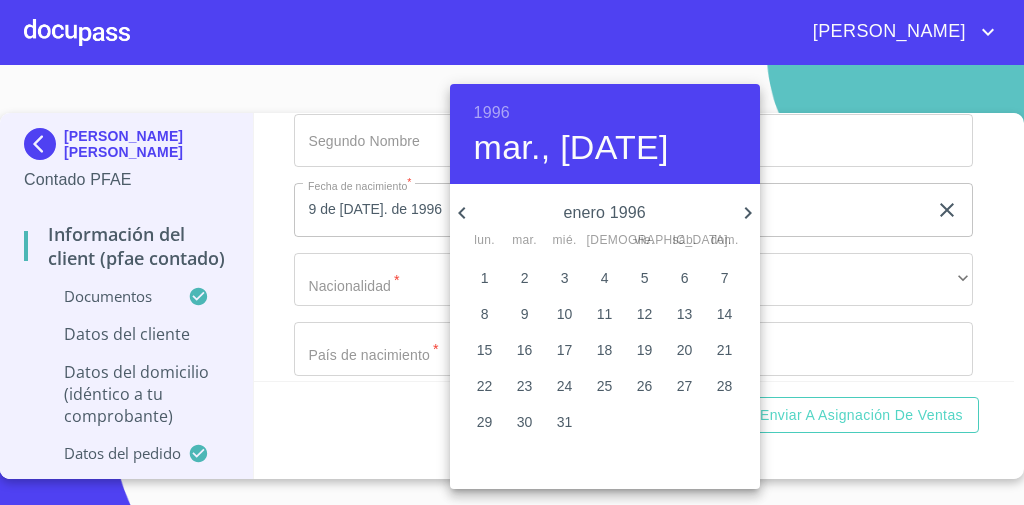 click on "12" at bounding box center (645, 314) 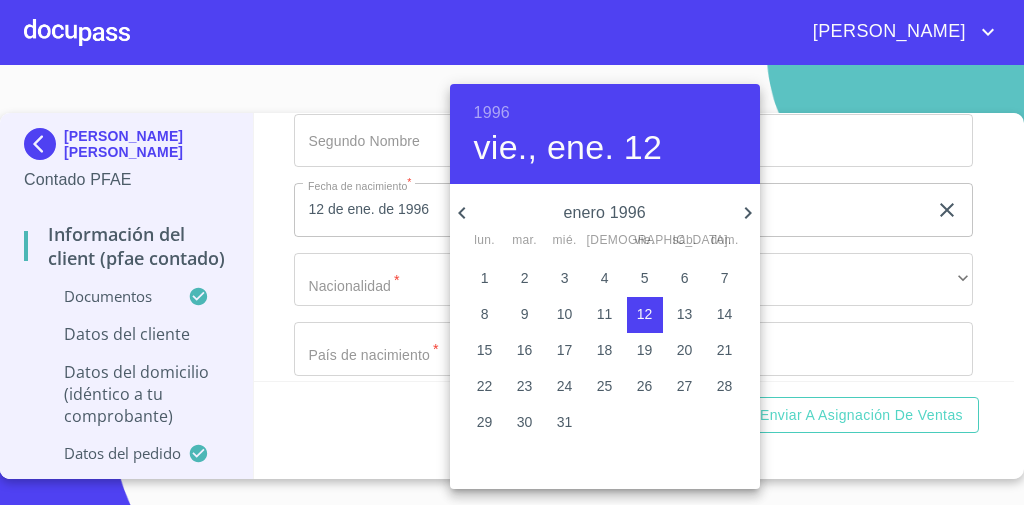click at bounding box center (512, 252) 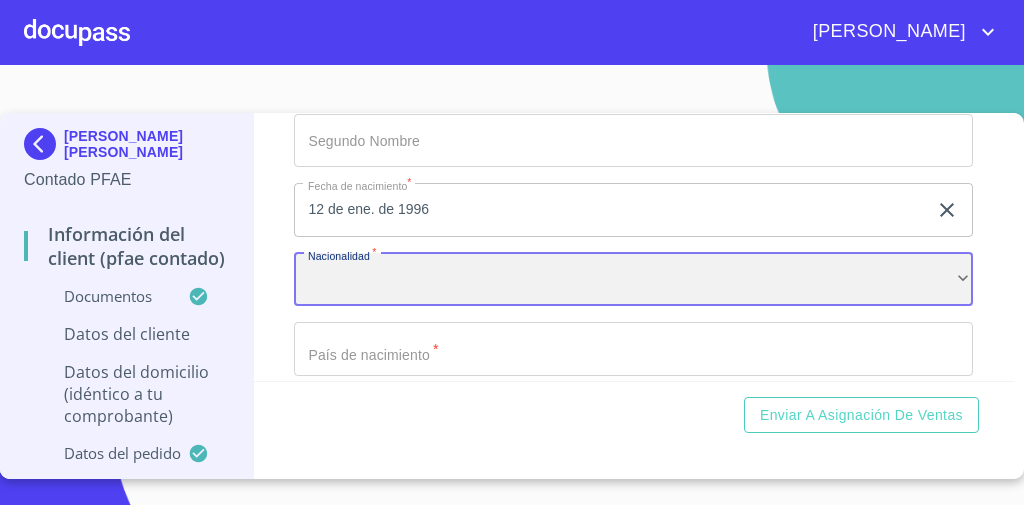 click on "​" at bounding box center [633, 280] 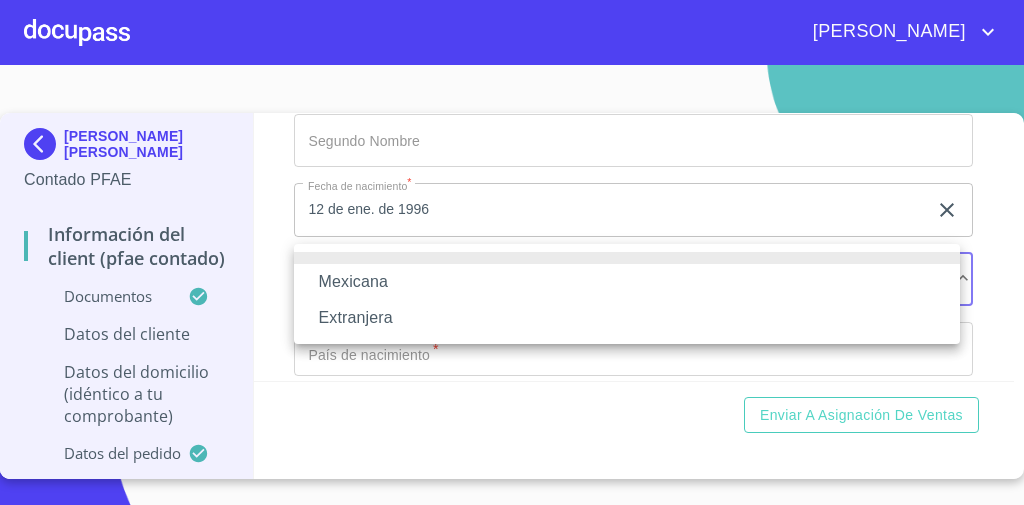 type 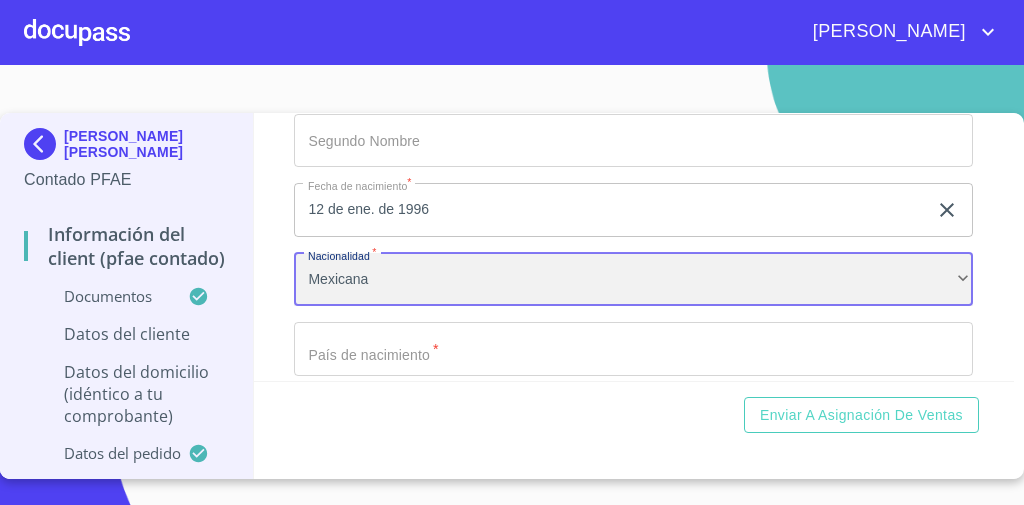 scroll, scrollTop: 3872, scrollLeft: 0, axis: vertical 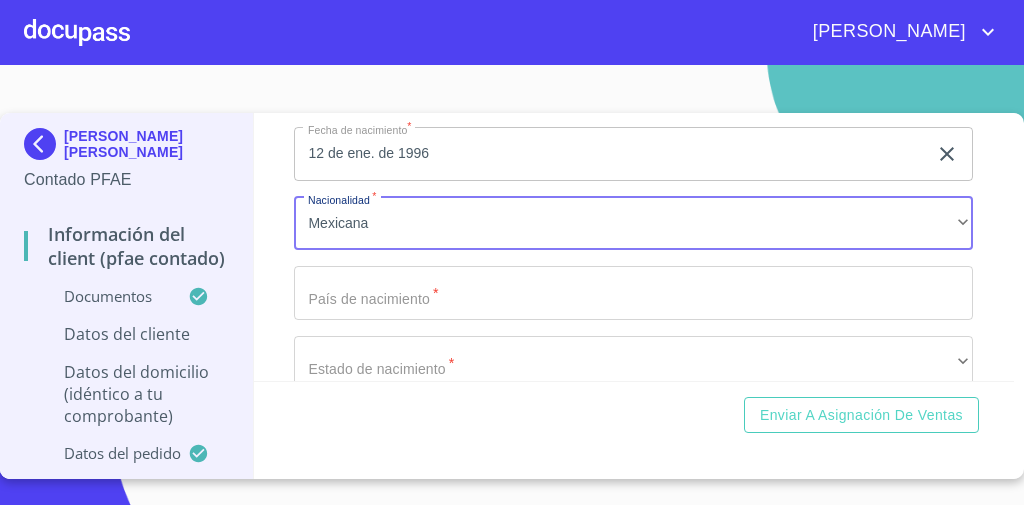 click on "Documento de identificación   *" at bounding box center [610, -124] 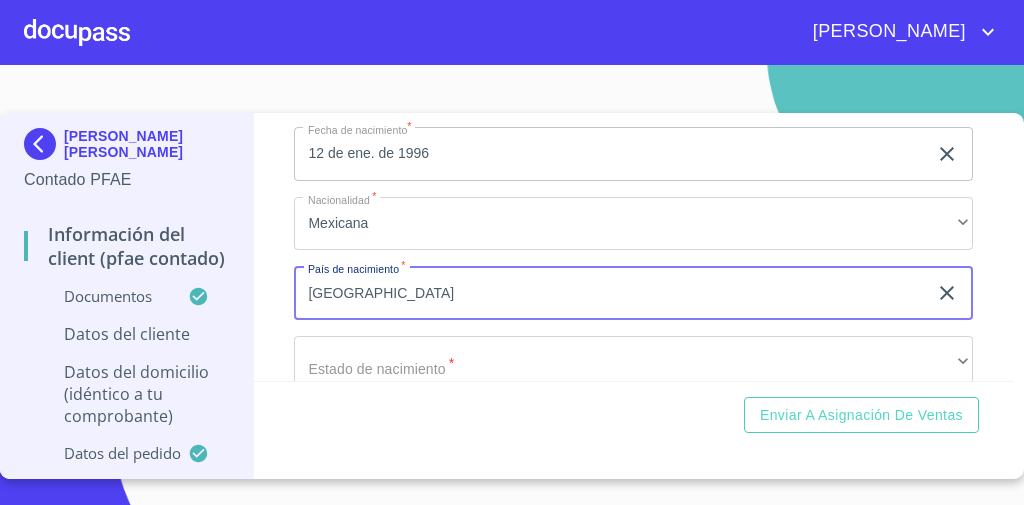 type on "[GEOGRAPHIC_DATA]" 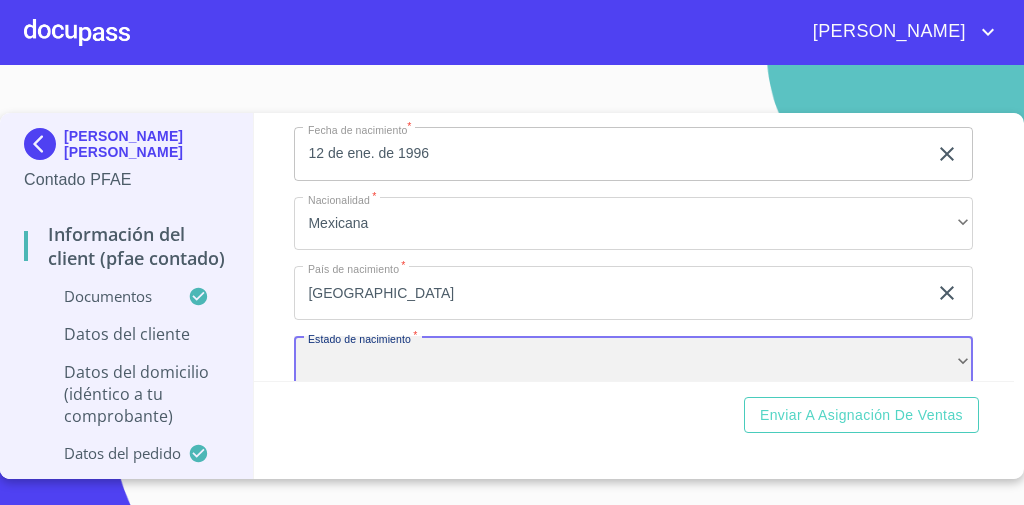 click on "​" at bounding box center (633, 363) 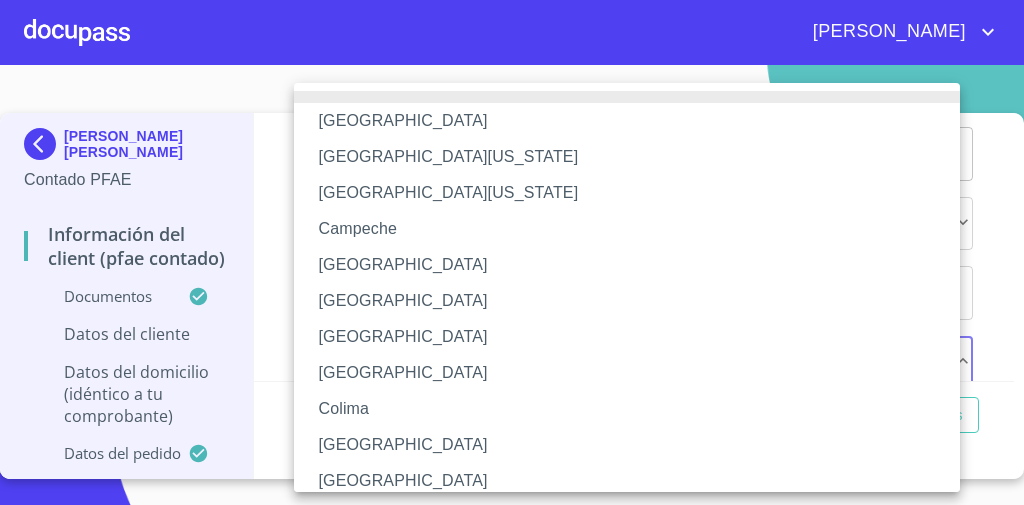 type 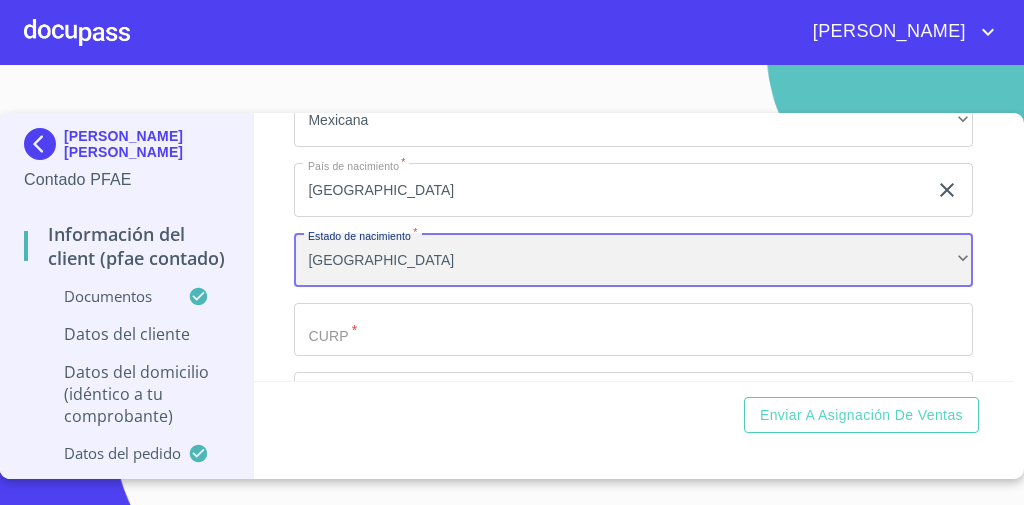 scroll, scrollTop: 4060, scrollLeft: 0, axis: vertical 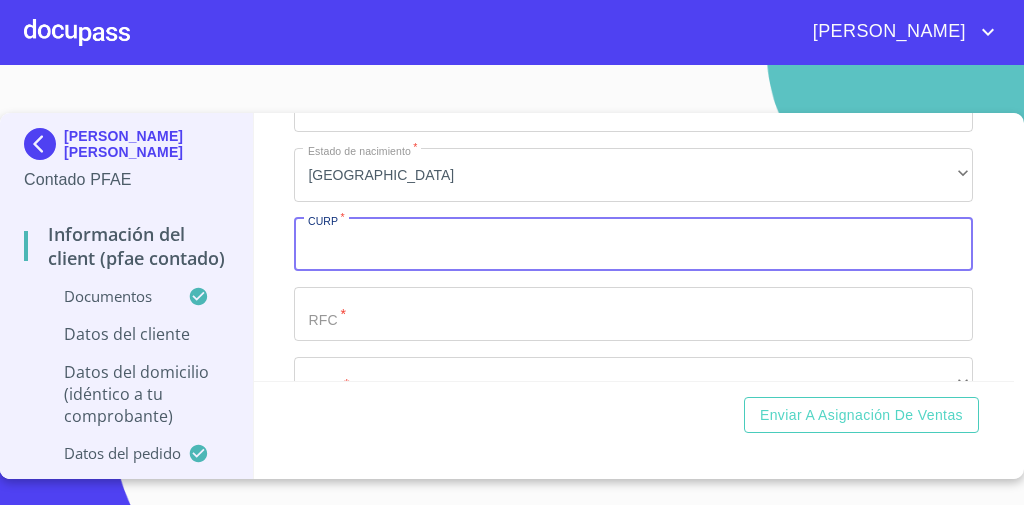 click on "Documento de identificación   *" at bounding box center (633, 245) 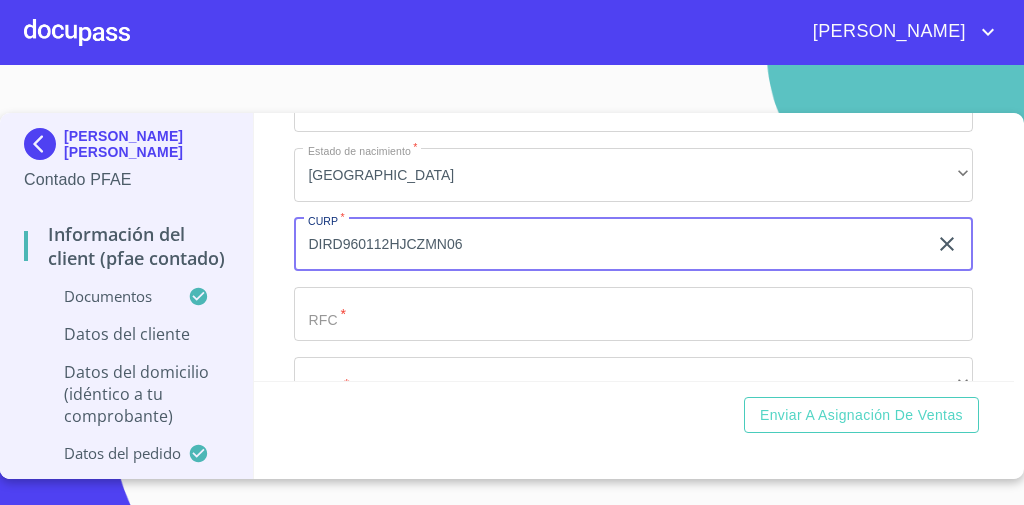 click on "DIRD960112HJCZMN06" at bounding box center [610, 245] 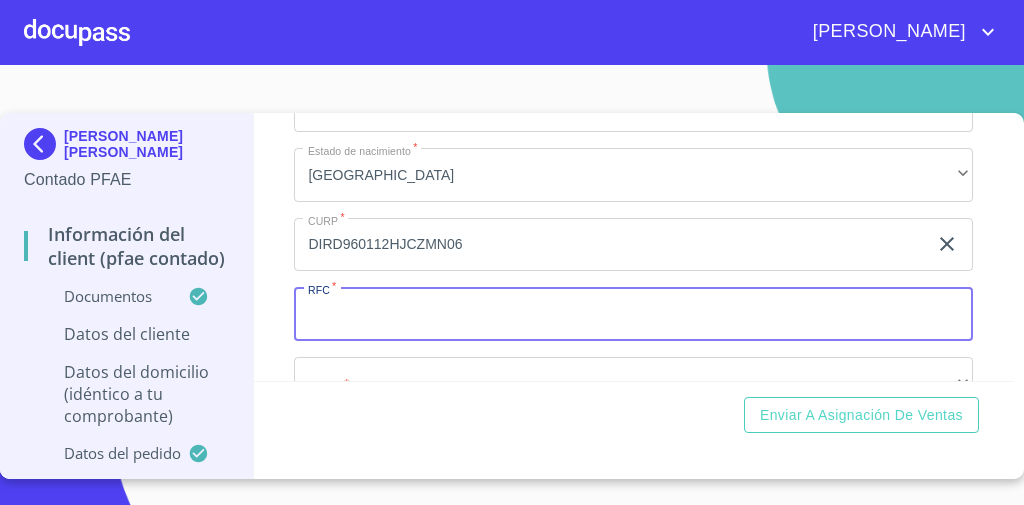 paste on "DIRD960112CS2" 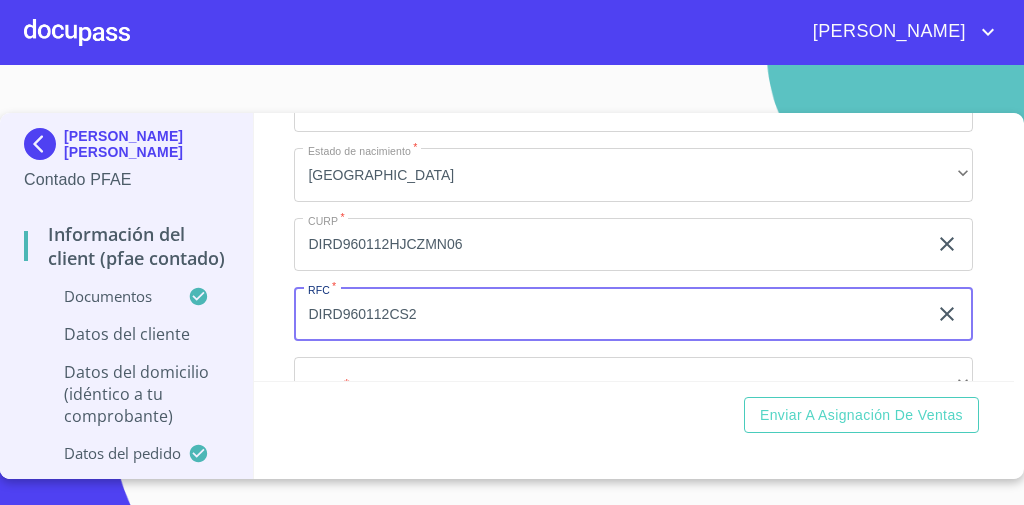 click on "DIRD960112CS2" at bounding box center (610, 314) 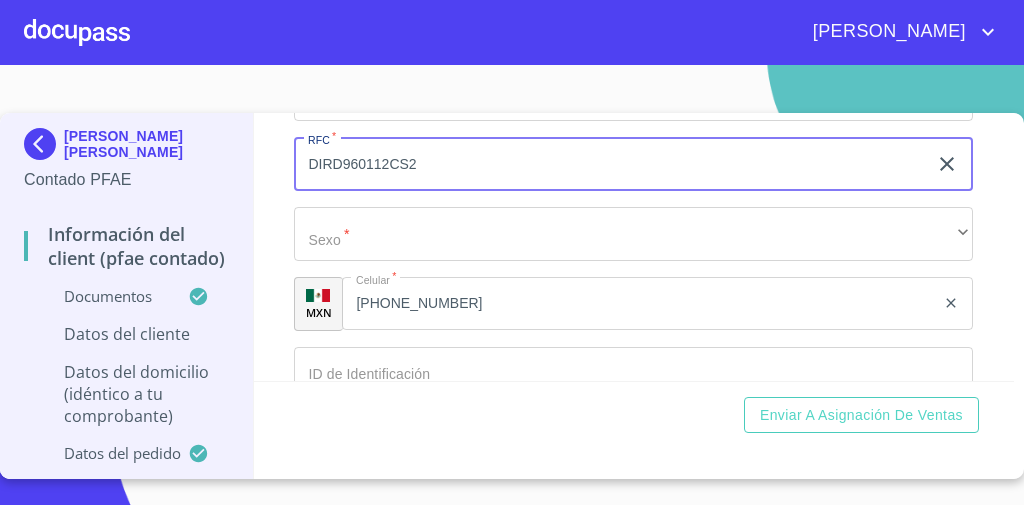 type on "DIRD960112CS2" 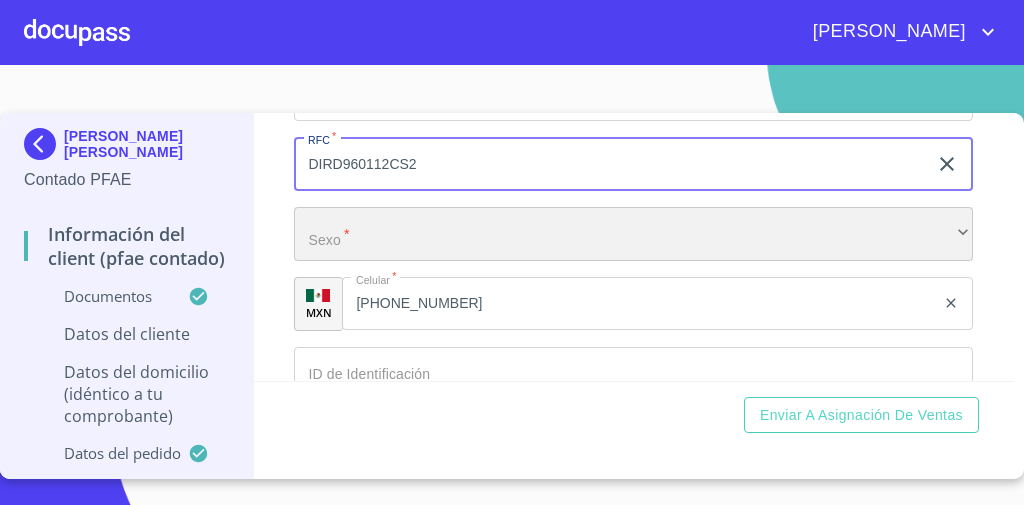 click on "​" at bounding box center (633, 234) 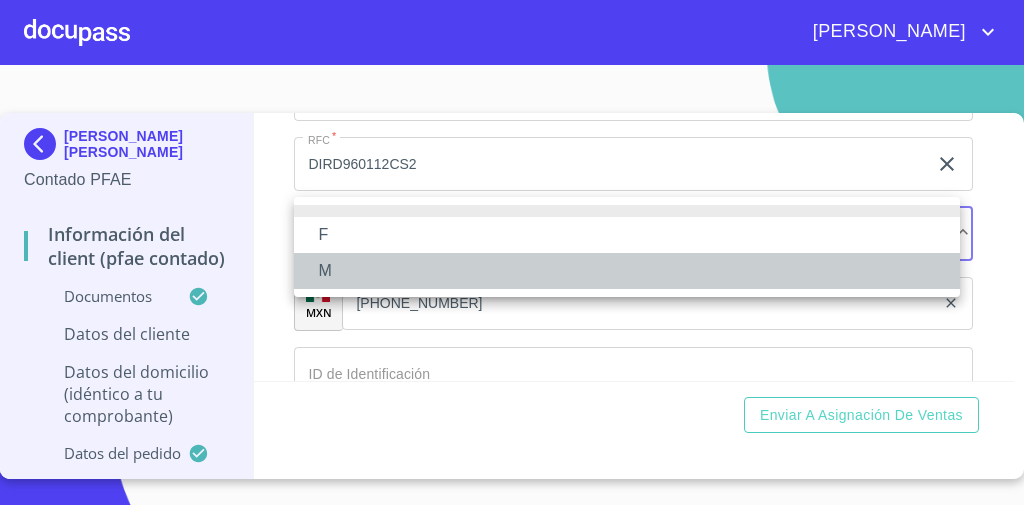 click on "M" at bounding box center (627, 271) 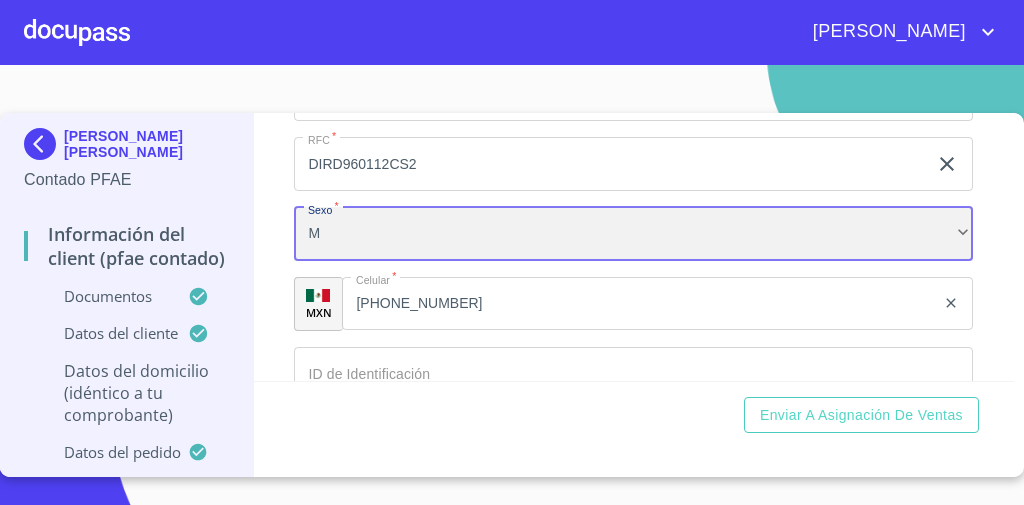 scroll, scrollTop: 4338, scrollLeft: 0, axis: vertical 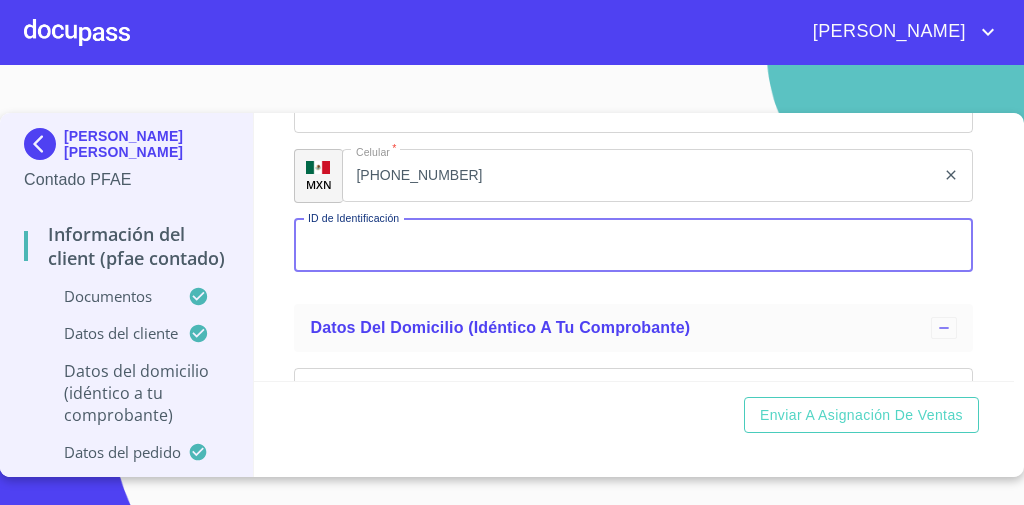click on "Documento de identificación   *" at bounding box center [633, 246] 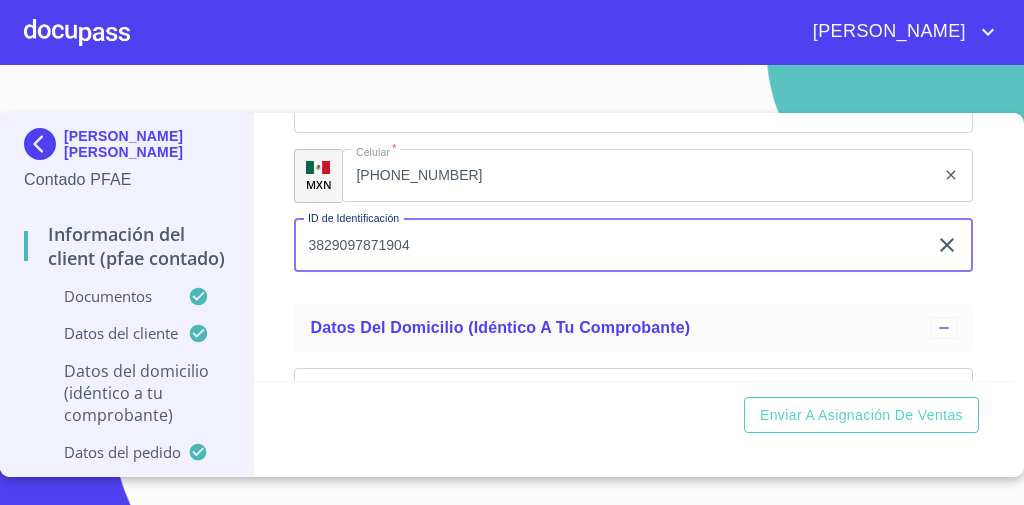 type on "3829097871904" 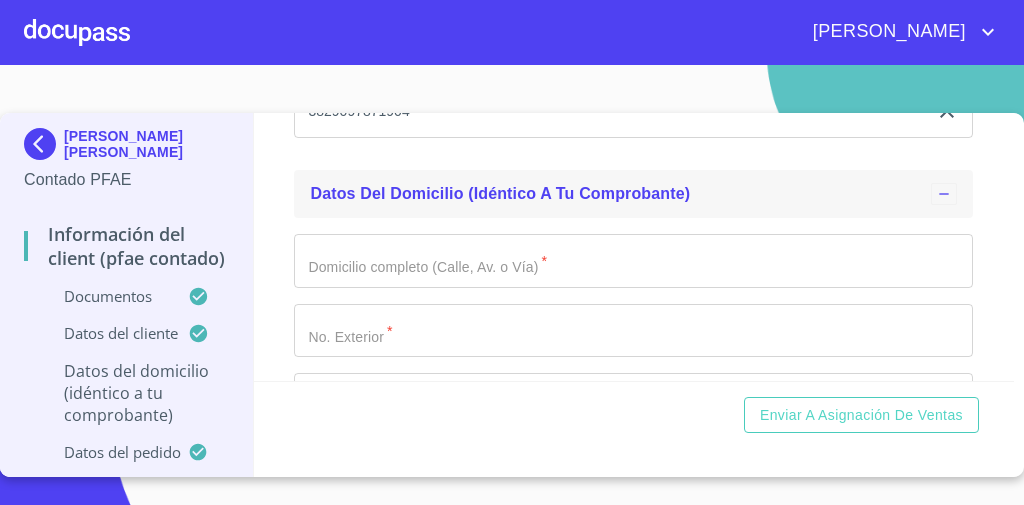 scroll, scrollTop: 4471, scrollLeft: 0, axis: vertical 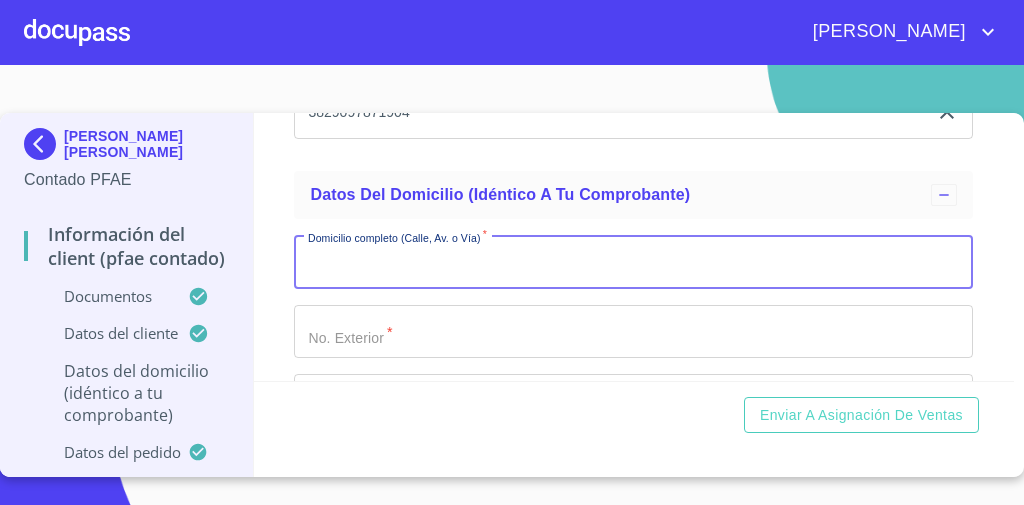 click on "Documento de identificación   *" at bounding box center (633, 262) 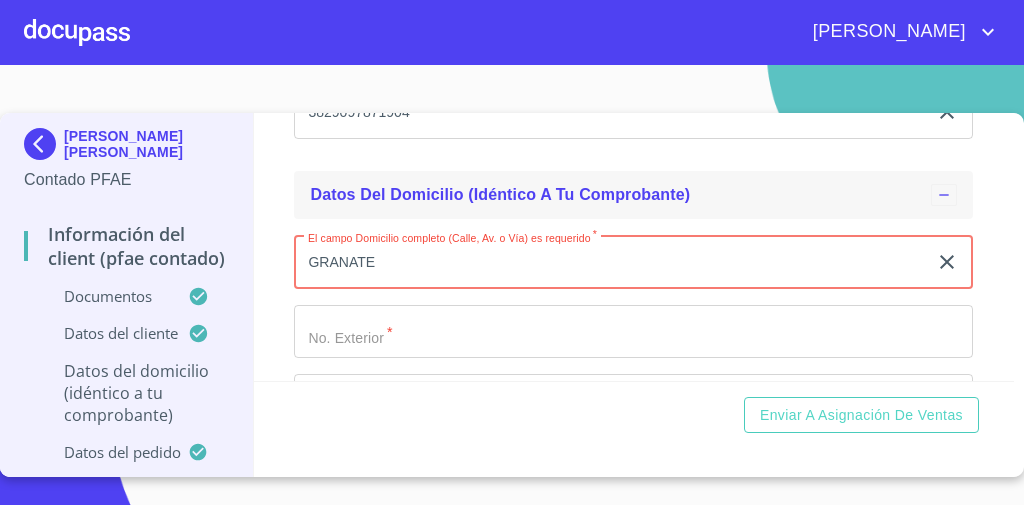 type on "GRANATE" 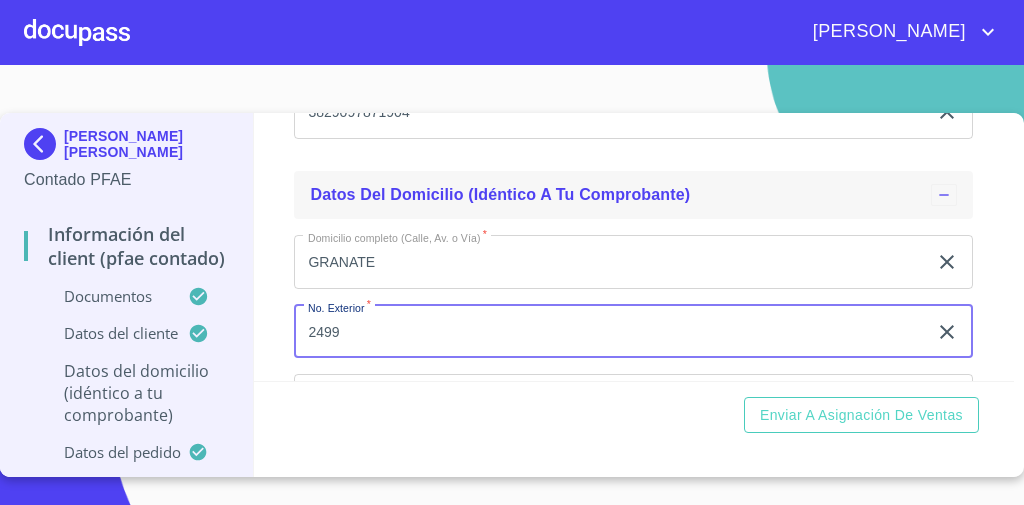 type on "2499" 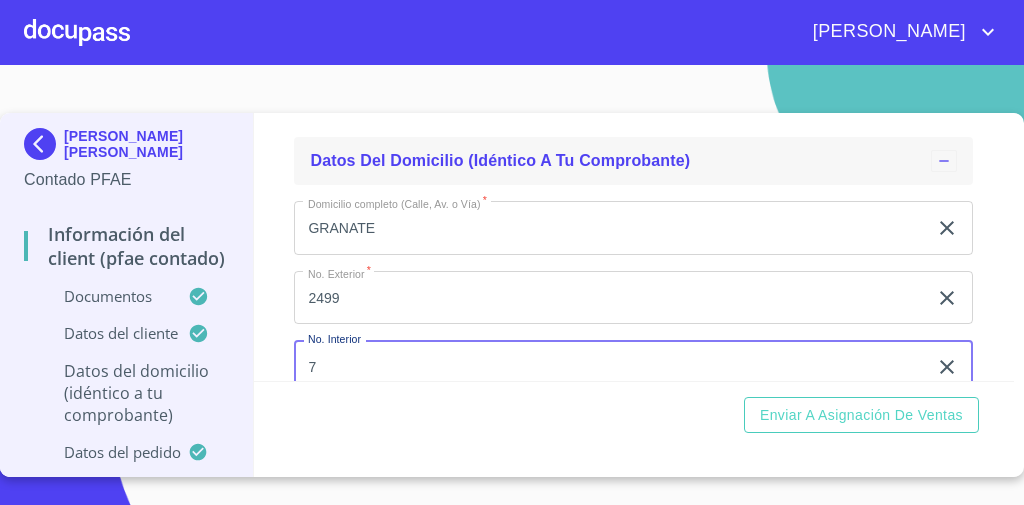 type on "7" 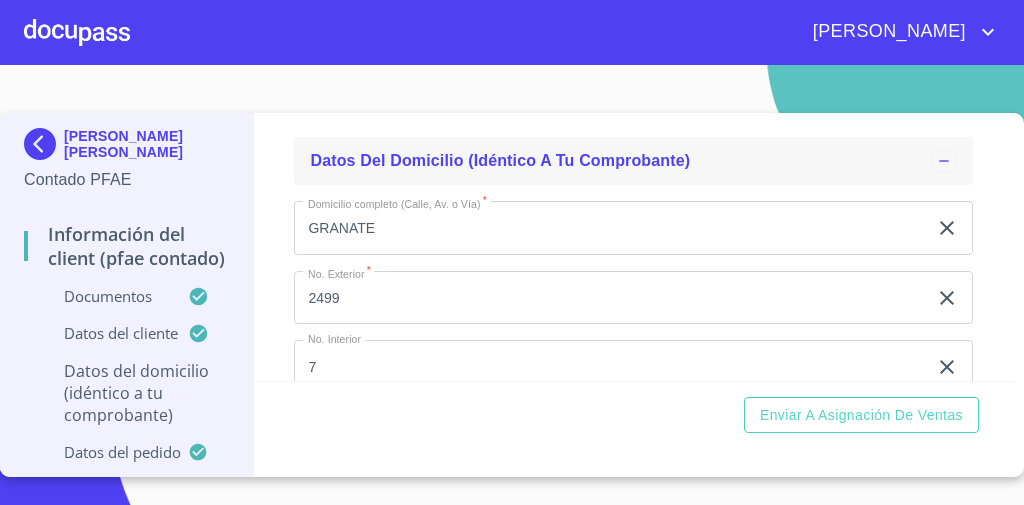scroll, scrollTop: 4682, scrollLeft: 0, axis: vertical 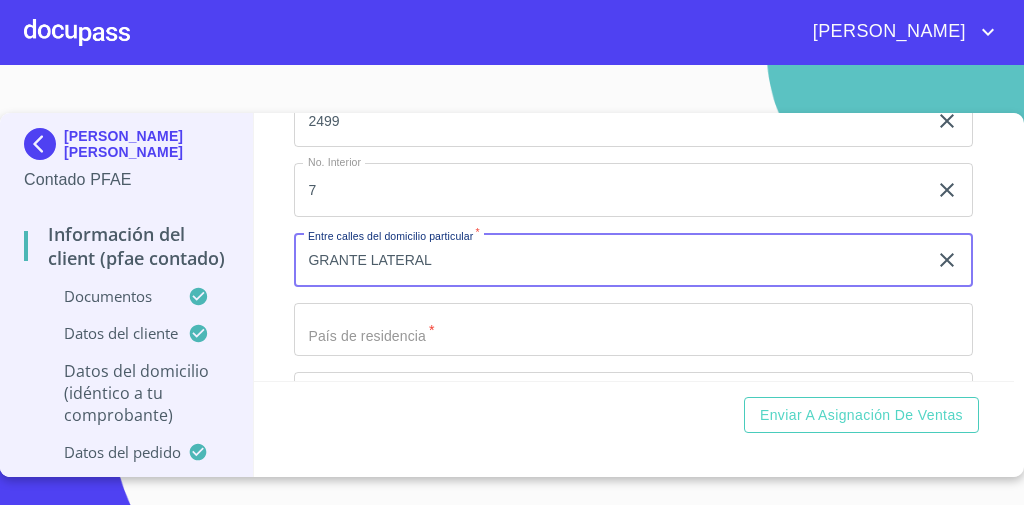 type on "GRANTE LATERAL" 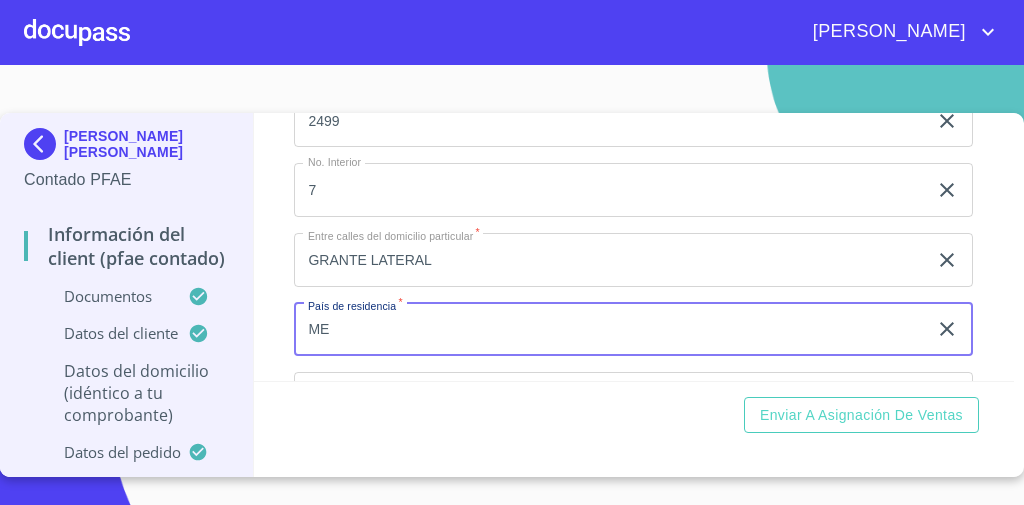 type on "[GEOGRAPHIC_DATA]" 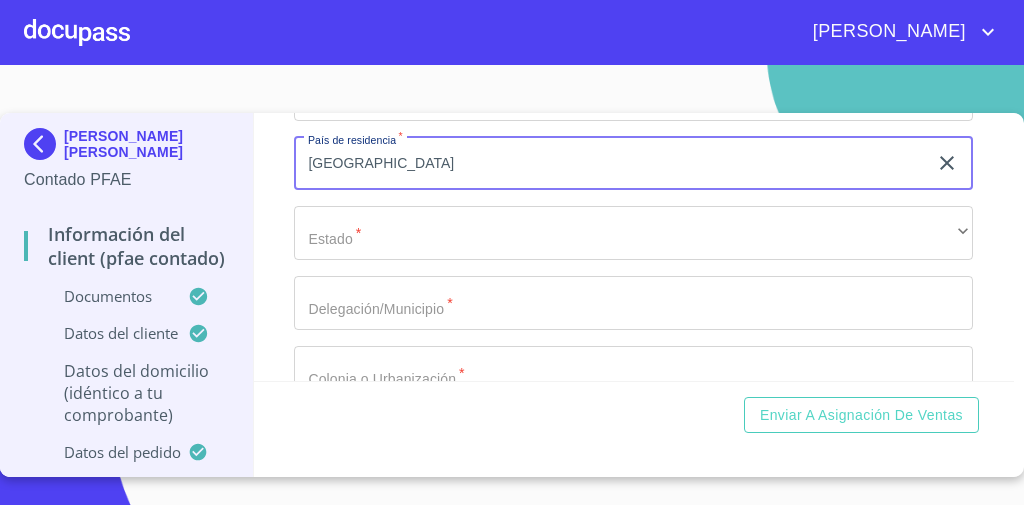 scroll, scrollTop: 4847, scrollLeft: 0, axis: vertical 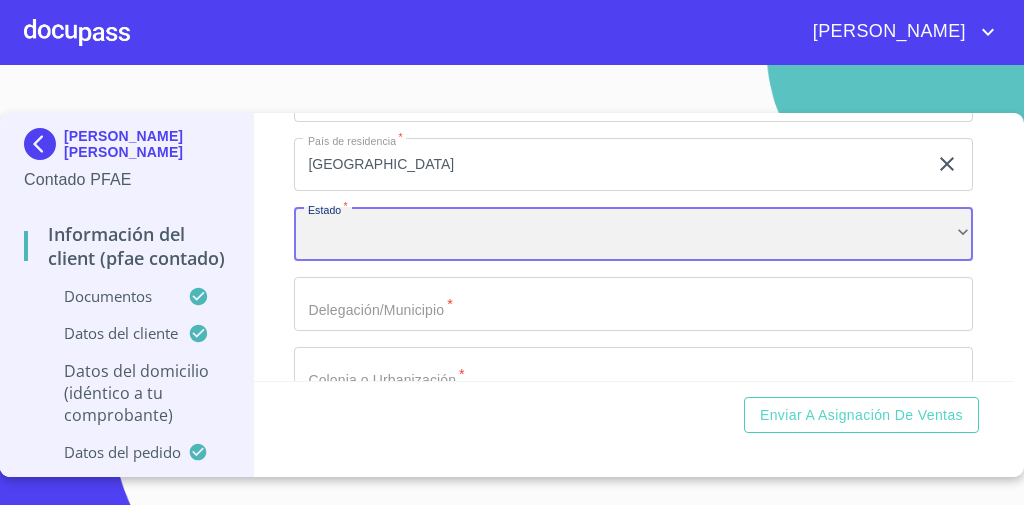 click on "​" at bounding box center (633, 234) 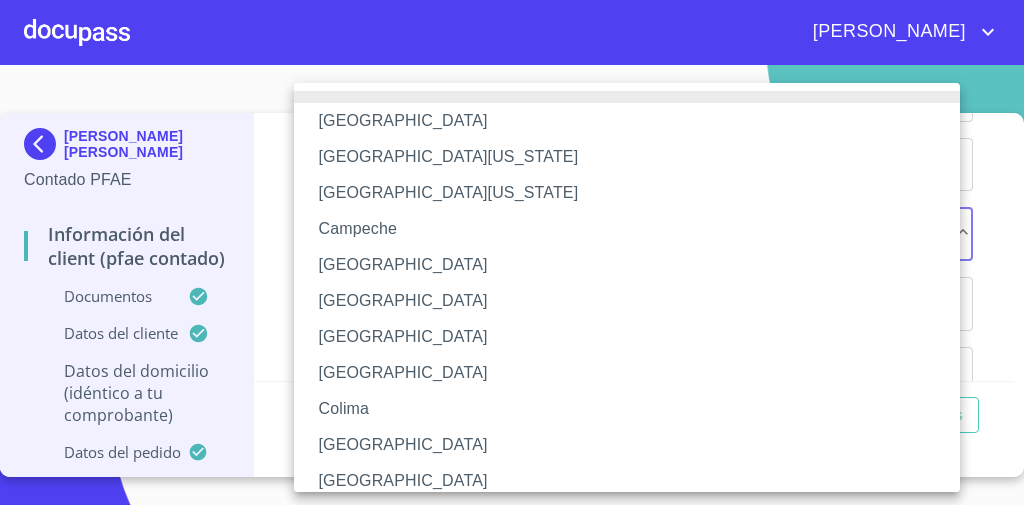 type 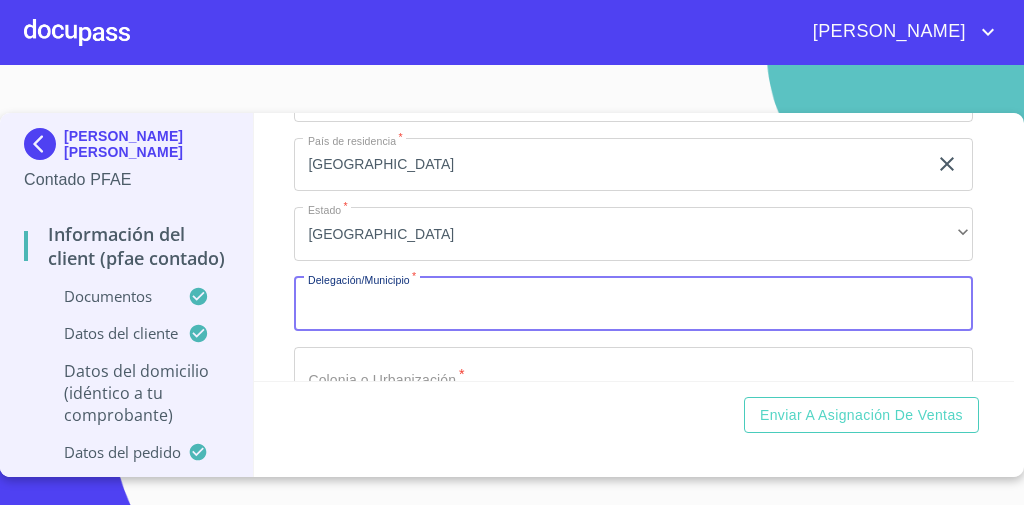 click on "Documento de identificación   *" at bounding box center (633, 304) 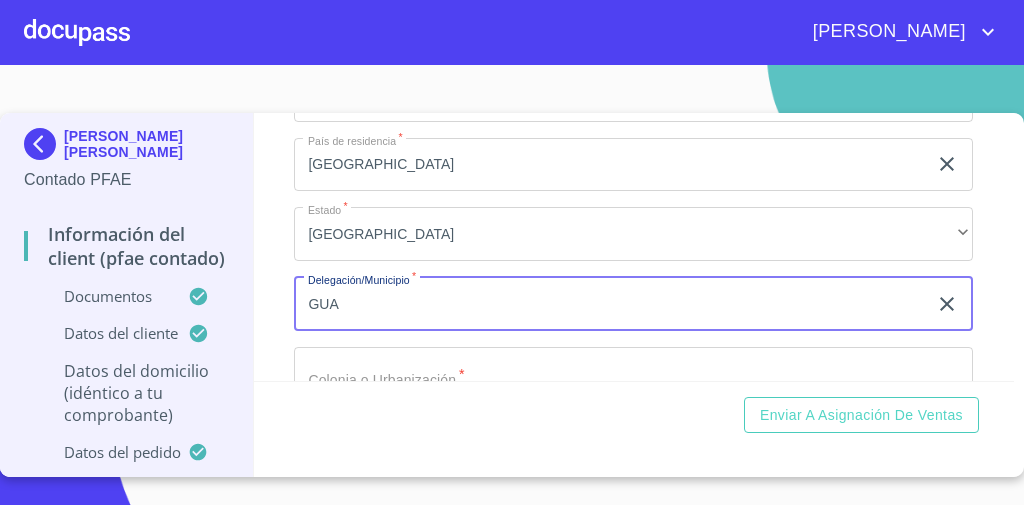 type on "[GEOGRAPHIC_DATA]" 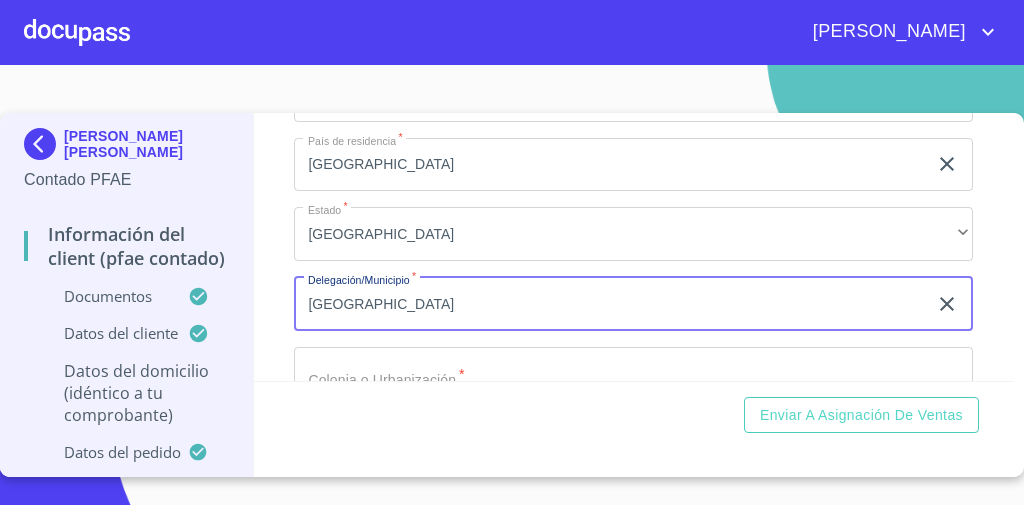 scroll, scrollTop: 4916, scrollLeft: 0, axis: vertical 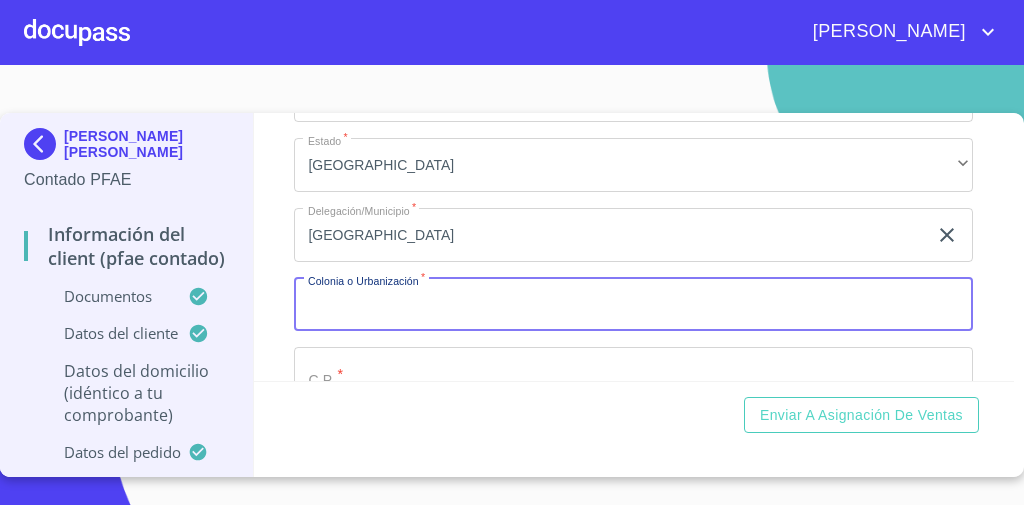 click on "Documento de identificación   *" at bounding box center [633, 305] 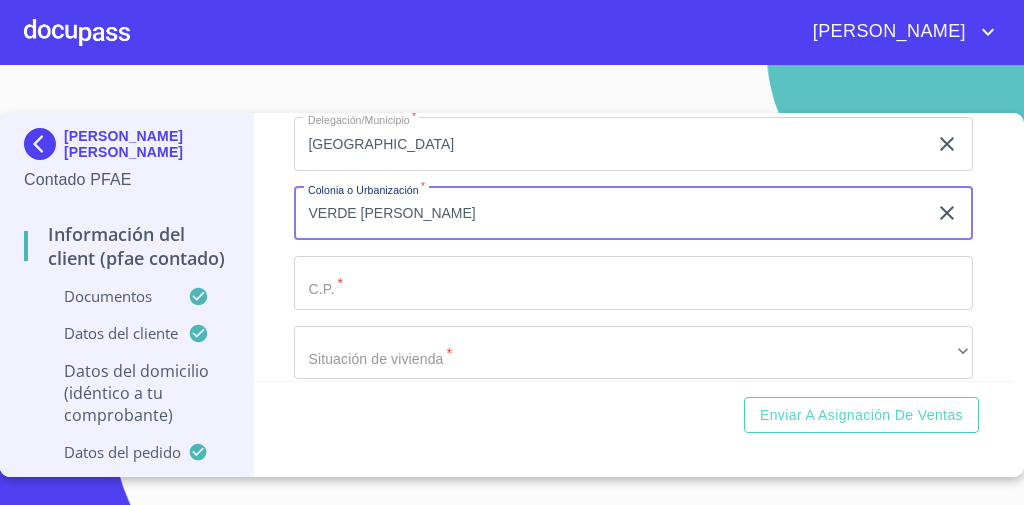scroll, scrollTop: 5008, scrollLeft: 0, axis: vertical 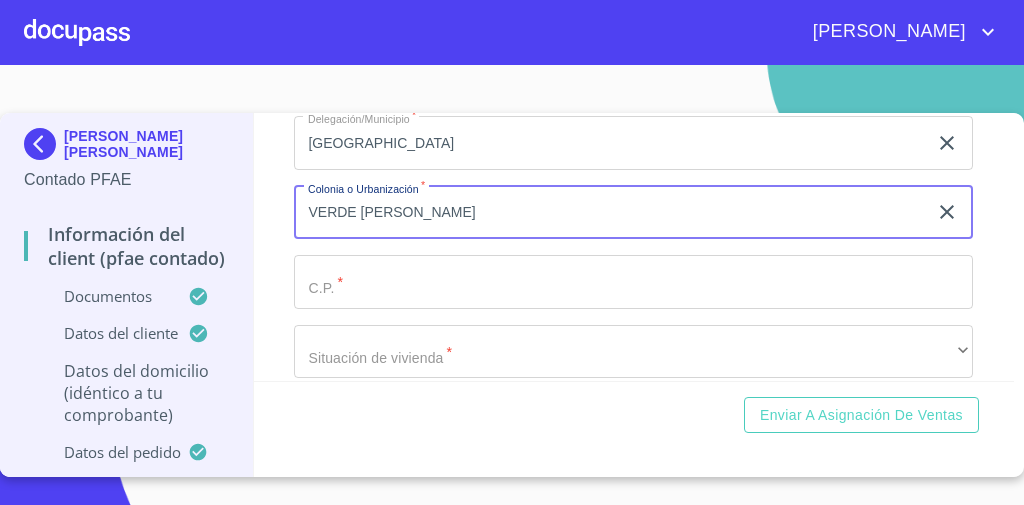 type on "VERDE [PERSON_NAME]" 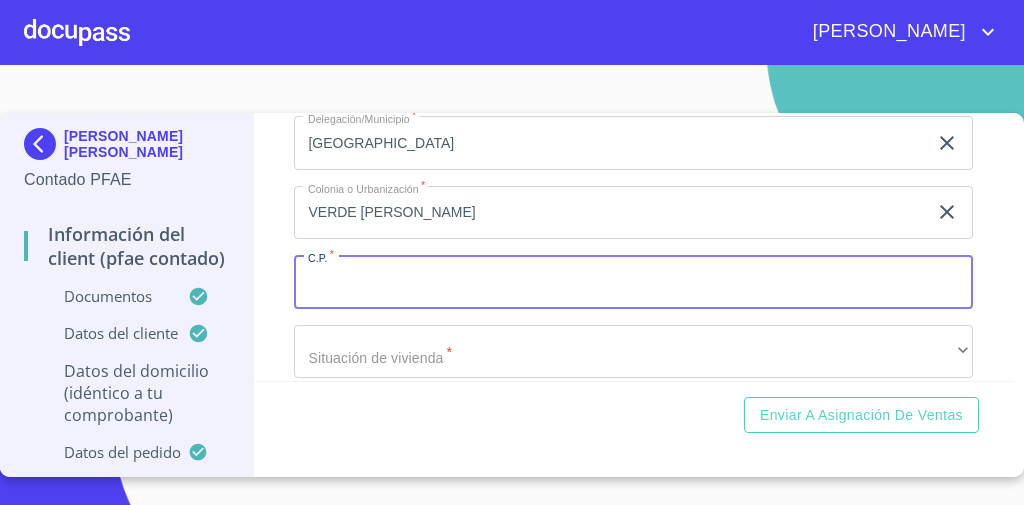 click on "Documento de identificación   *" at bounding box center [633, 282] 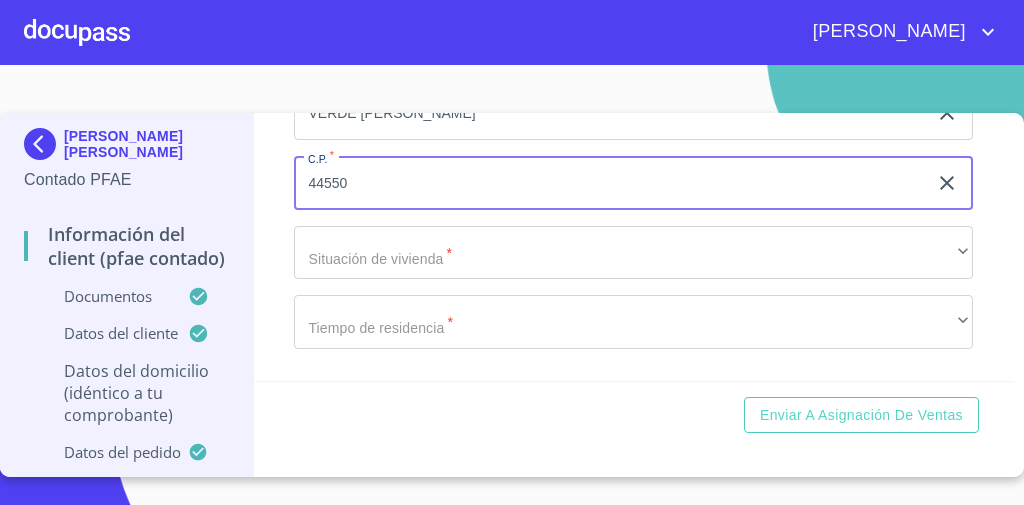 scroll, scrollTop: 5108, scrollLeft: 0, axis: vertical 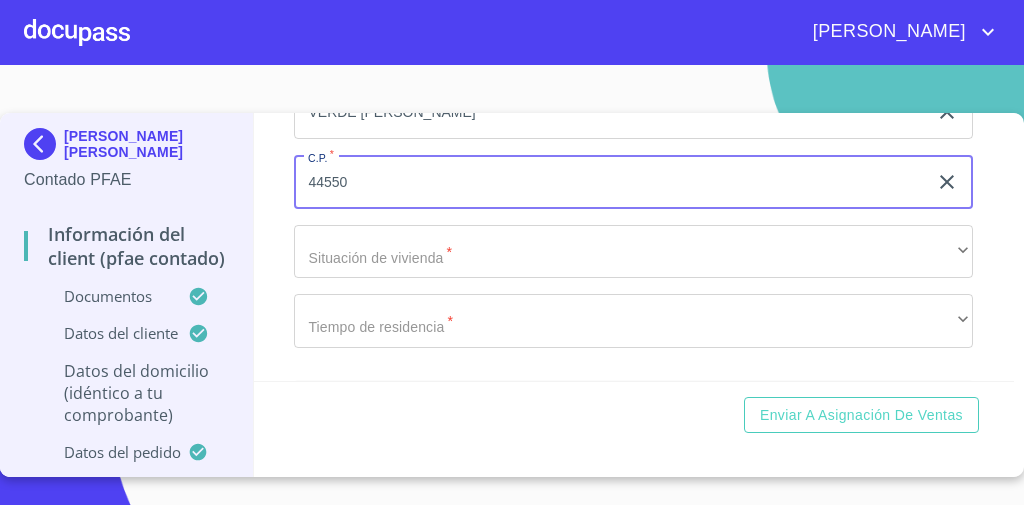 type on "44550" 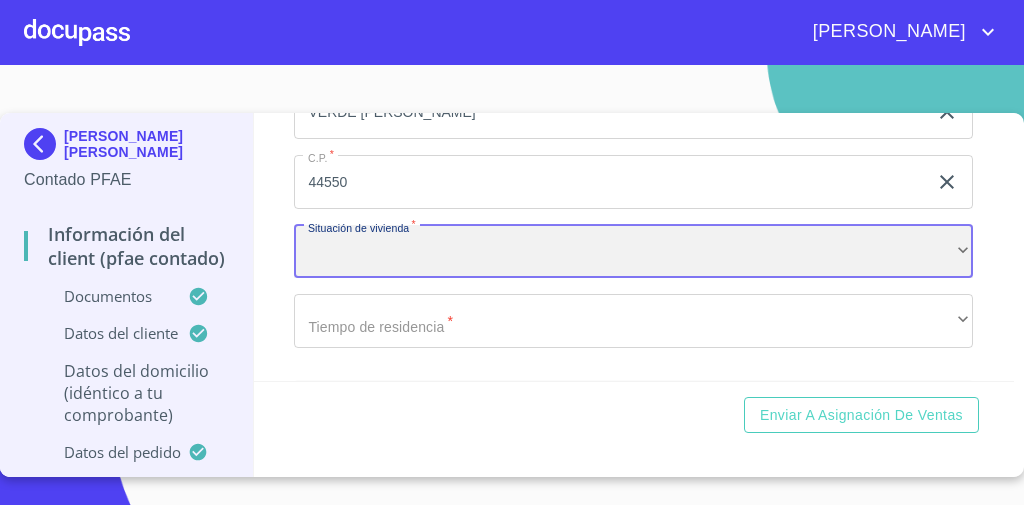 click on "​" at bounding box center (633, 252) 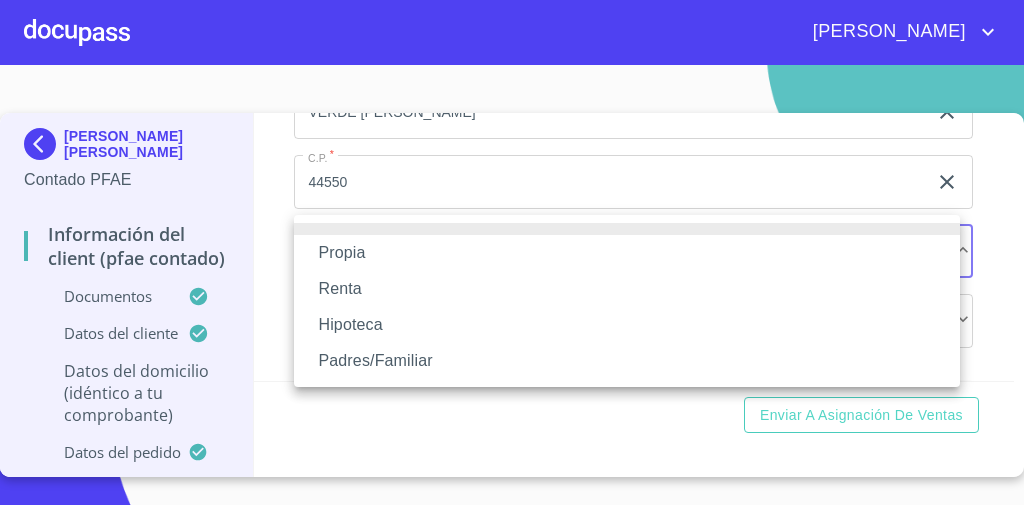 type 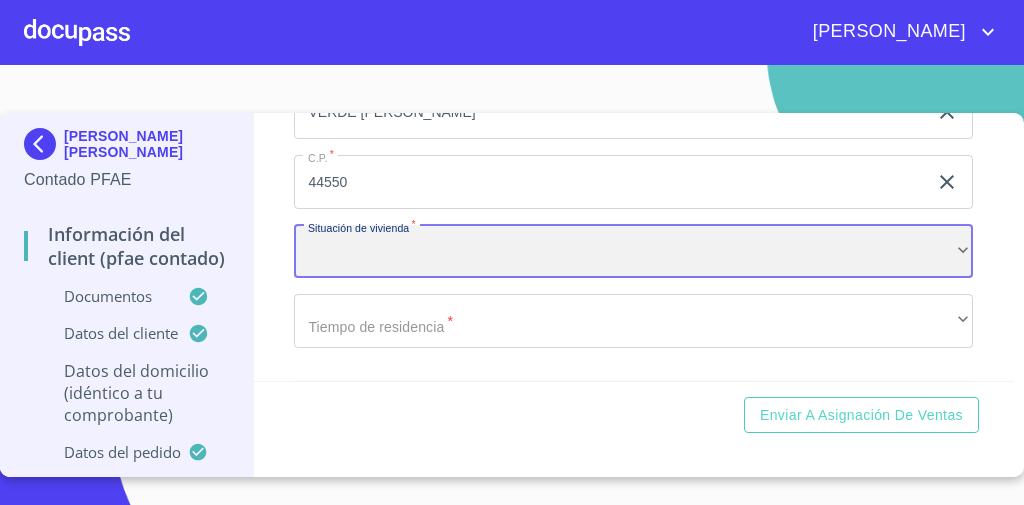 click on "​" at bounding box center (633, 252) 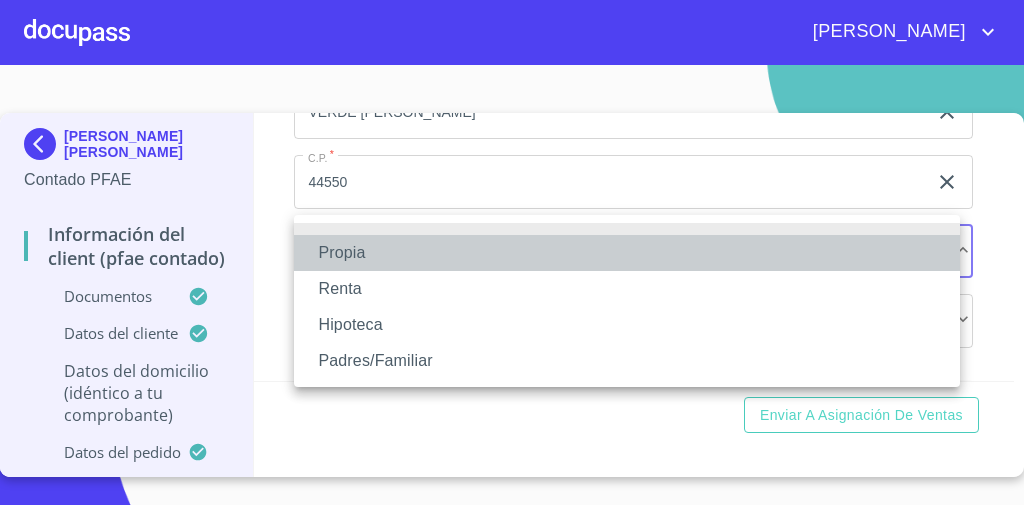click on "Propia" at bounding box center [627, 253] 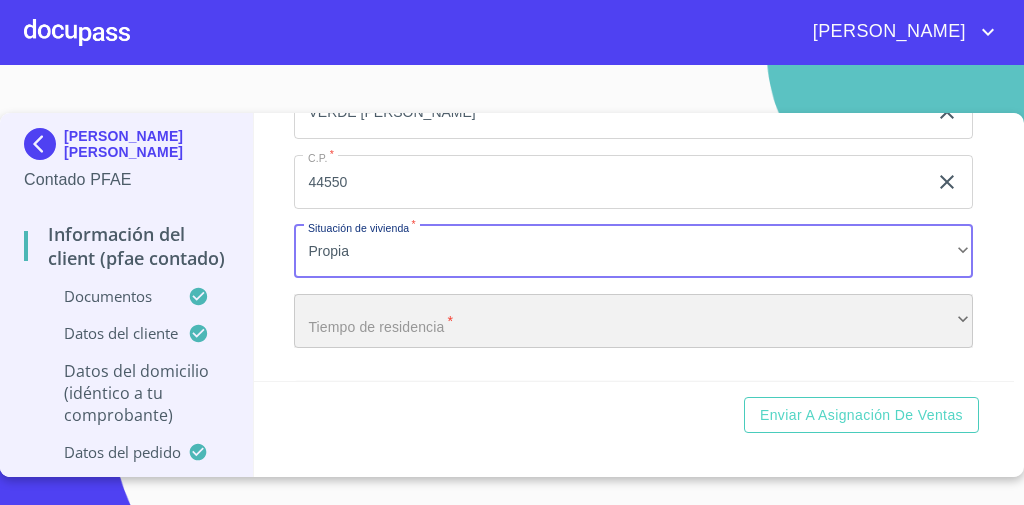 click on "​" at bounding box center (633, 321) 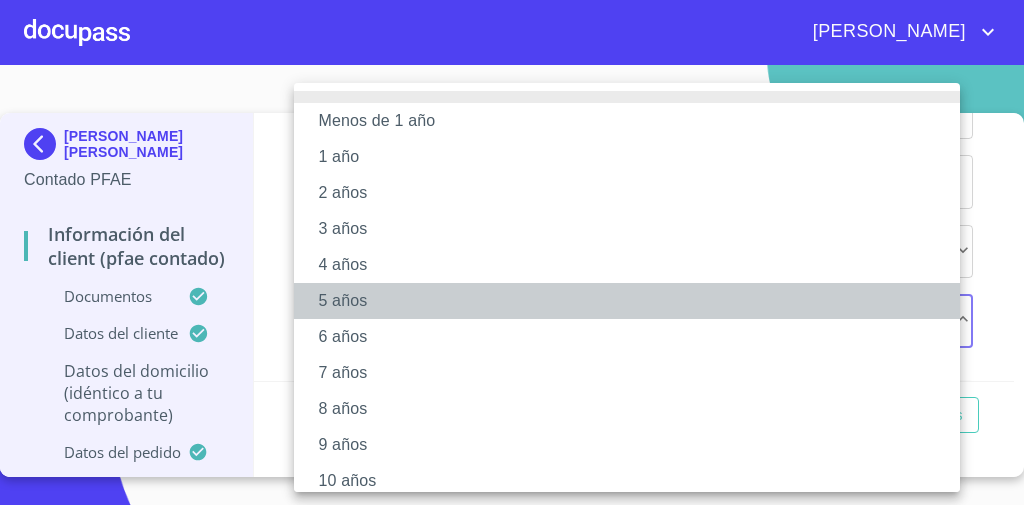 click on "5 años" at bounding box center [633, 301] 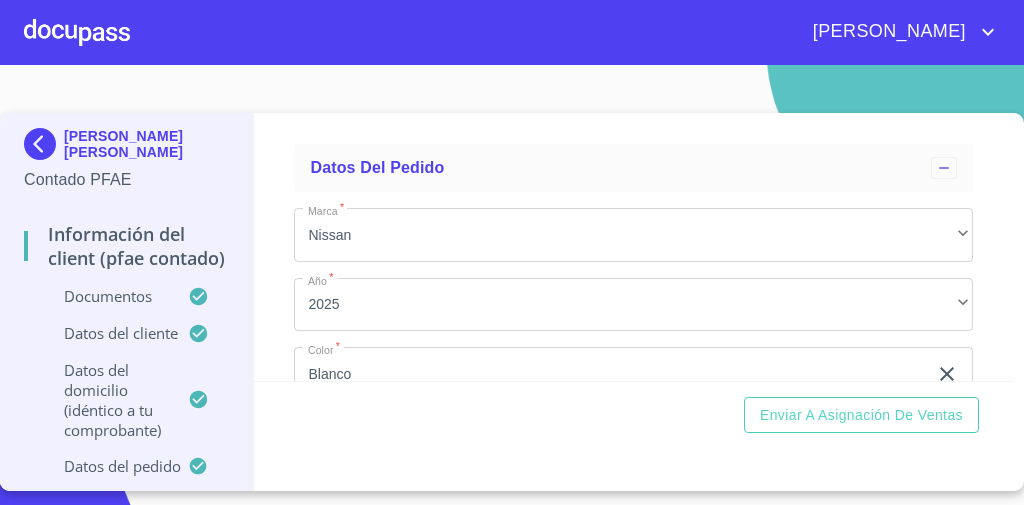scroll, scrollTop: 5514, scrollLeft: 0, axis: vertical 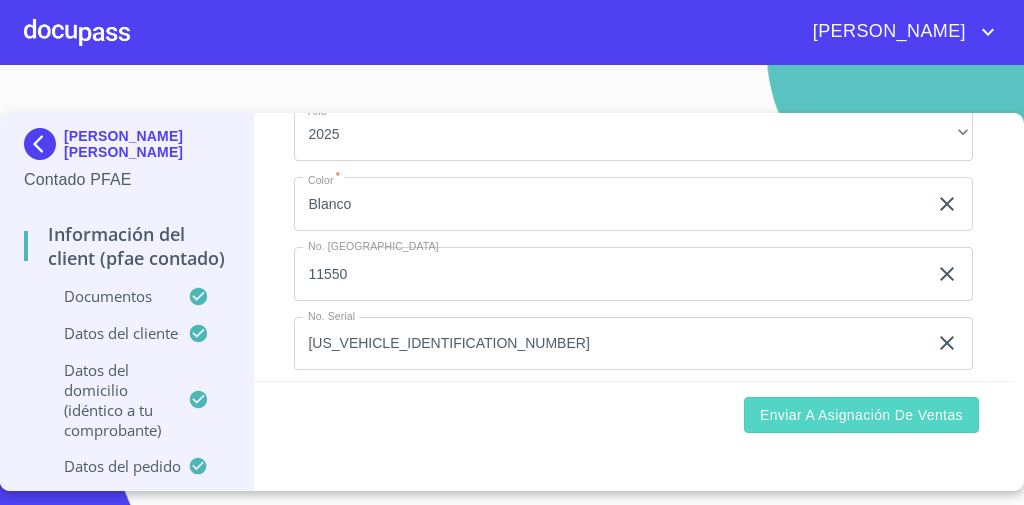 click on "Enviar a Asignación de Ventas" at bounding box center [861, 415] 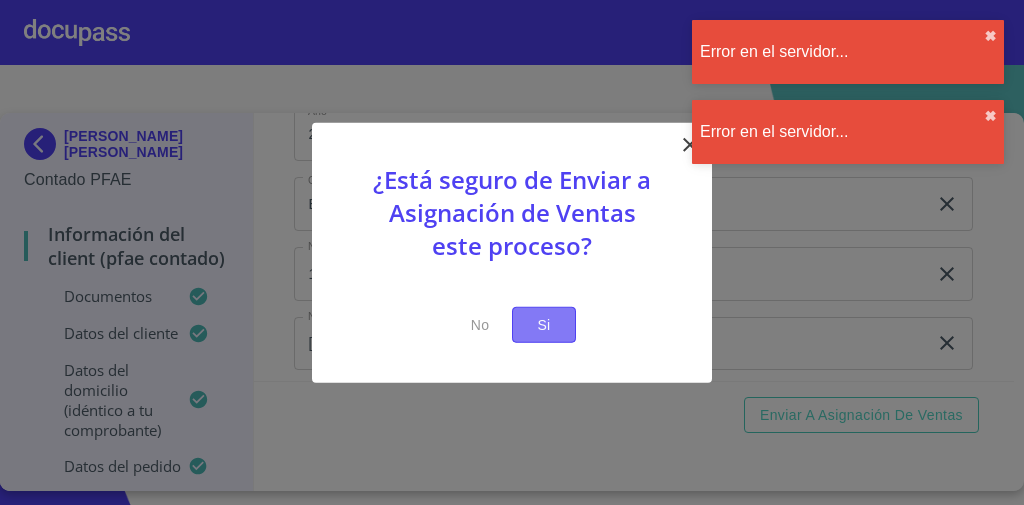 click on "Si" at bounding box center [544, 324] 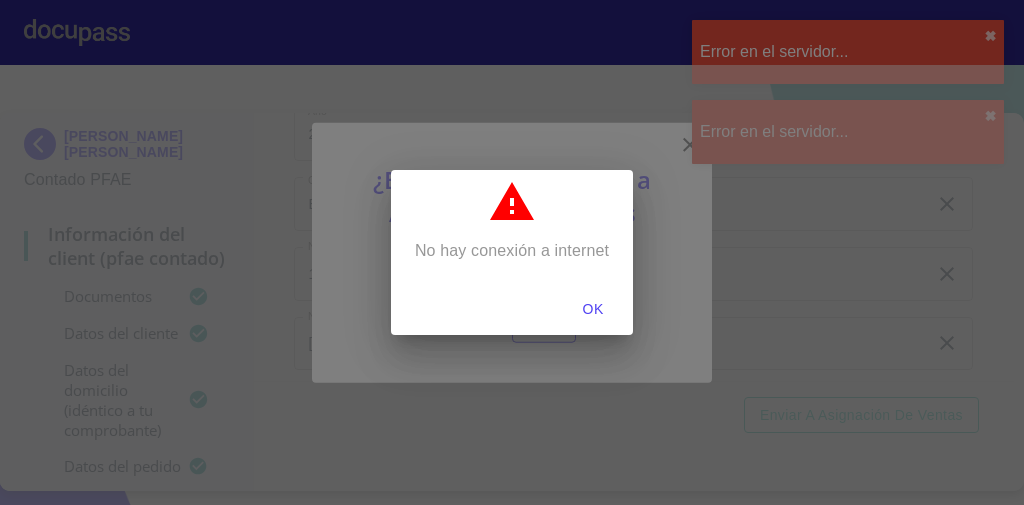 click on "OK" at bounding box center [593, 309] 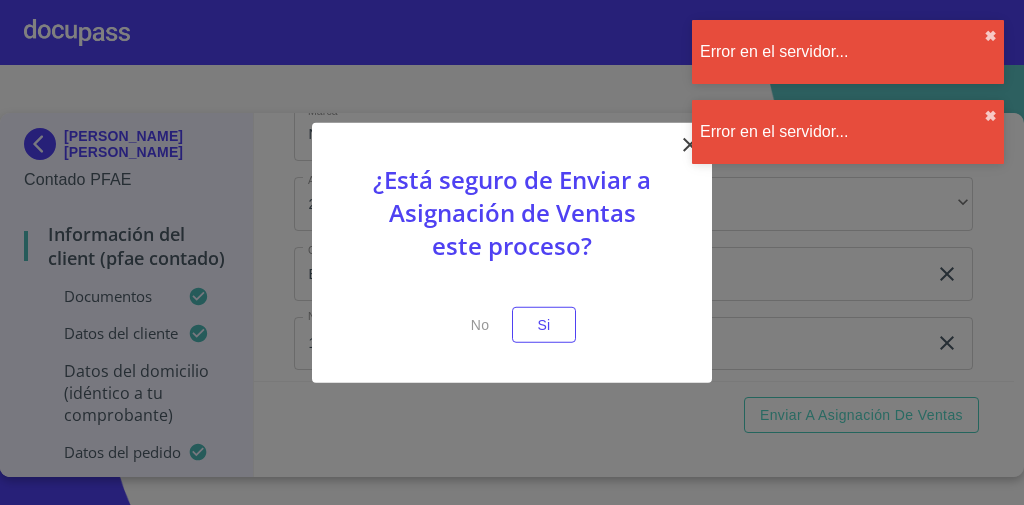 scroll, scrollTop: 5584, scrollLeft: 0, axis: vertical 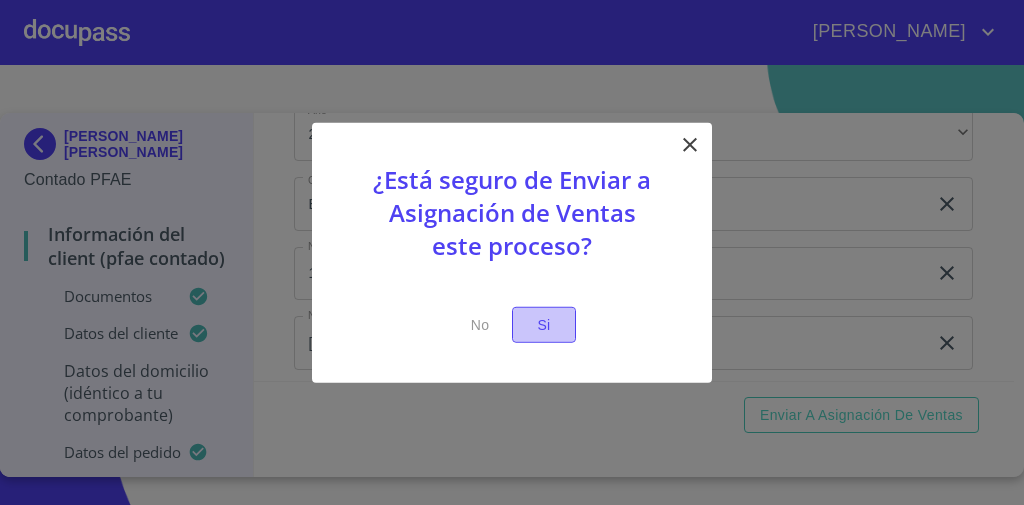 click on "Si" at bounding box center [544, 324] 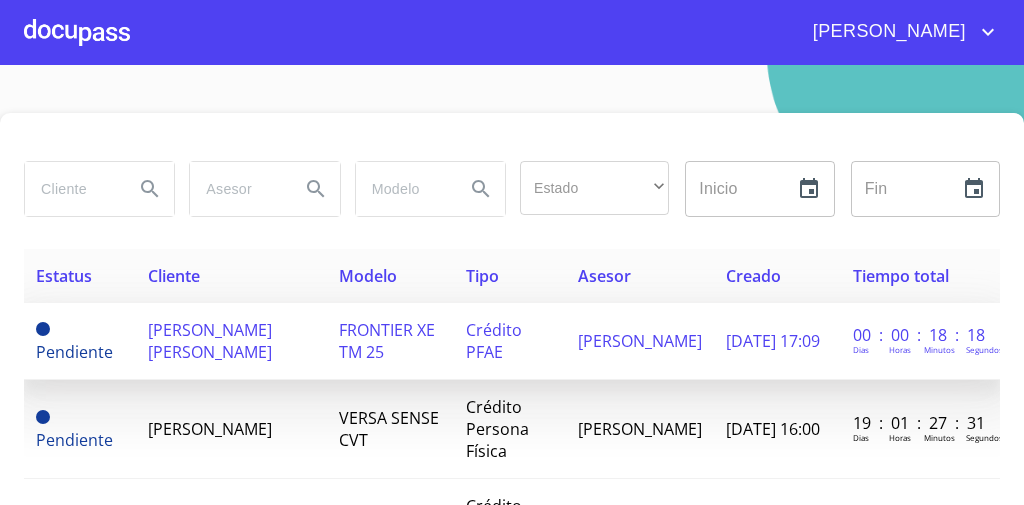 click on "[DATE] 17:09" at bounding box center (777, 341) 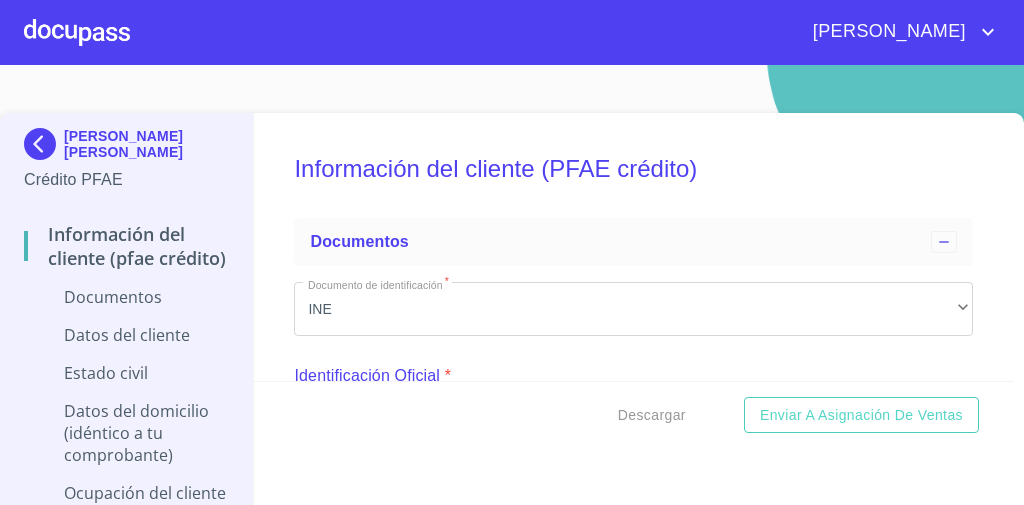scroll, scrollTop: 238, scrollLeft: 0, axis: vertical 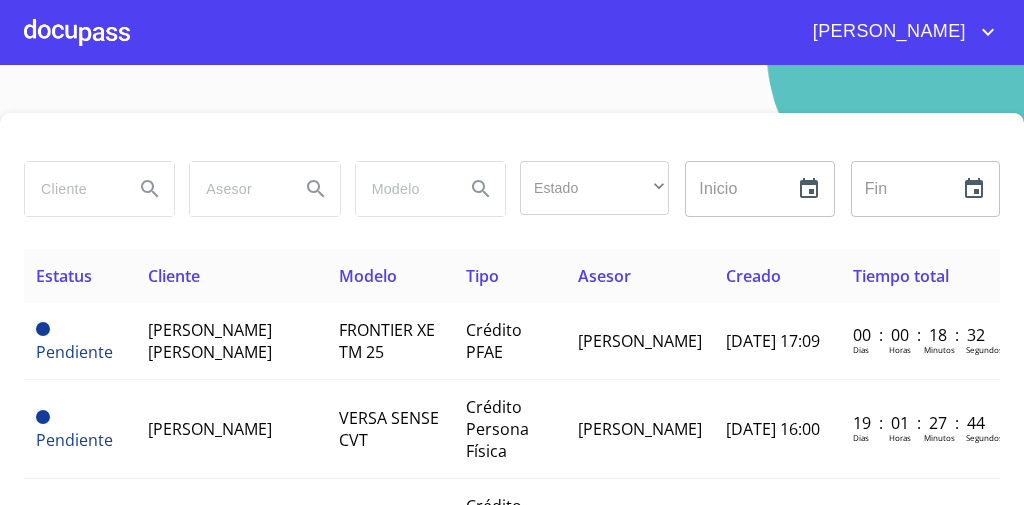 click at bounding box center [71, 189] 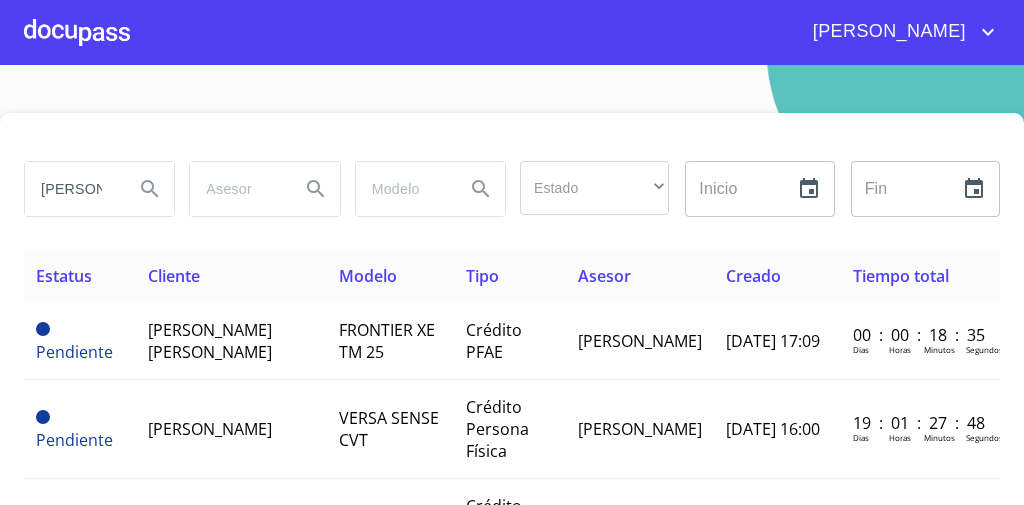 type on "[PERSON_NAME]" 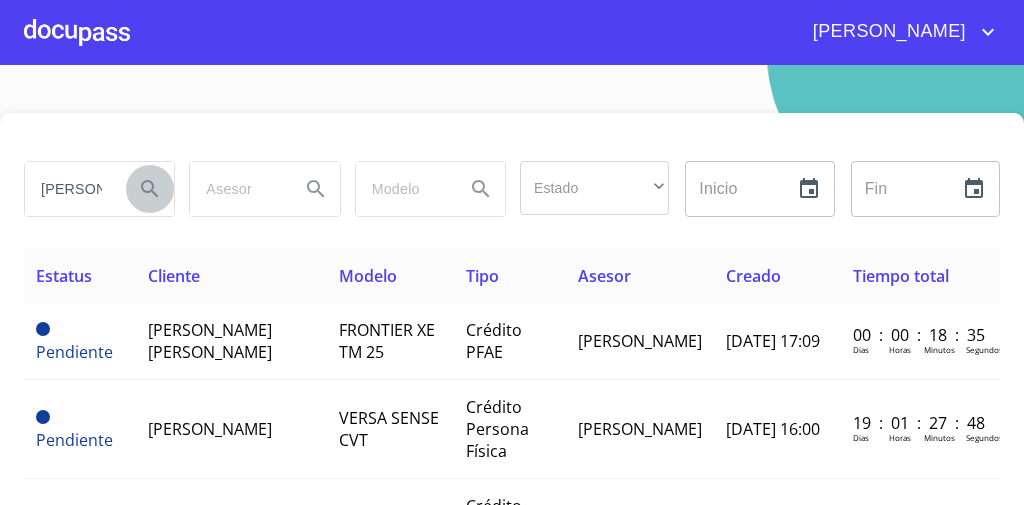 click 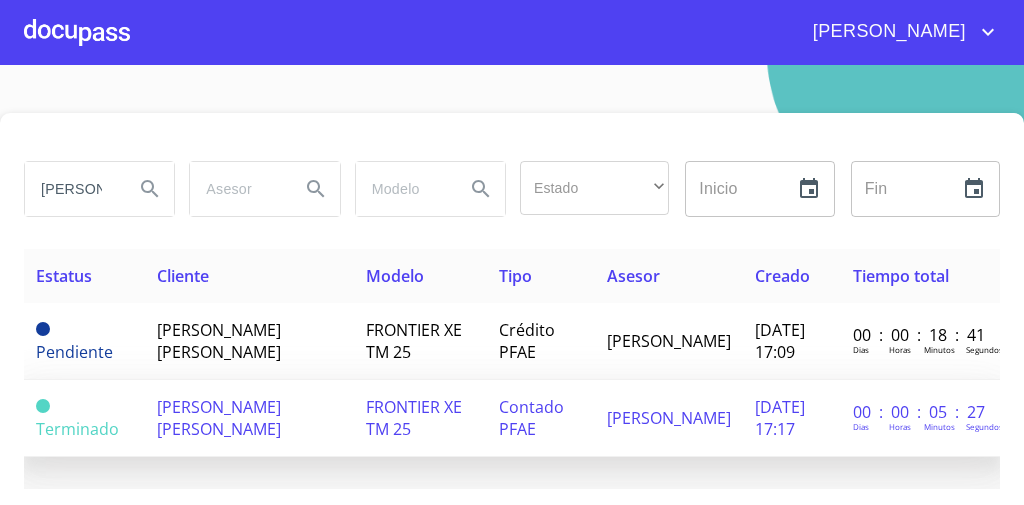 click on "FRONTIER XE TM 25" at bounding box center (414, 418) 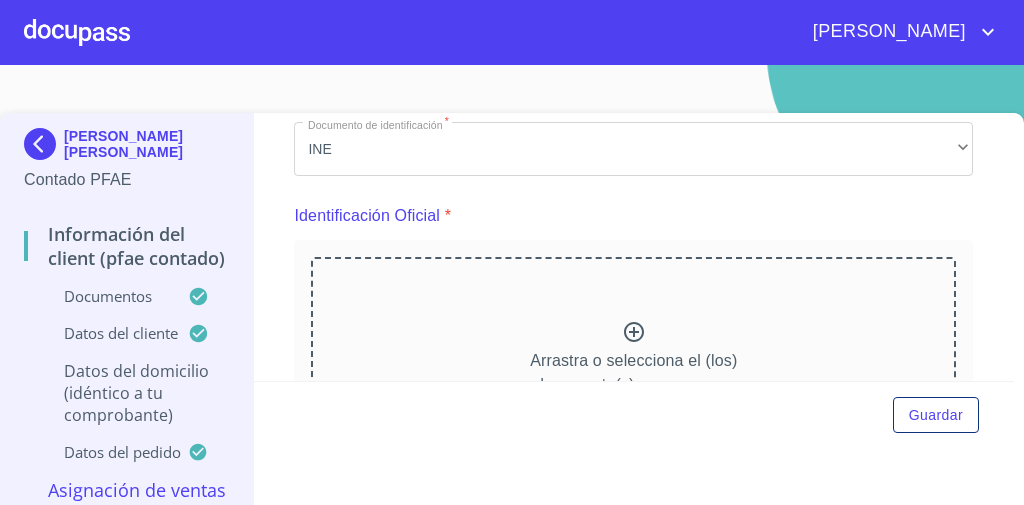 scroll, scrollTop: 1345, scrollLeft: 0, axis: vertical 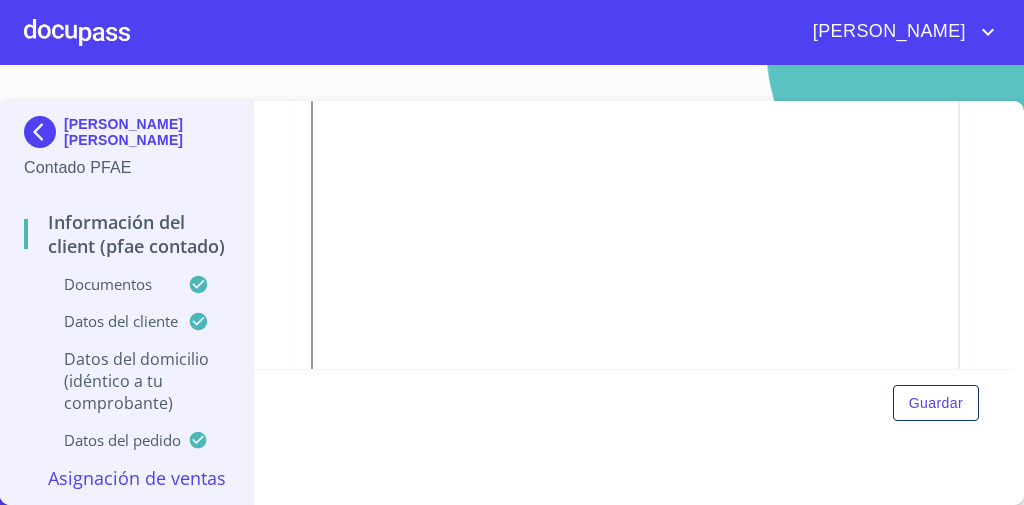 click on "Asignación de Ventas" at bounding box center [126, 478] 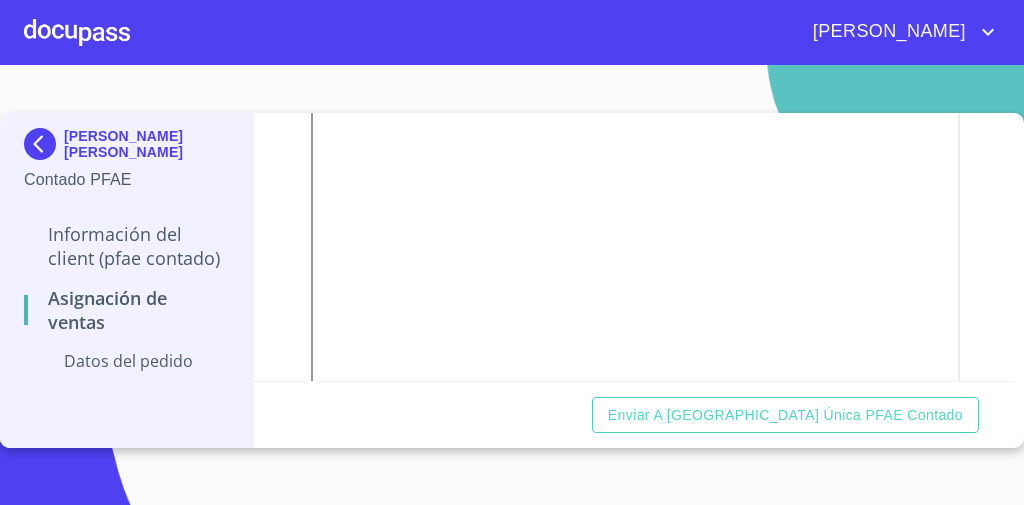 scroll, scrollTop: 256, scrollLeft: 0, axis: vertical 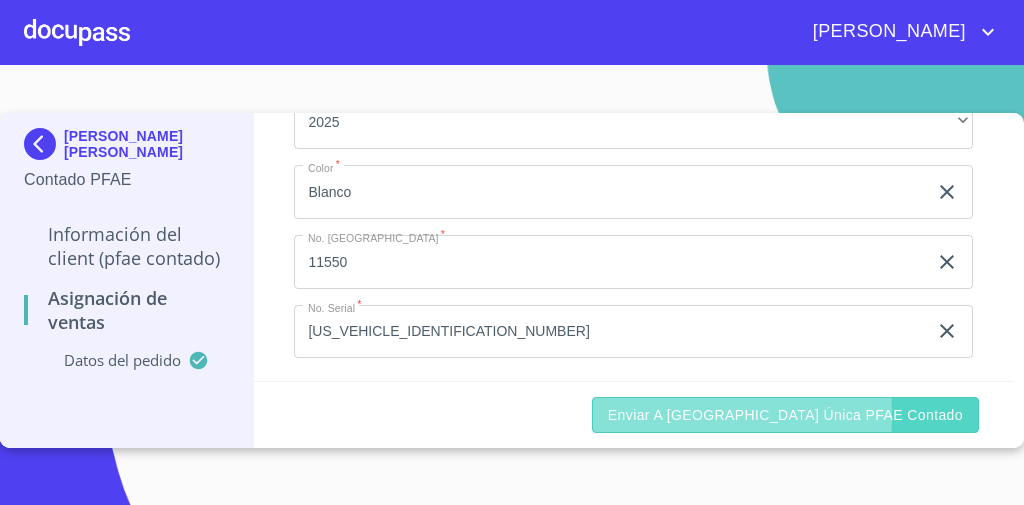 click on "Enviar a [GEOGRAPHIC_DATA] única PFAE contado" at bounding box center [785, 415] 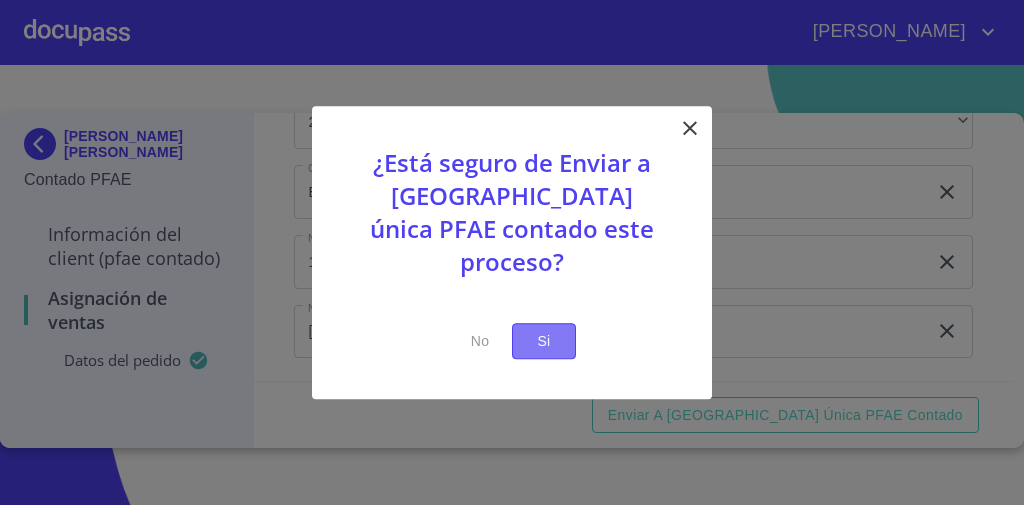 click on "Si" at bounding box center (544, 341) 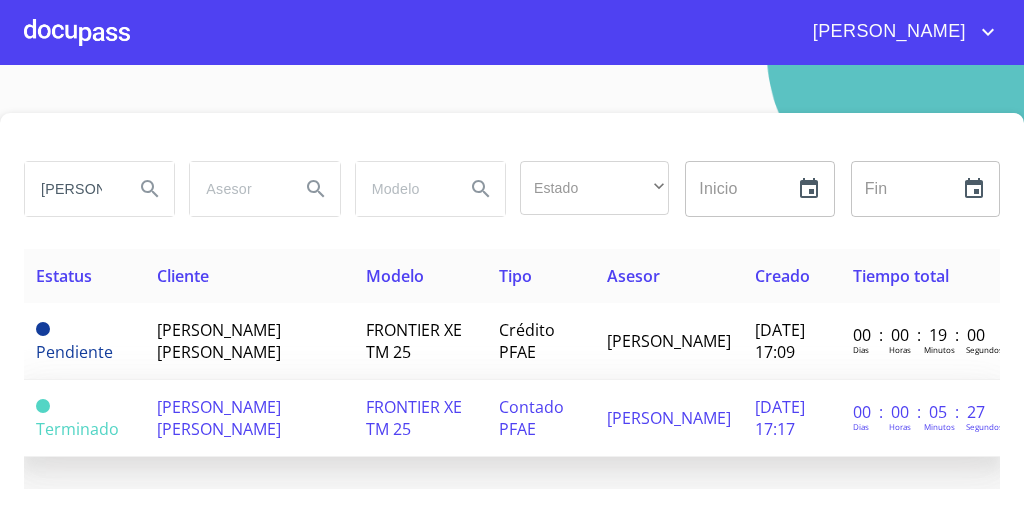 click on "[PERSON_NAME]  [PERSON_NAME]" at bounding box center [219, 418] 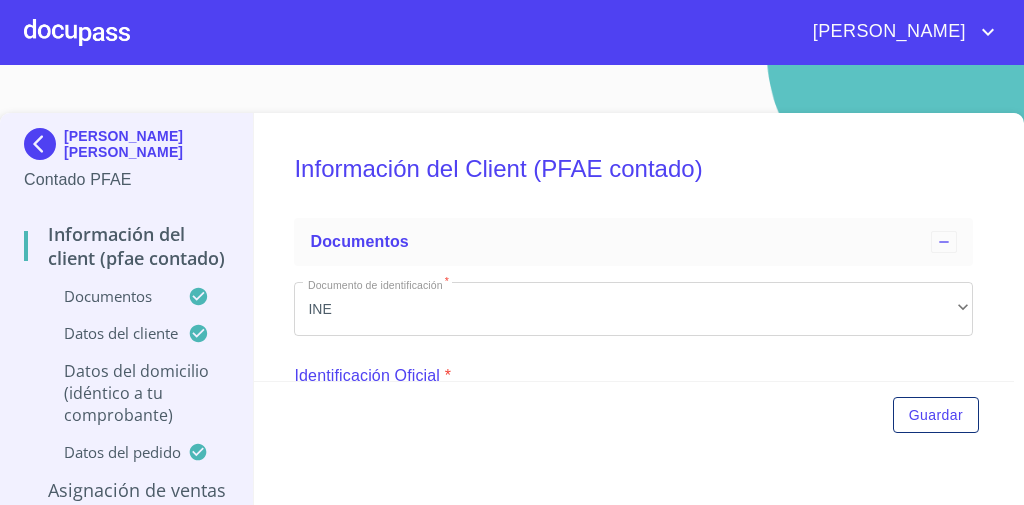 scroll, scrollTop: 704, scrollLeft: 0, axis: vertical 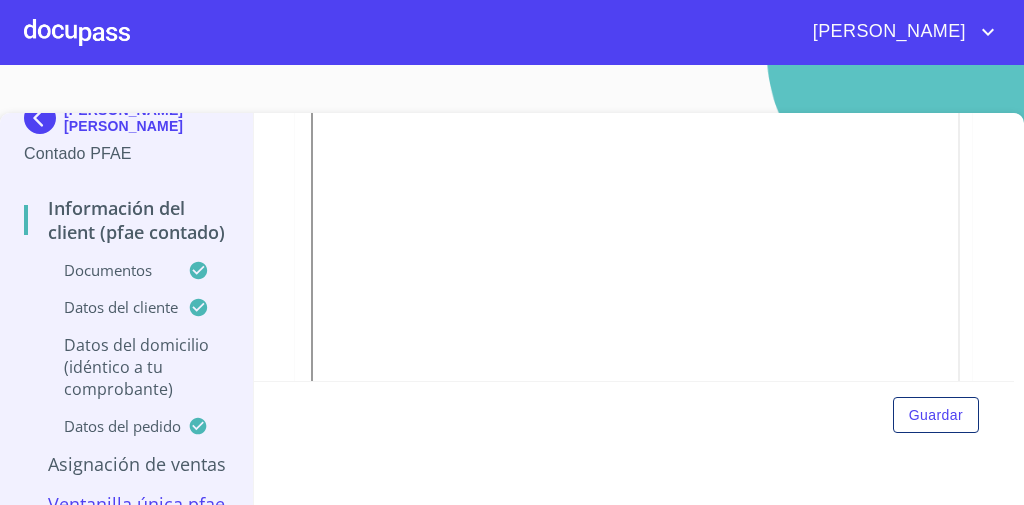 click on "Datos del domicilio (idéntico a tu comprobante)" at bounding box center (126, 367) 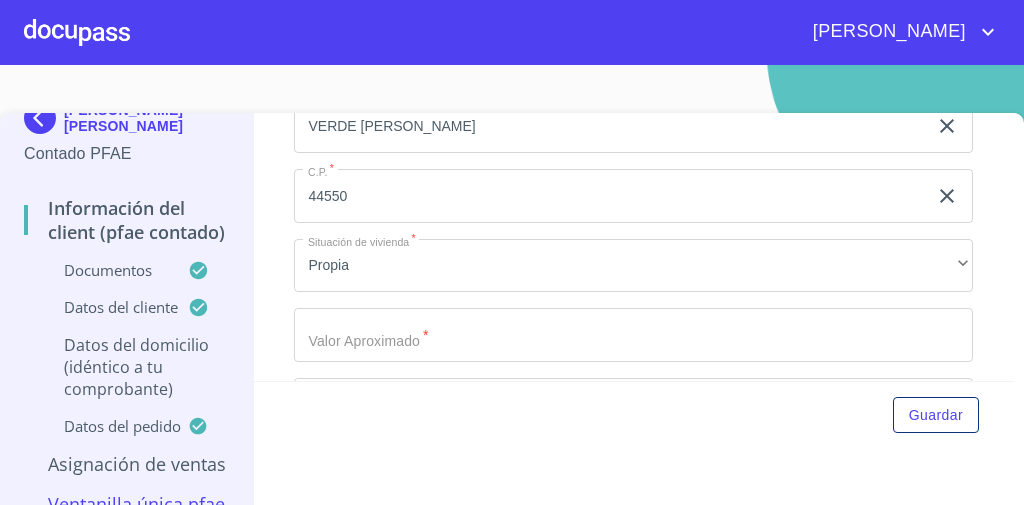scroll, scrollTop: 935, scrollLeft: 0, axis: vertical 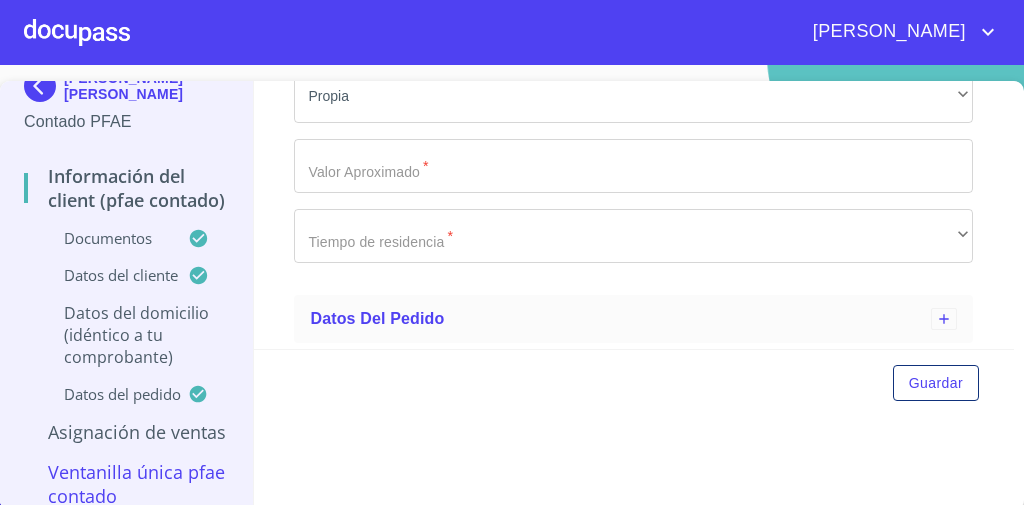 click on "Domicilio completo (Calle, Av. o Vía)   *" at bounding box center (610, -530) 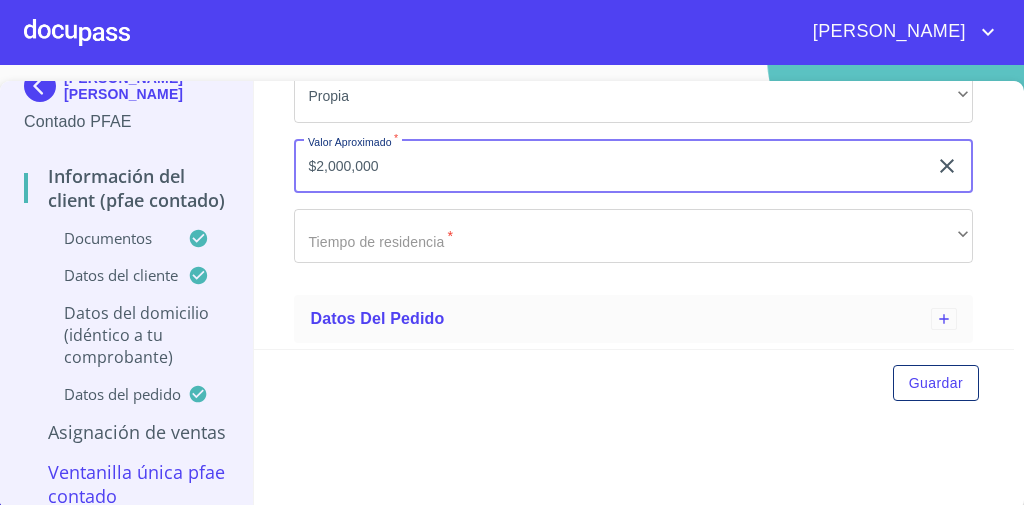 type on "$2,000,000" 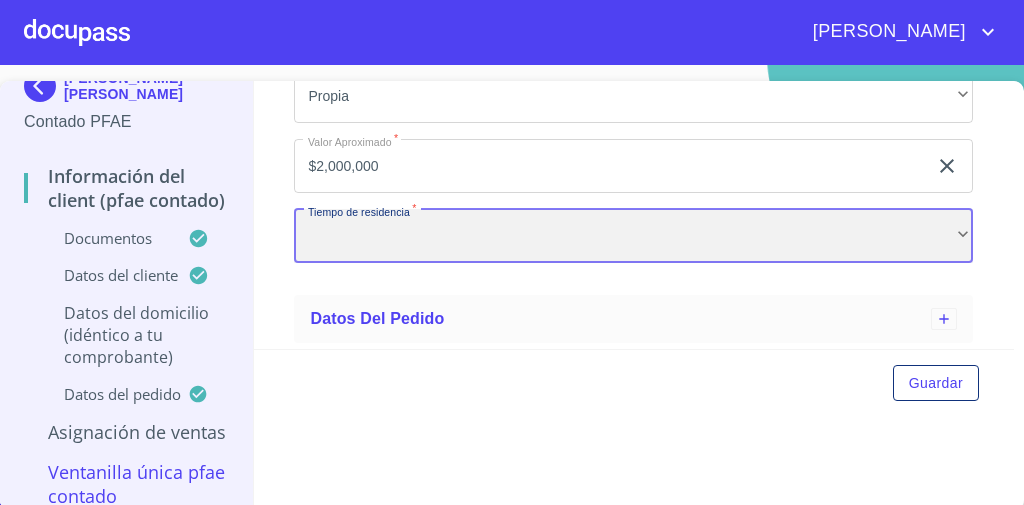 click on "​" at bounding box center [633, 236] 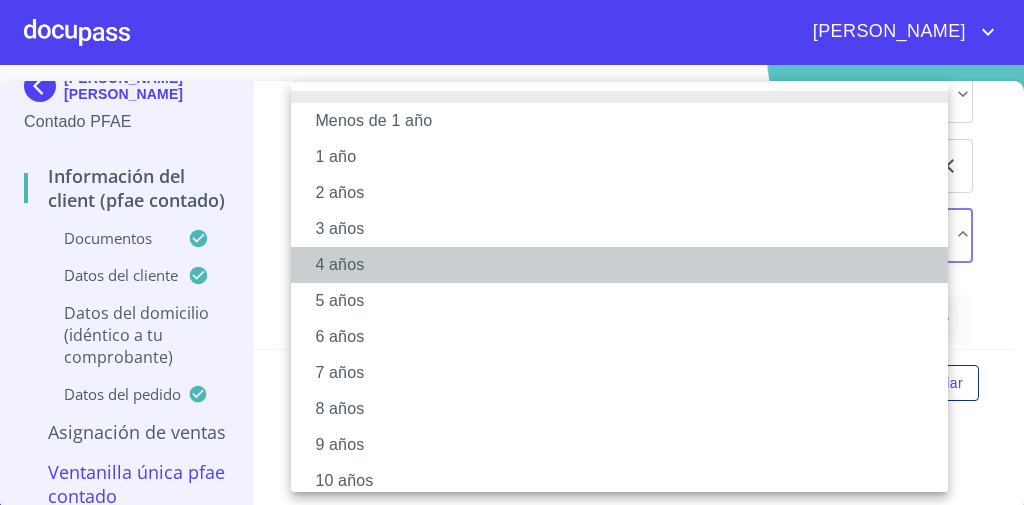 click on "4 años" at bounding box center (625, 265) 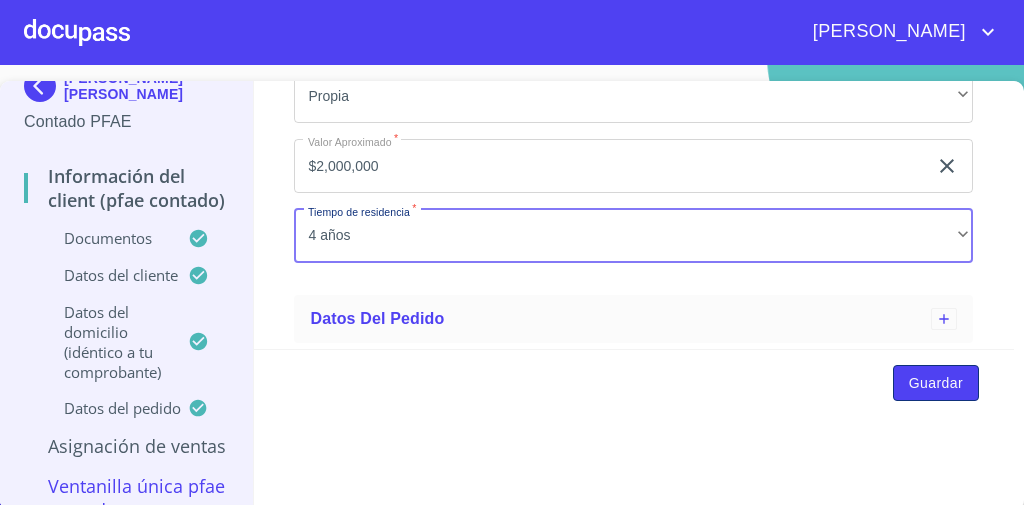 click on "Guardar" at bounding box center [936, 383] 